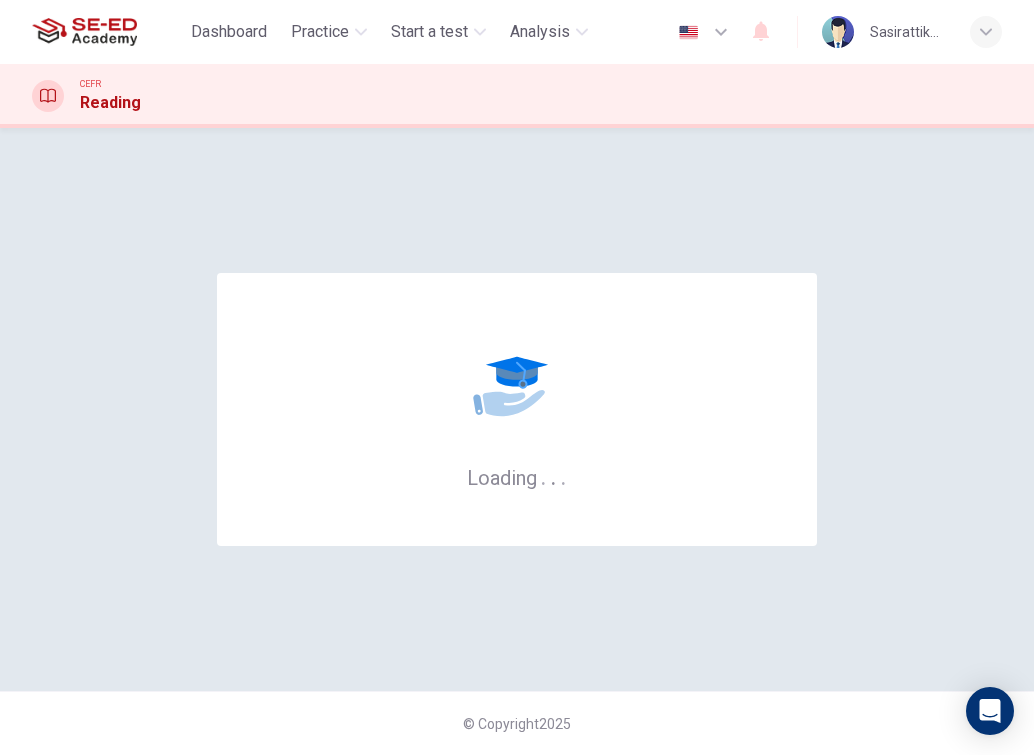 scroll, scrollTop: 0, scrollLeft: 0, axis: both 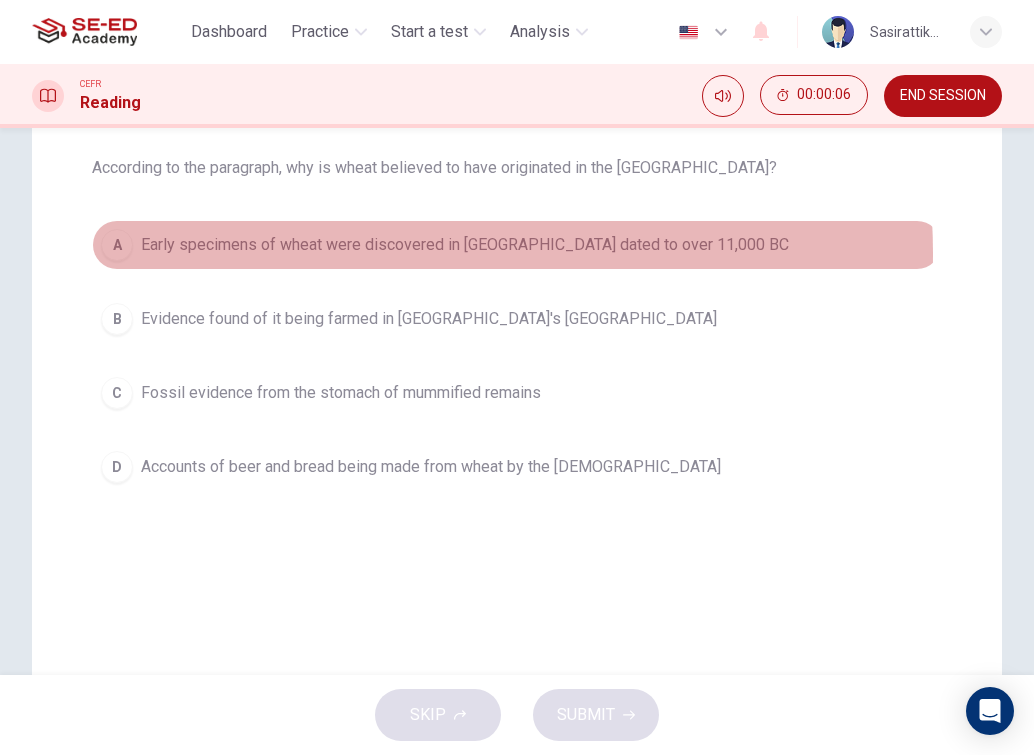 click on "Early specimens of wheat were discovered in [GEOGRAPHIC_DATA] dated to over 11,000 BC" at bounding box center (465, 245) 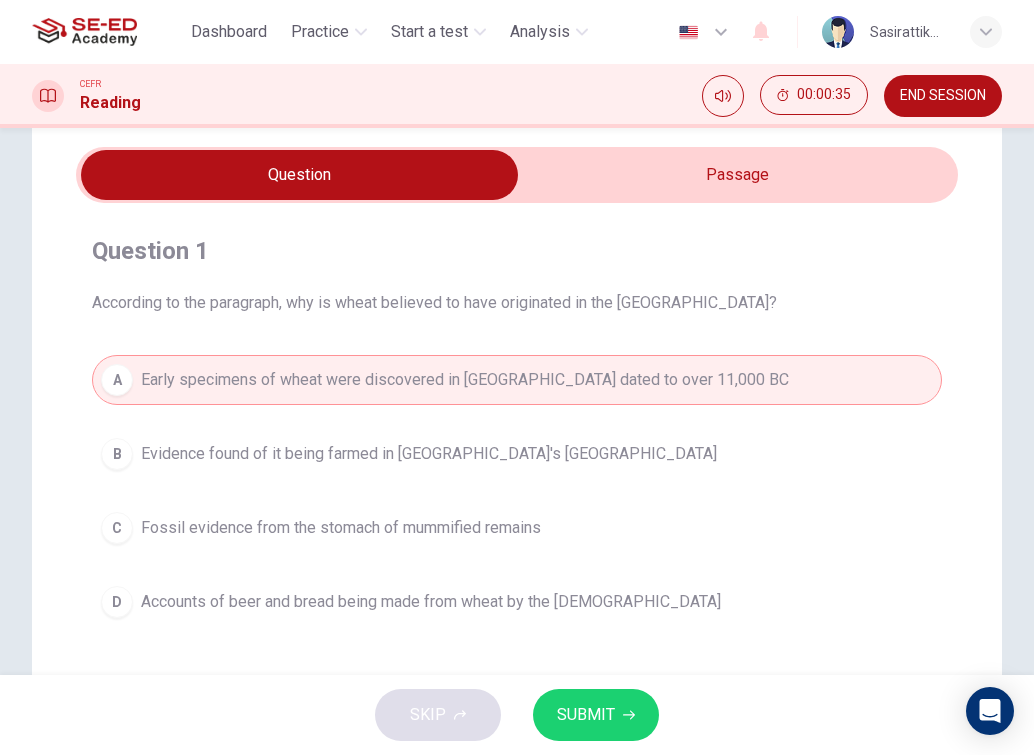 scroll, scrollTop: 100, scrollLeft: 0, axis: vertical 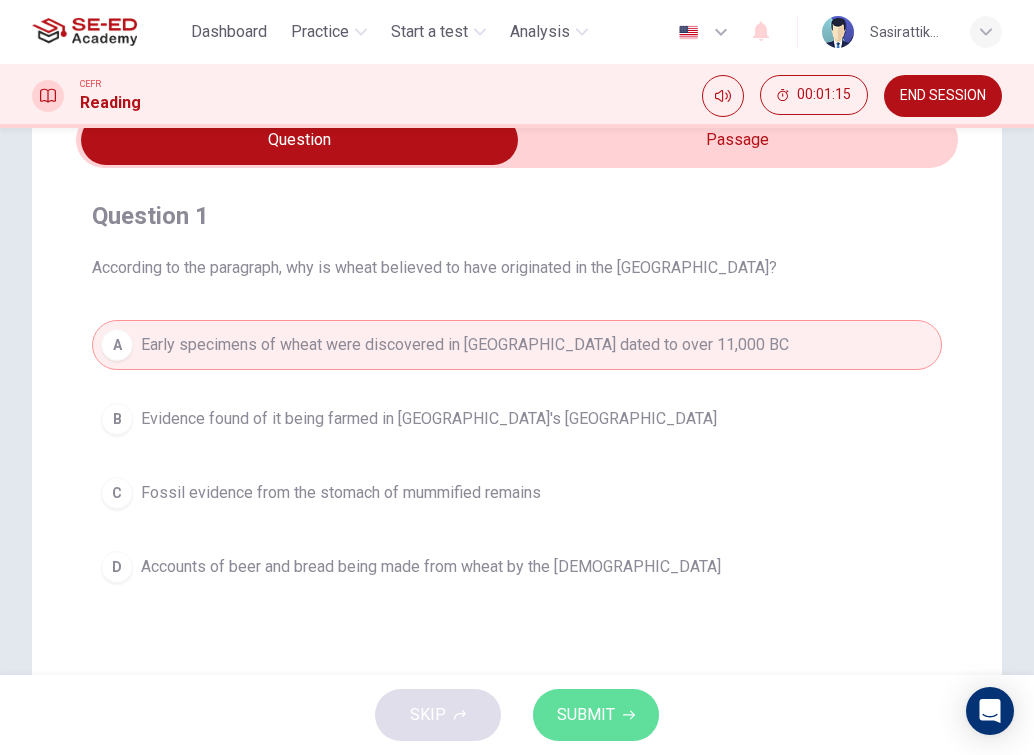 click on "SUBMIT" at bounding box center [596, 715] 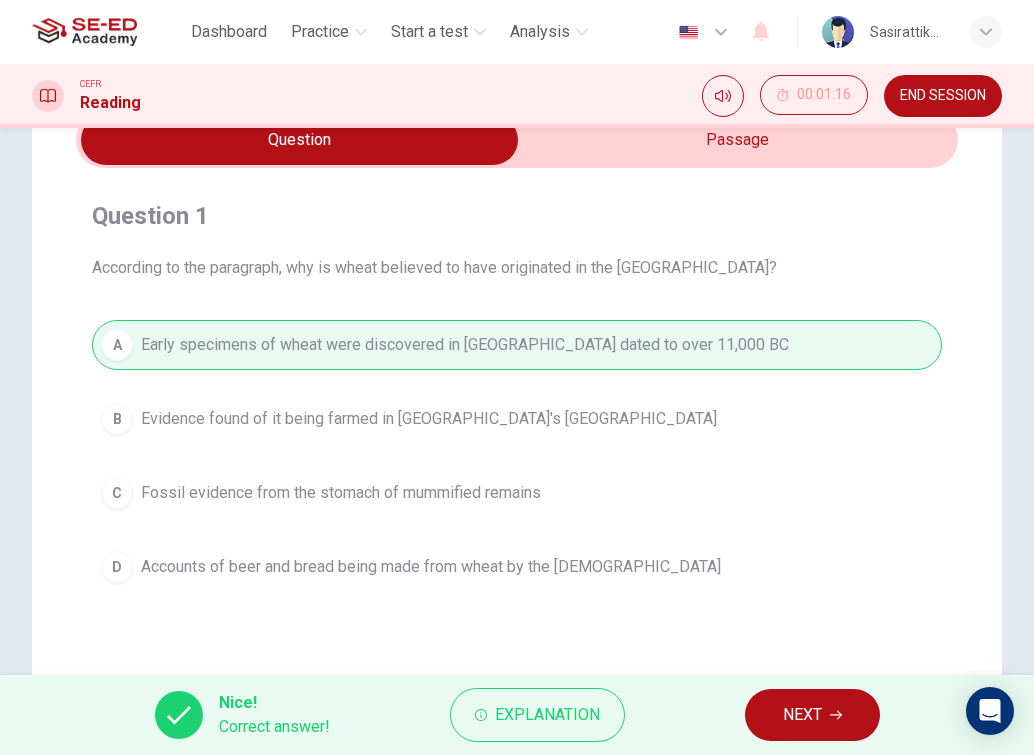 click on "NEXT" at bounding box center (802, 715) 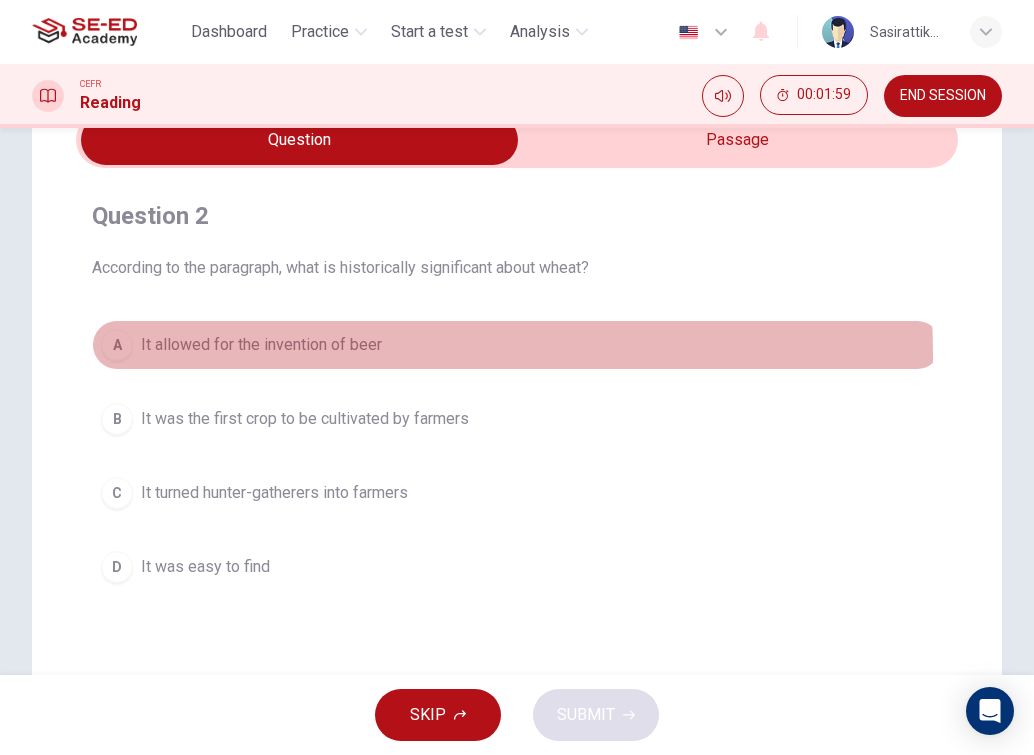 click on "It allowed for the invention of beer" at bounding box center [261, 345] 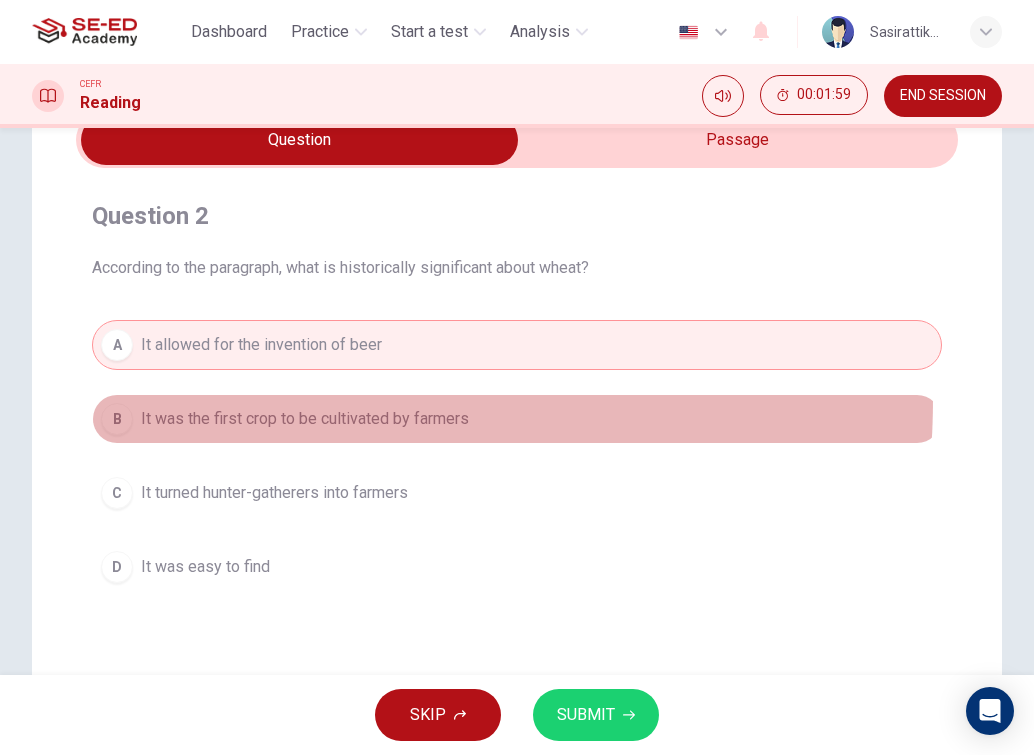 click on "B It was the first crop to be cultivated by farmers" at bounding box center (517, 419) 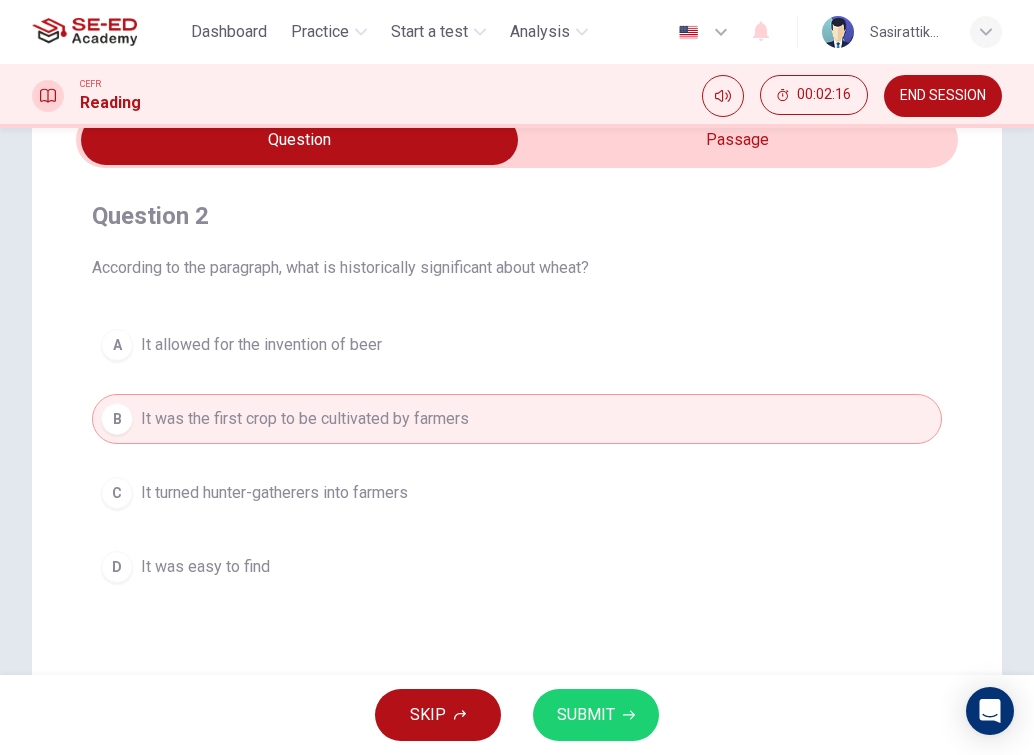 click on "It turned hunter-gatherers into farmers" at bounding box center (274, 493) 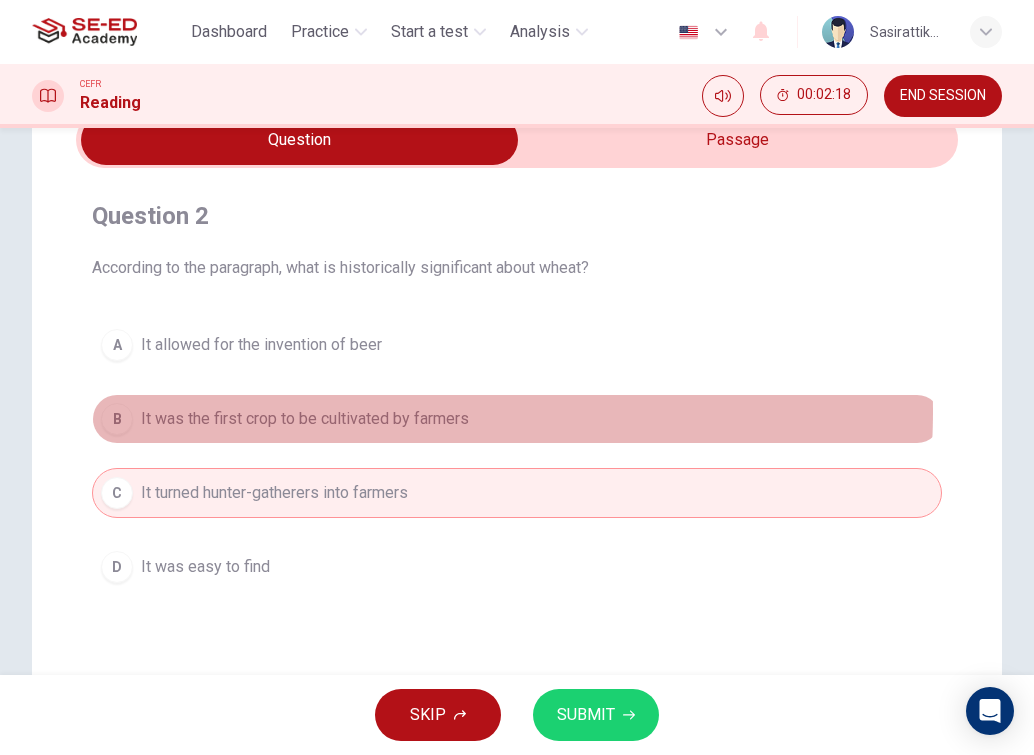 click on "It was the first crop to be cultivated by farmers" at bounding box center [305, 419] 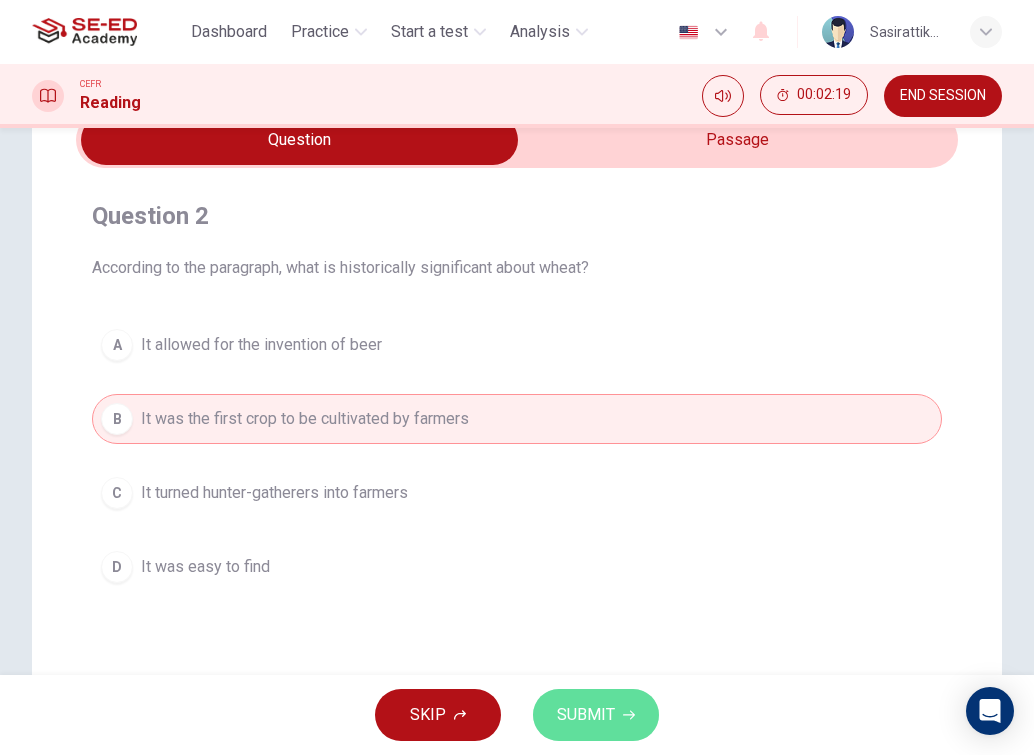 click on "SUBMIT" at bounding box center [586, 715] 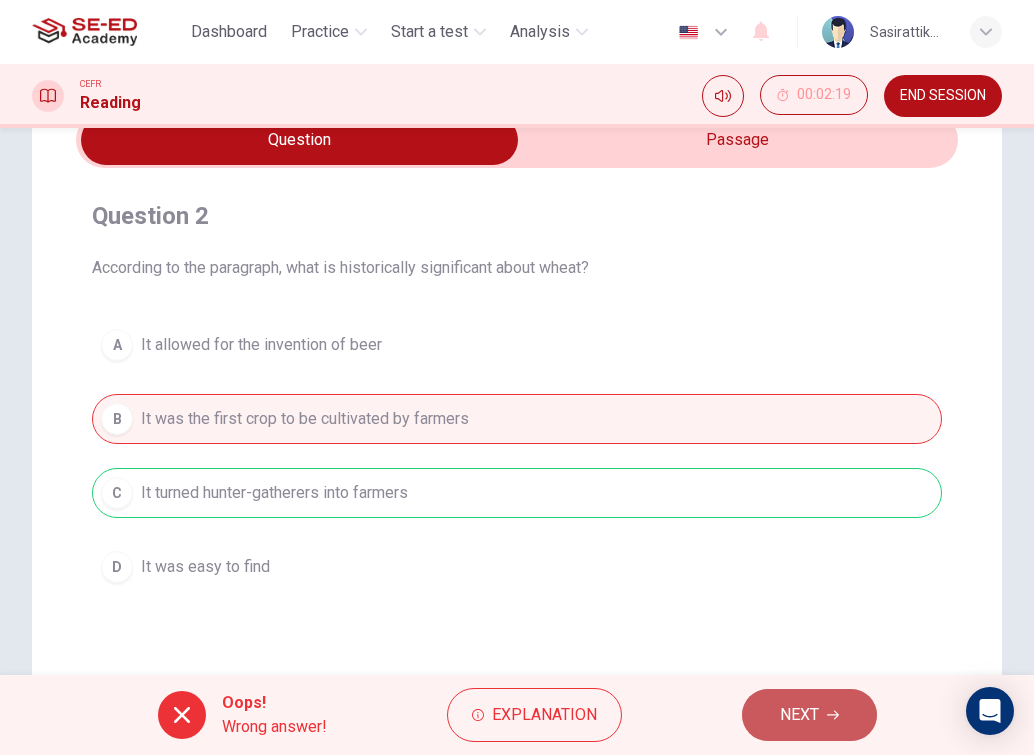click on "NEXT" at bounding box center [799, 715] 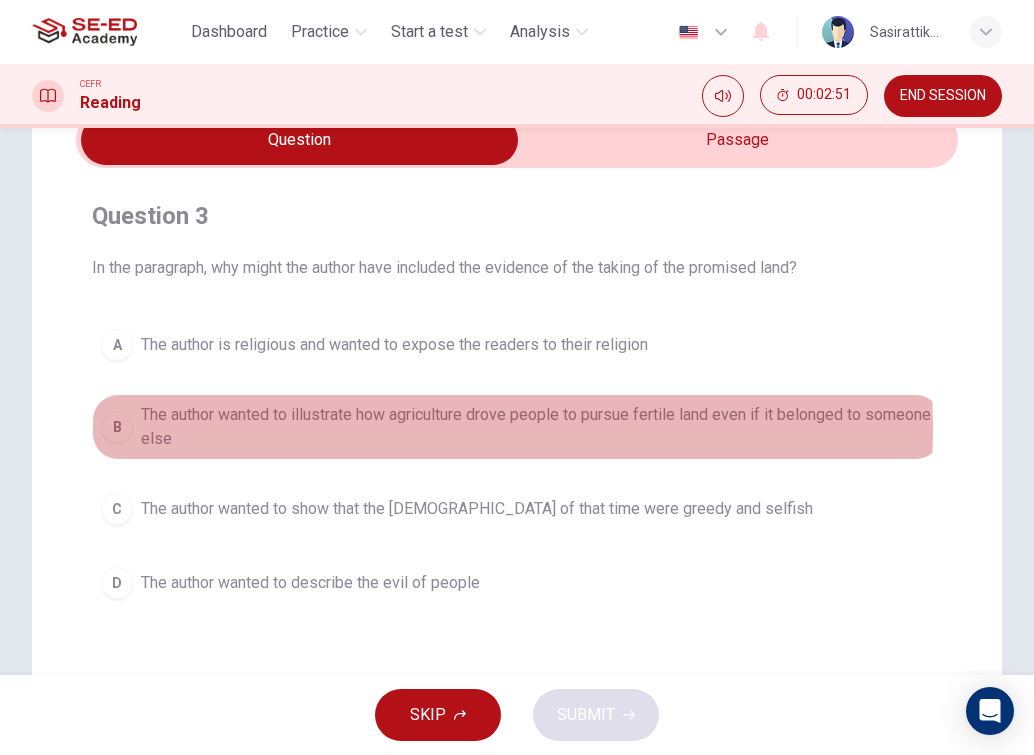click on "The author wanted to illustrate how agriculture drove people to pursue fertile land even if it belonged to someone else" at bounding box center [537, 427] 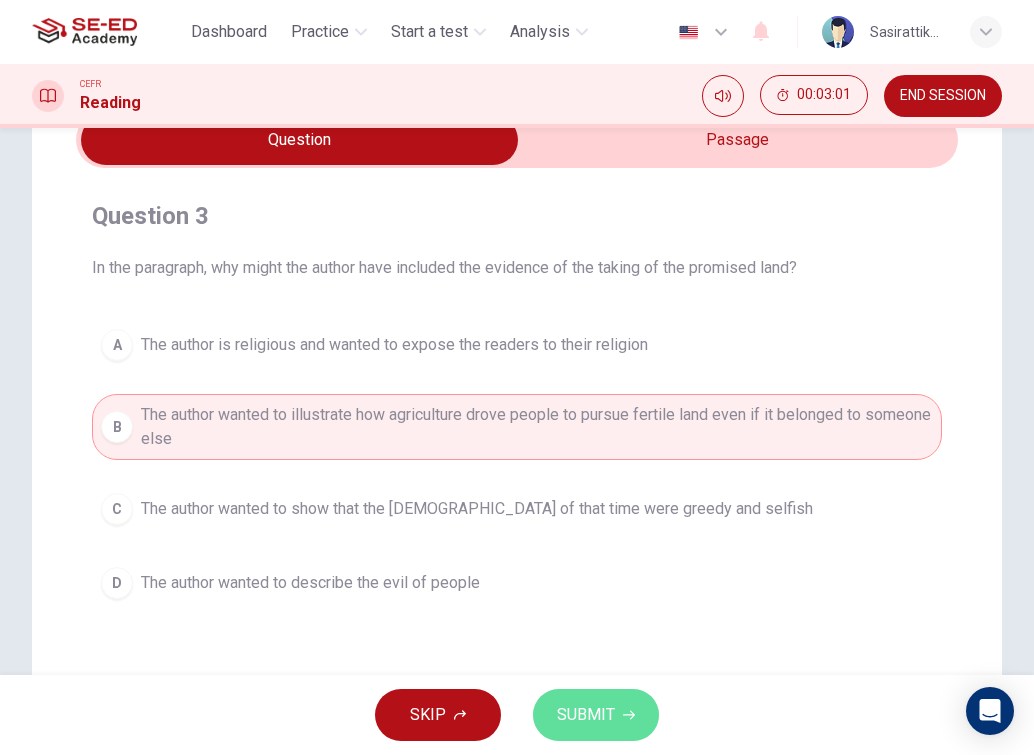 click on "SUBMIT" at bounding box center [586, 715] 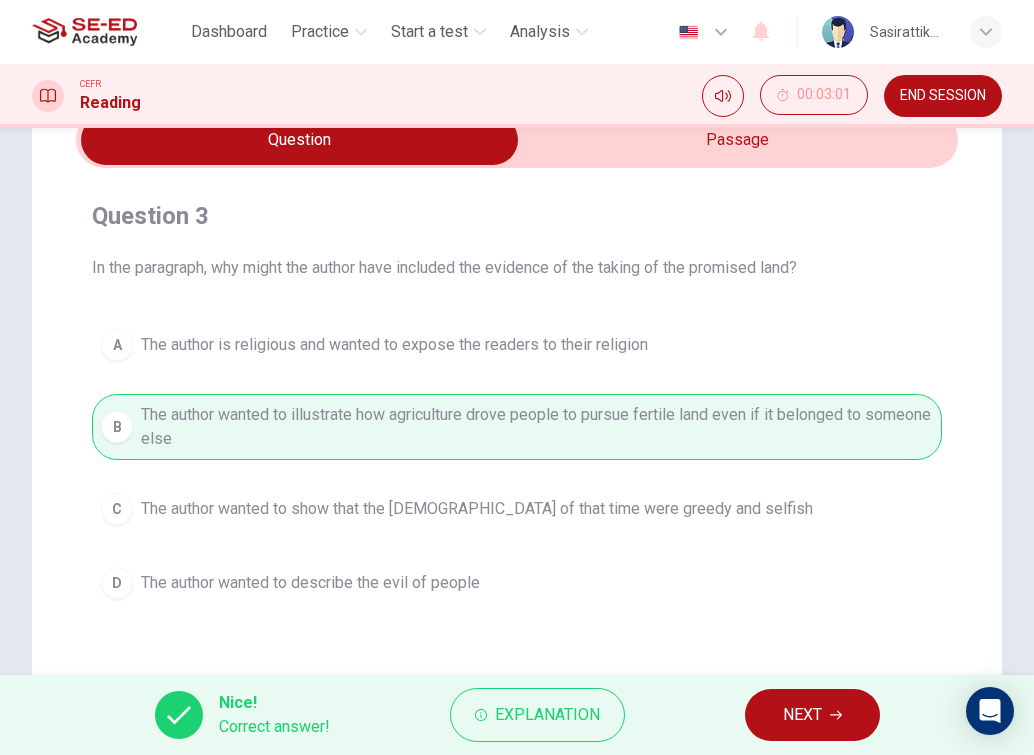 click on "NEXT" at bounding box center [802, 715] 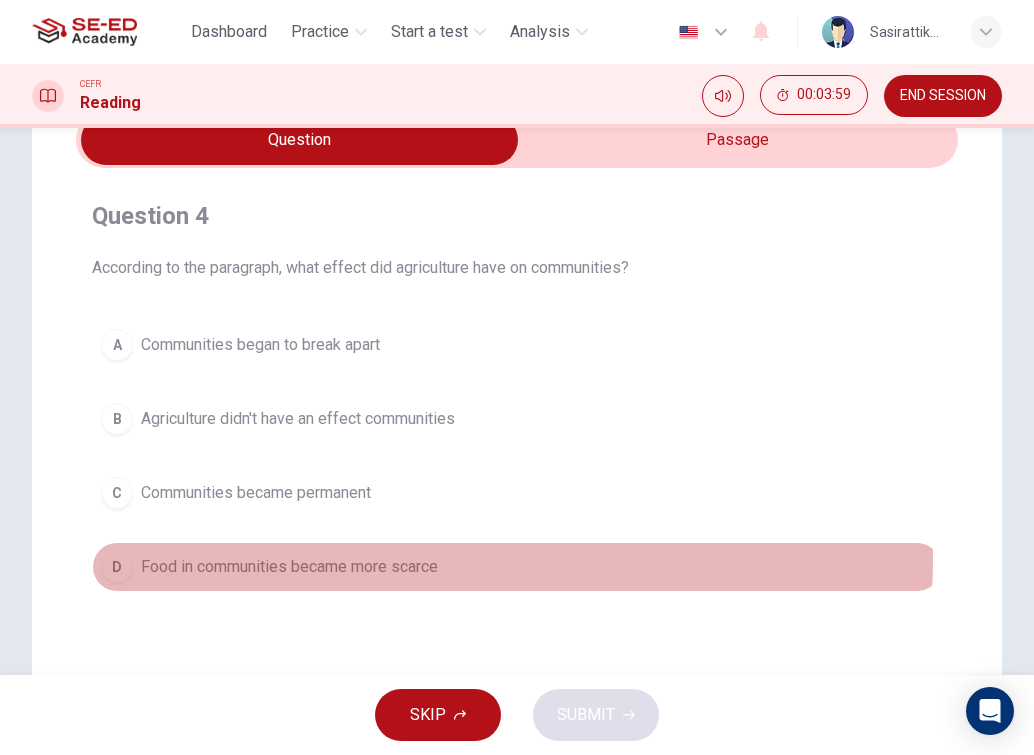 click on "Food in communities became more scarce" at bounding box center [289, 567] 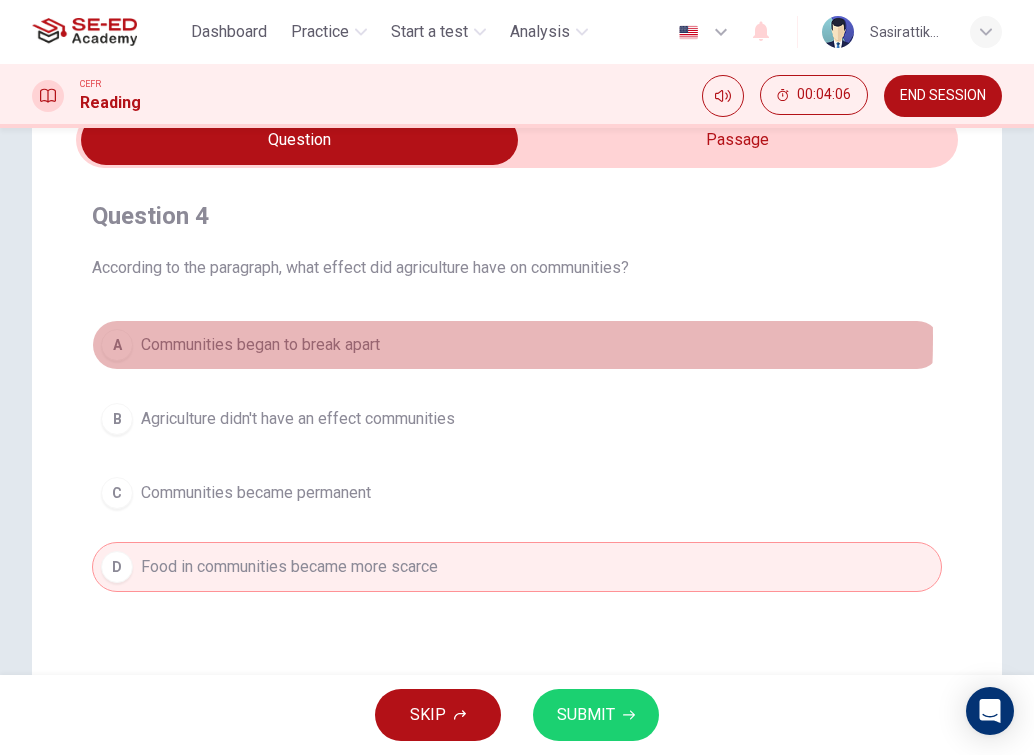 click on "Communities began to break apart" at bounding box center (260, 345) 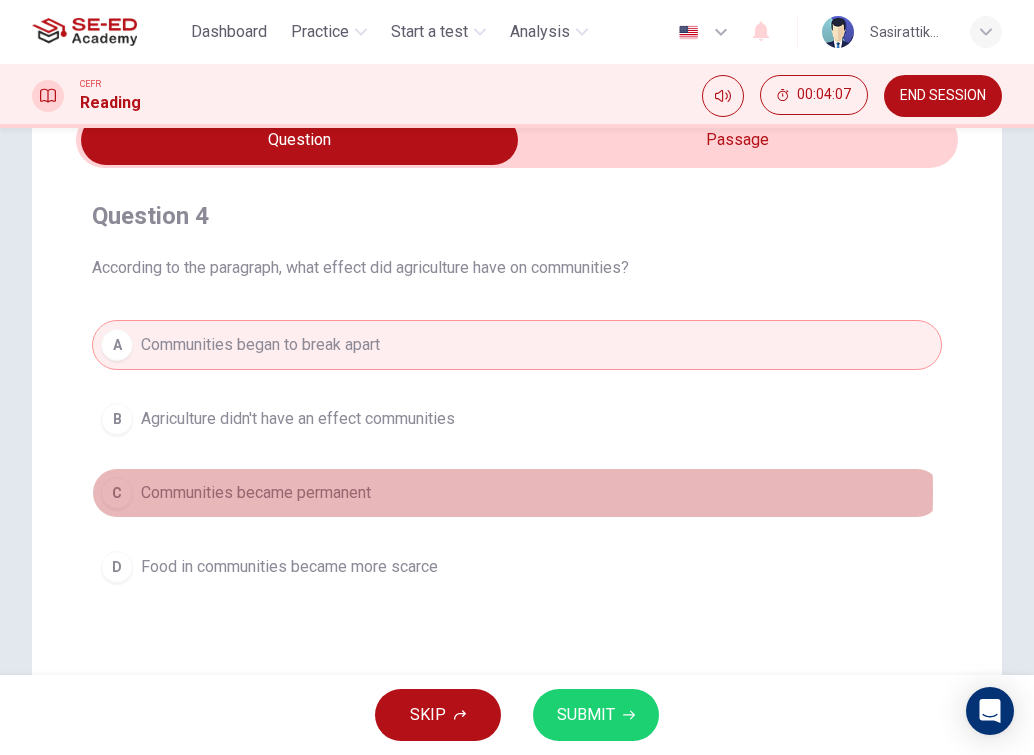 click on "Communities became permanent" at bounding box center [256, 493] 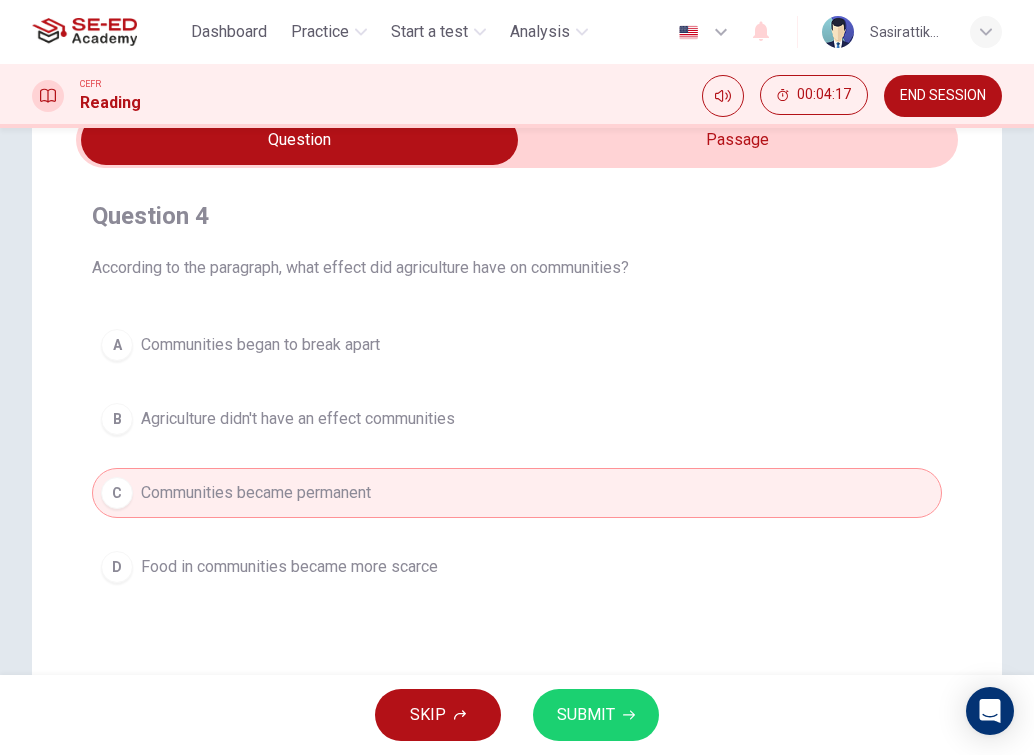 click on "Food in communities became more scarce" at bounding box center [289, 567] 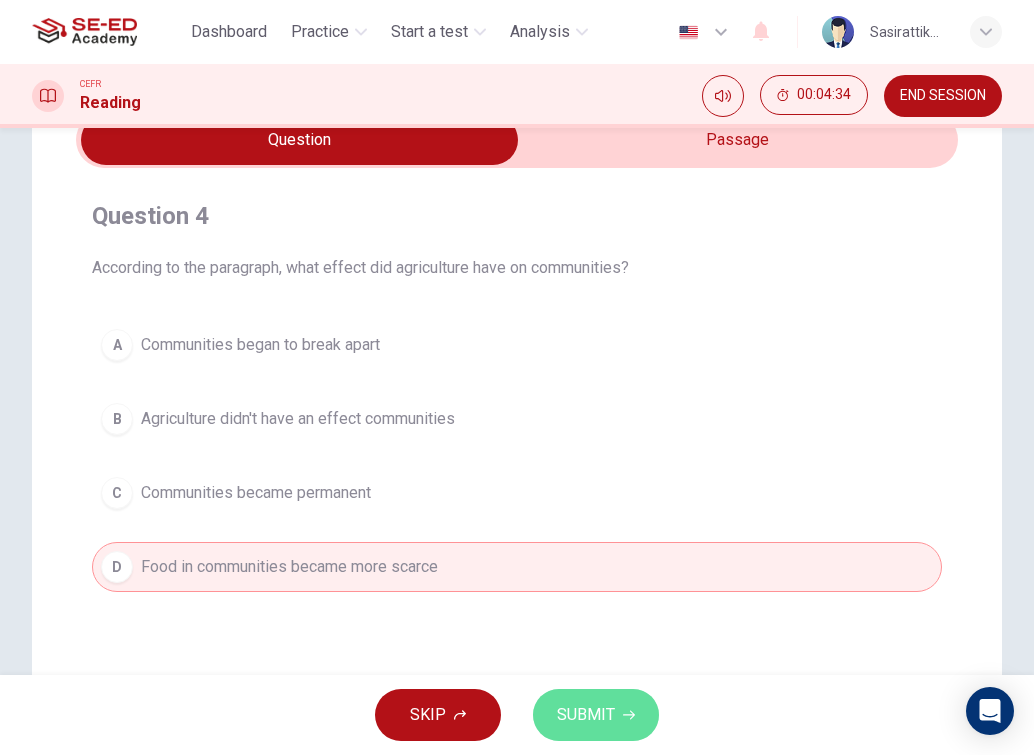 click on "SUBMIT" at bounding box center [586, 715] 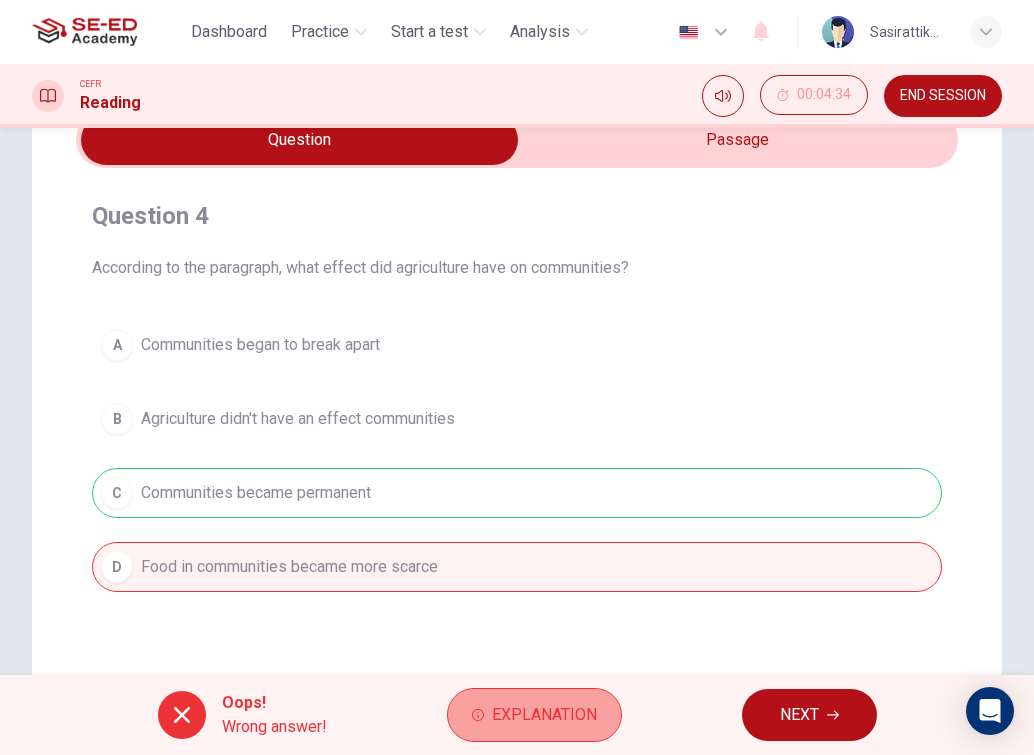click on "Explanation" at bounding box center [544, 715] 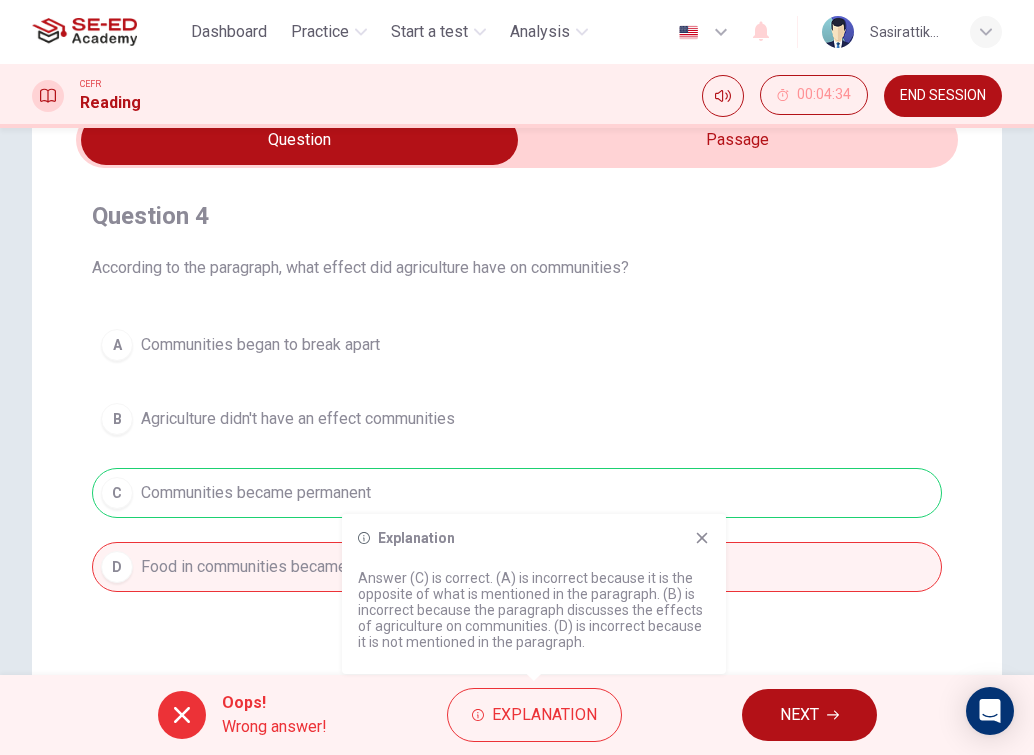 click at bounding box center (299, 140) 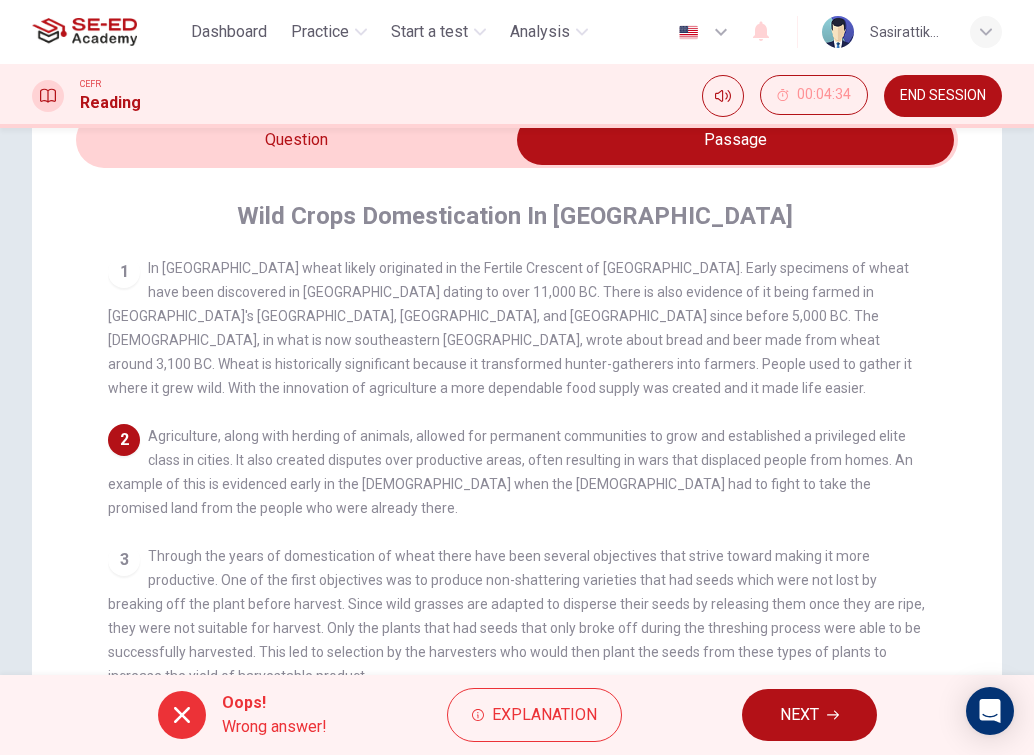 click at bounding box center [735, 140] 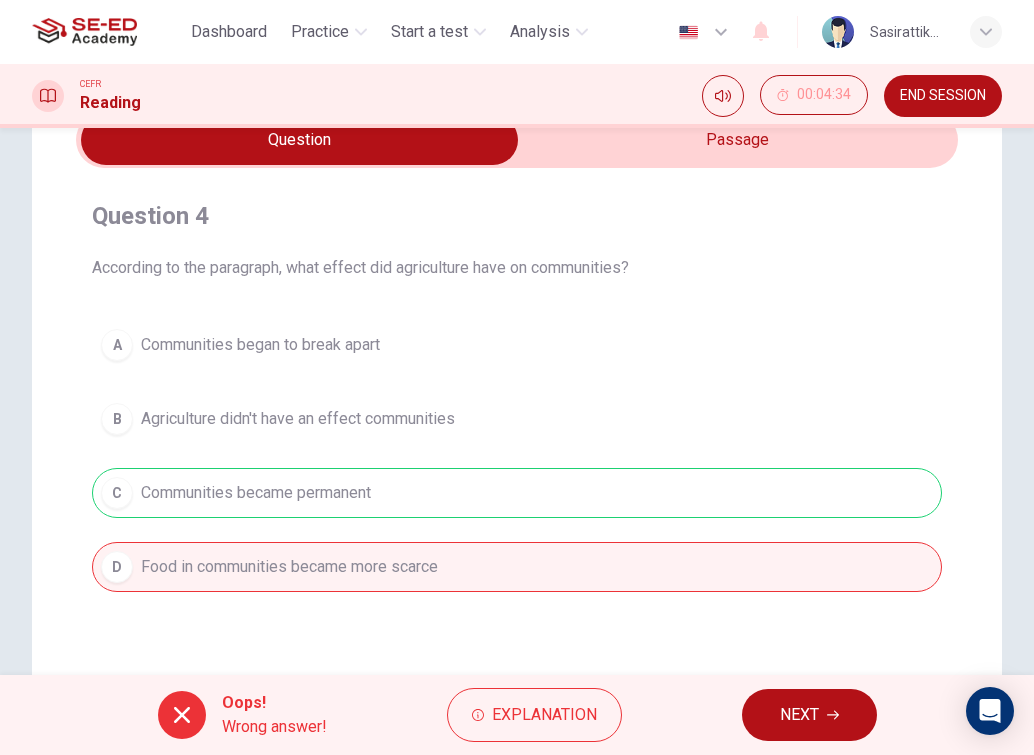 click on "NEXT" at bounding box center [799, 715] 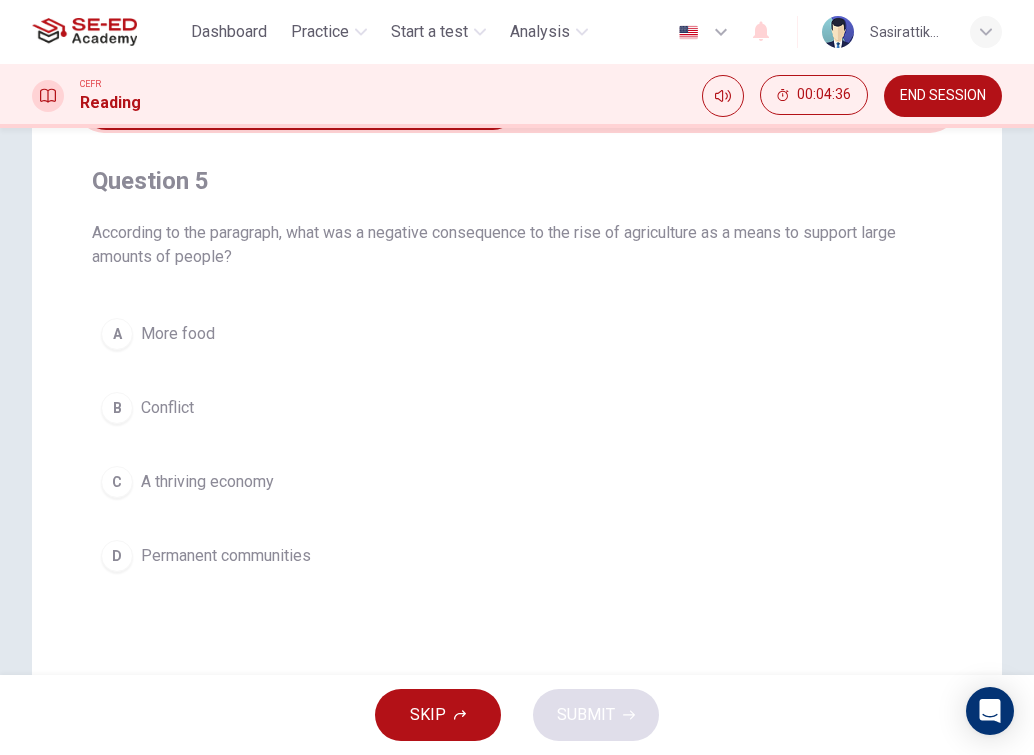 scroll, scrollTop: 100, scrollLeft: 0, axis: vertical 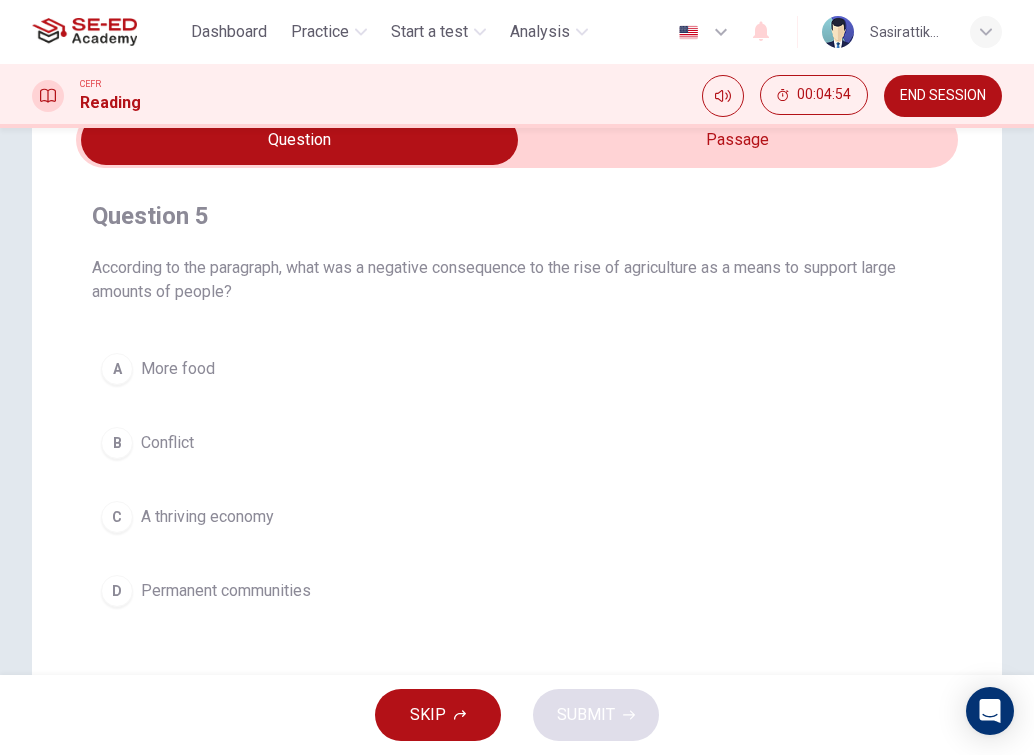 click at bounding box center (299, 140) 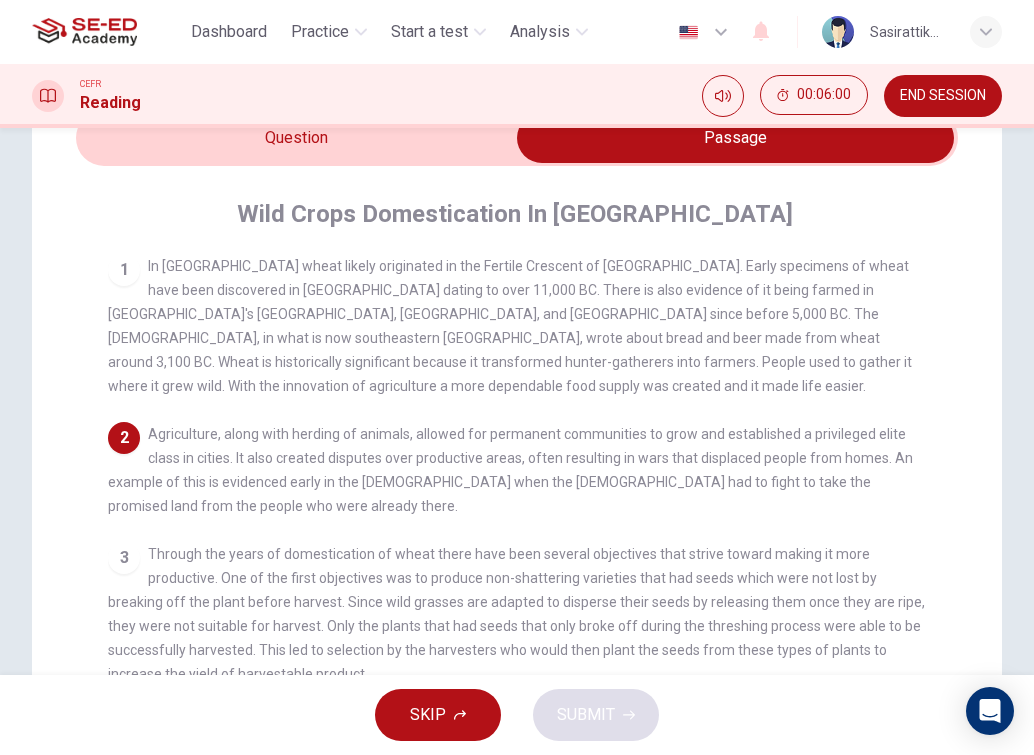 scroll, scrollTop: 0, scrollLeft: 0, axis: both 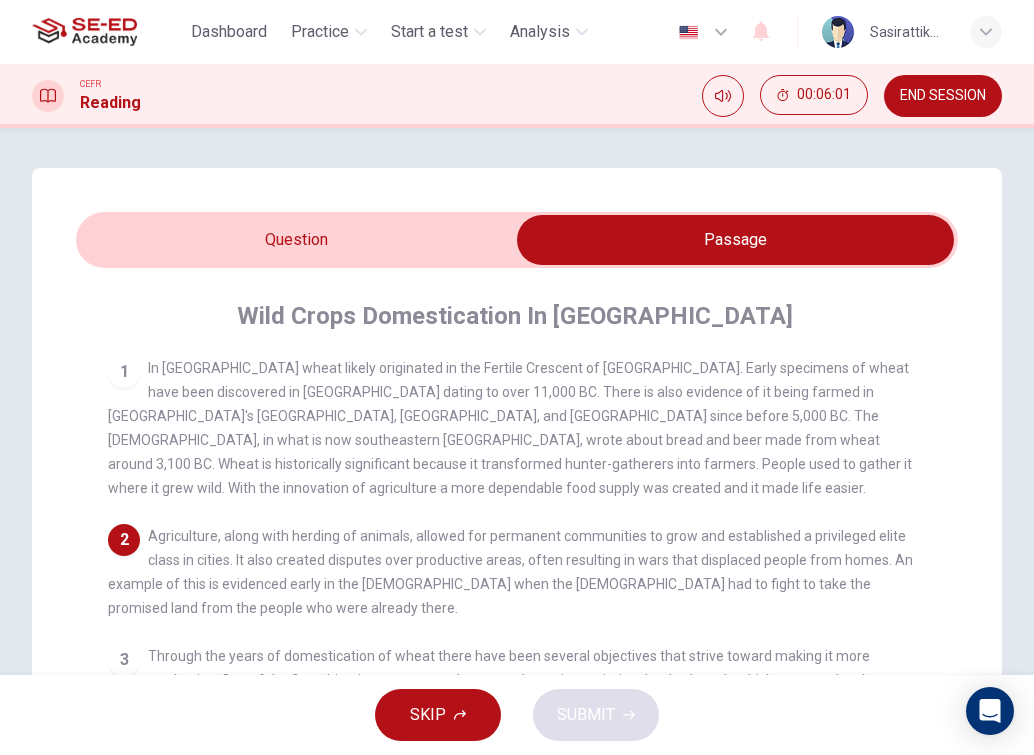 click at bounding box center (735, 240) 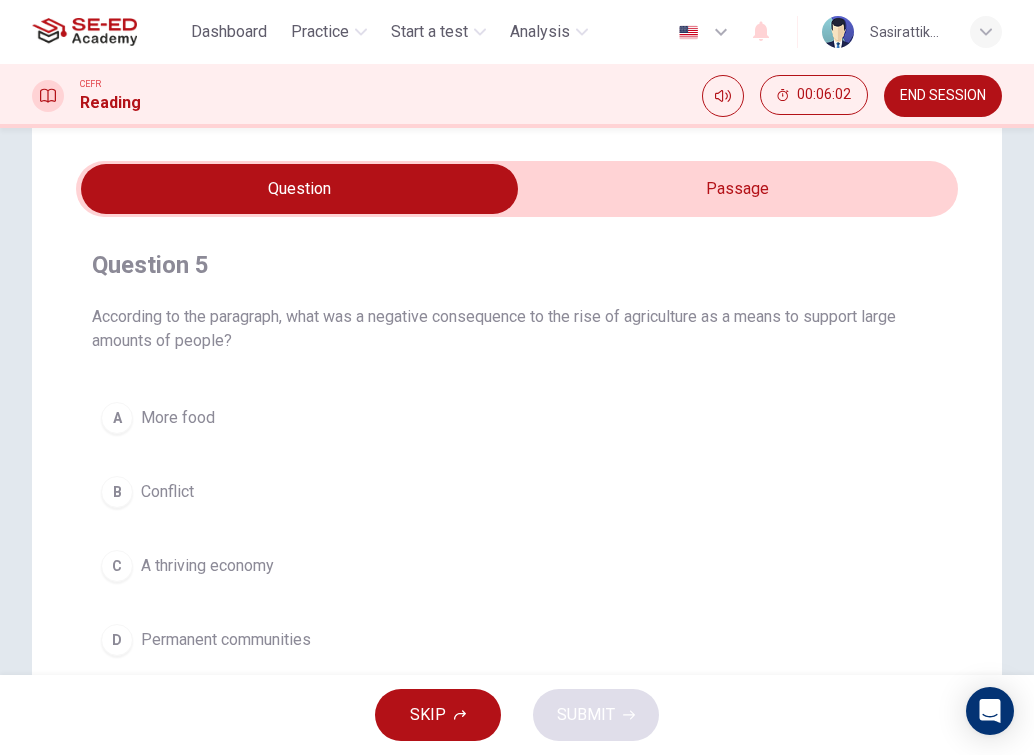 scroll, scrollTop: 100, scrollLeft: 0, axis: vertical 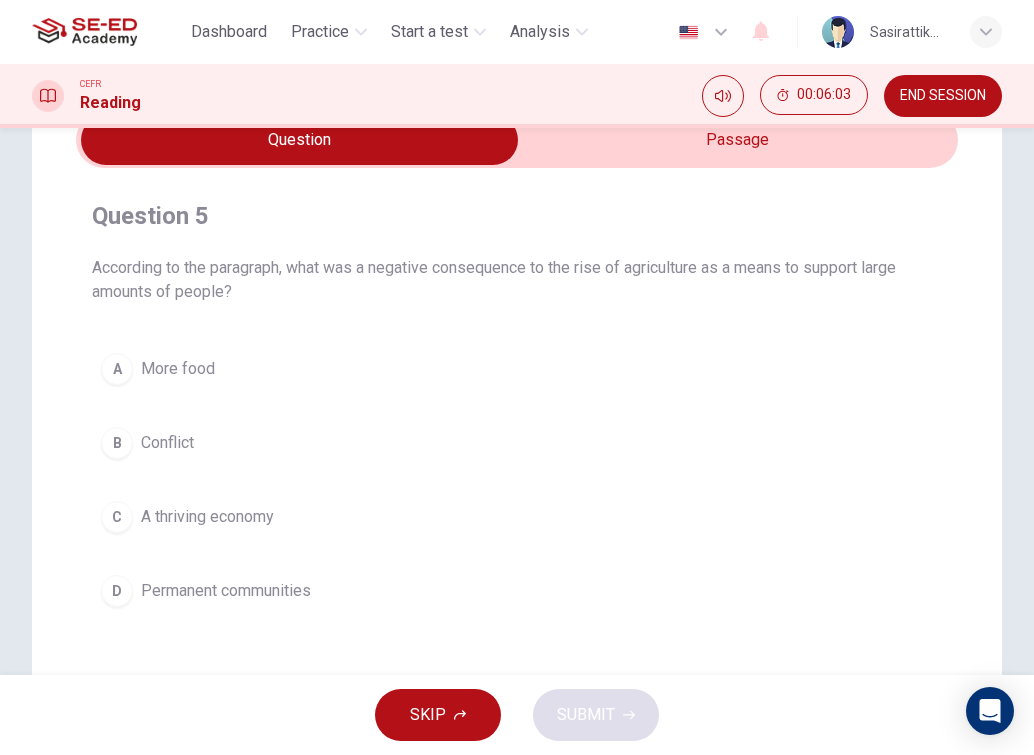 click on "A More food" at bounding box center (517, 369) 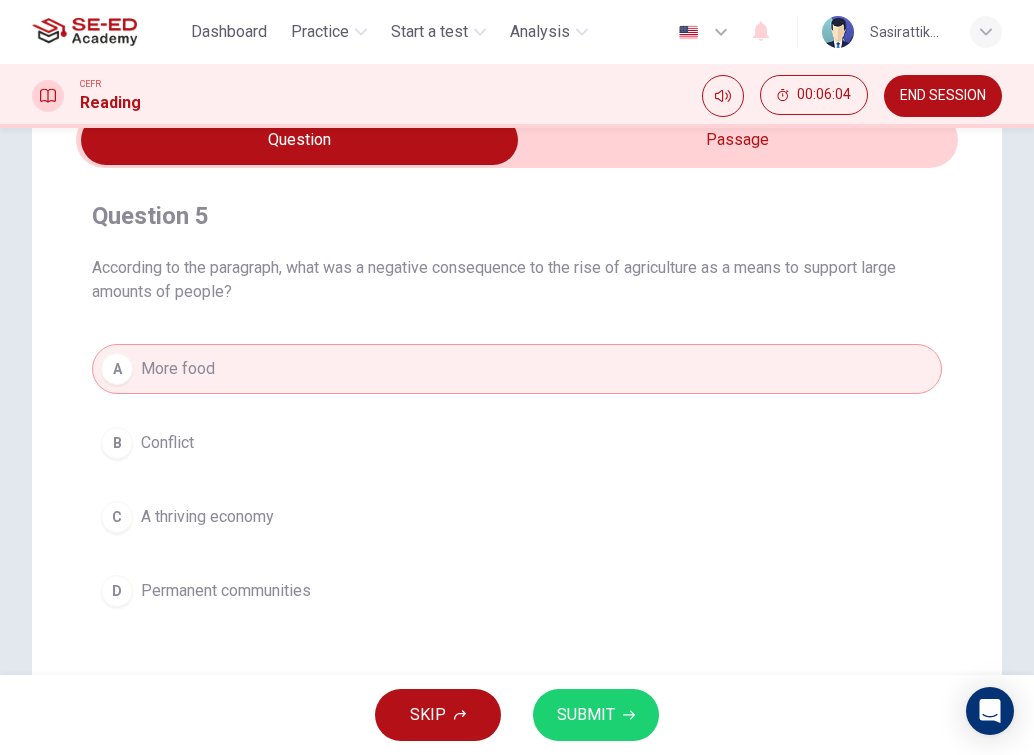 click on "SUBMIT" at bounding box center (586, 715) 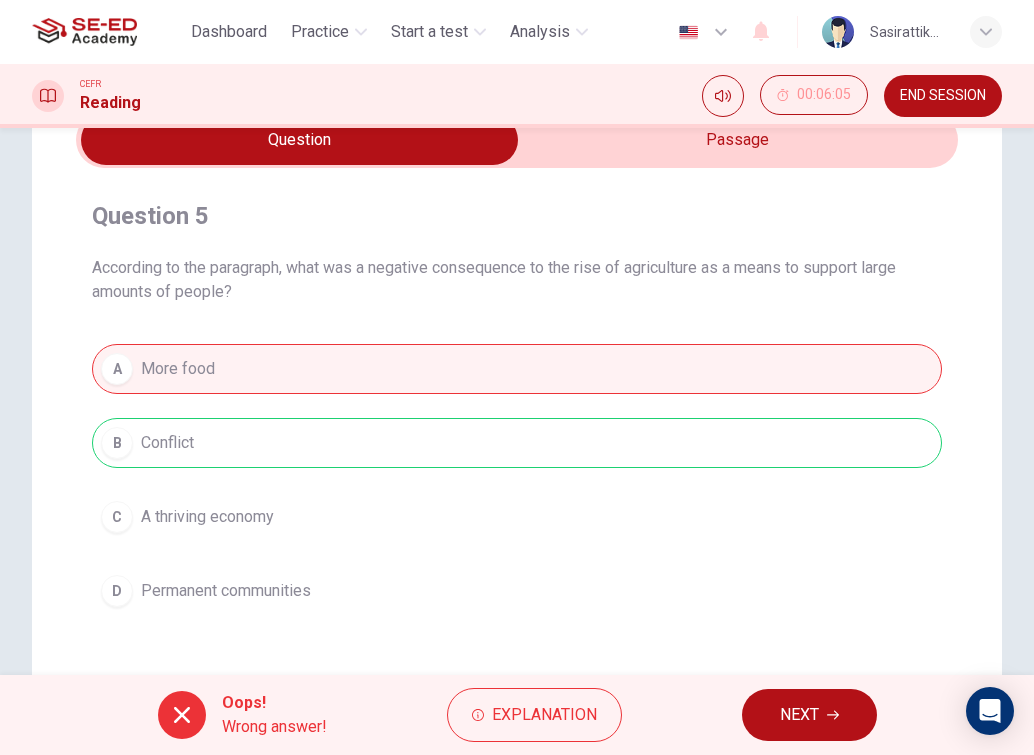 drag, startPoint x: 824, startPoint y: 701, endPoint x: 815, endPoint y: 691, distance: 13.453624 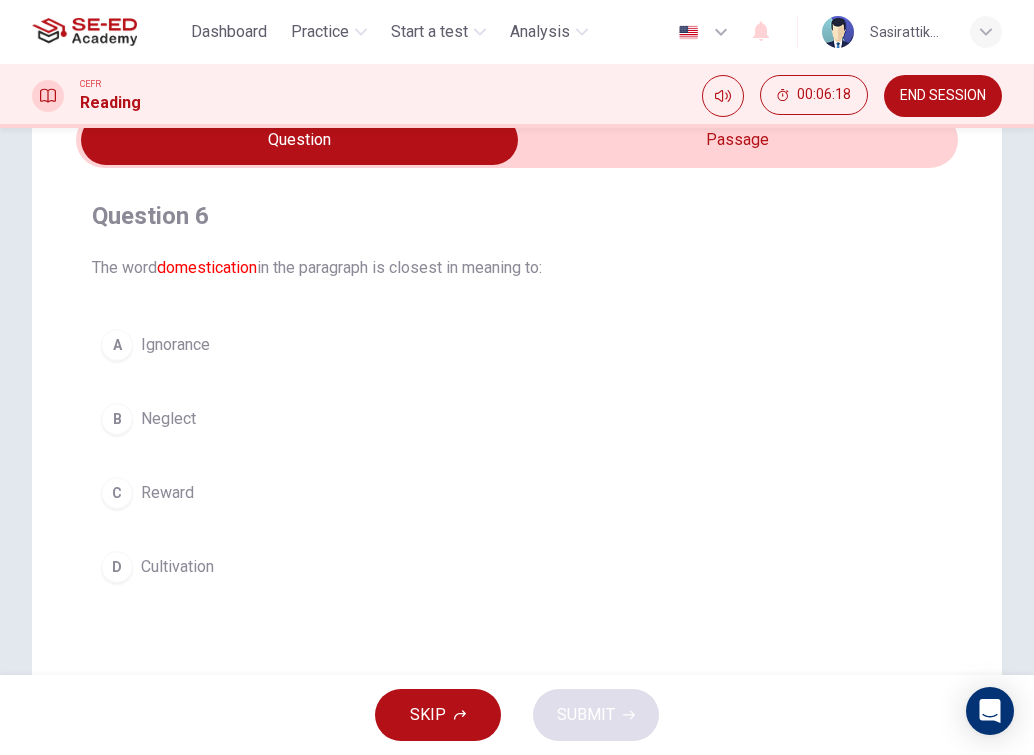click at bounding box center [299, 140] 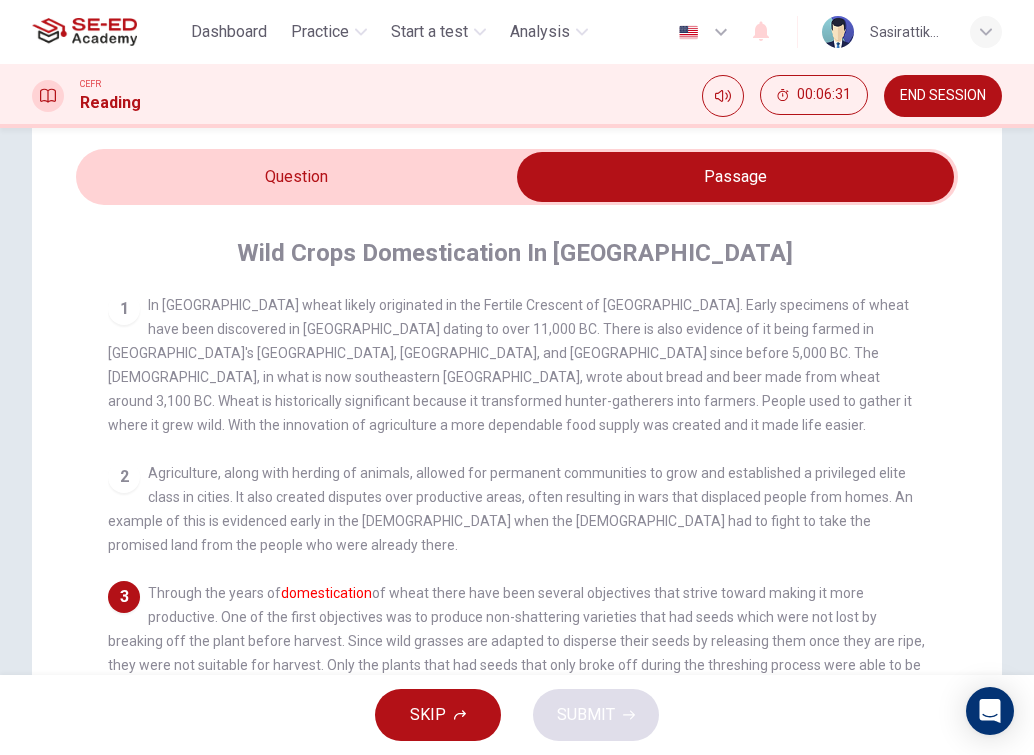 scroll, scrollTop: 0, scrollLeft: 0, axis: both 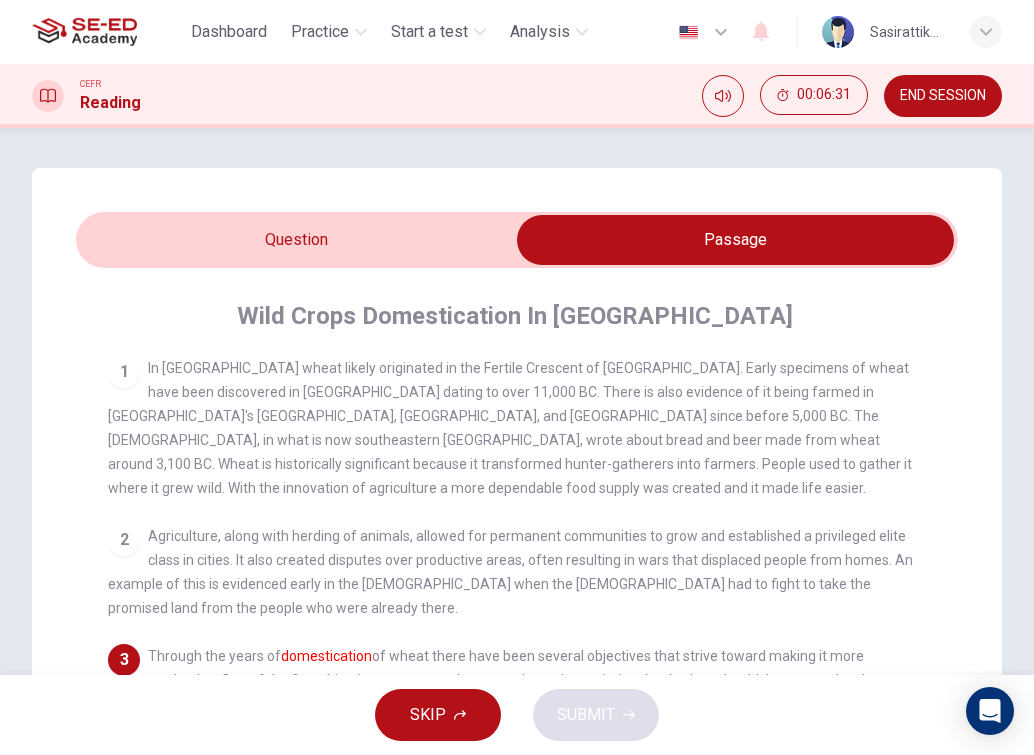 click at bounding box center (735, 240) 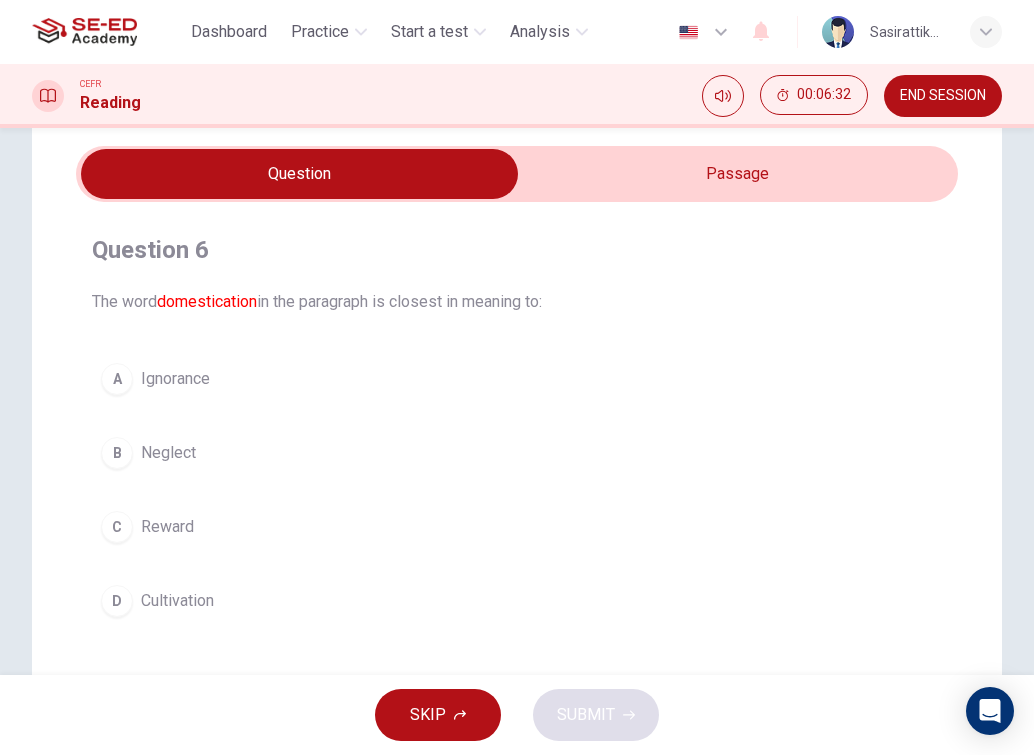 scroll, scrollTop: 200, scrollLeft: 0, axis: vertical 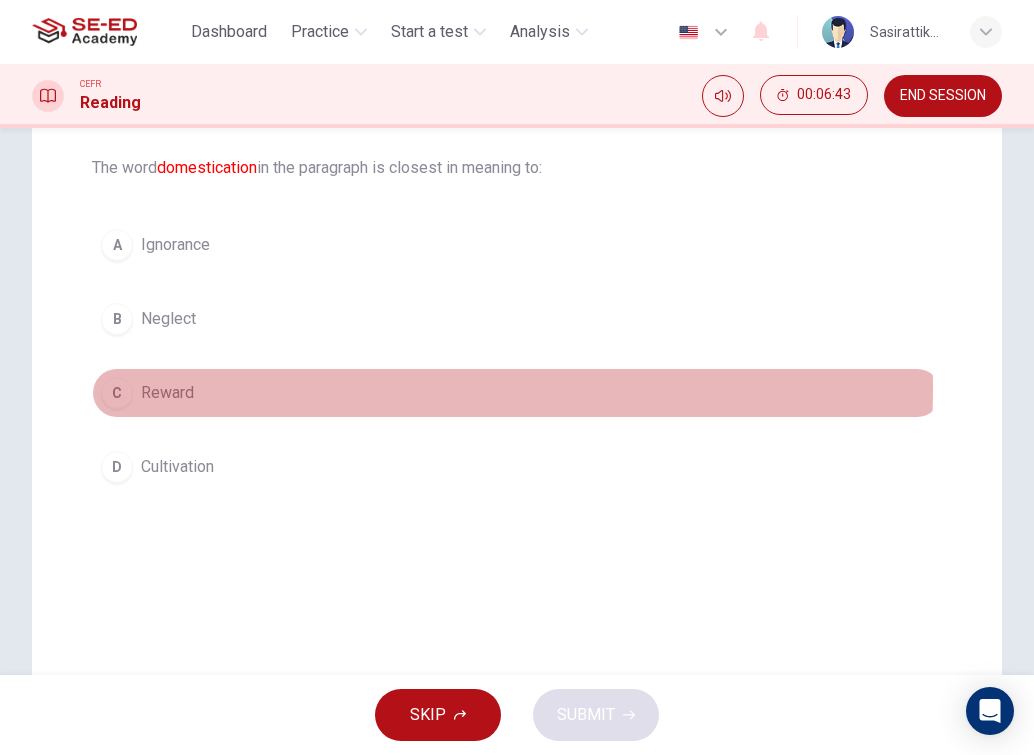 click on "C Reward" at bounding box center (517, 393) 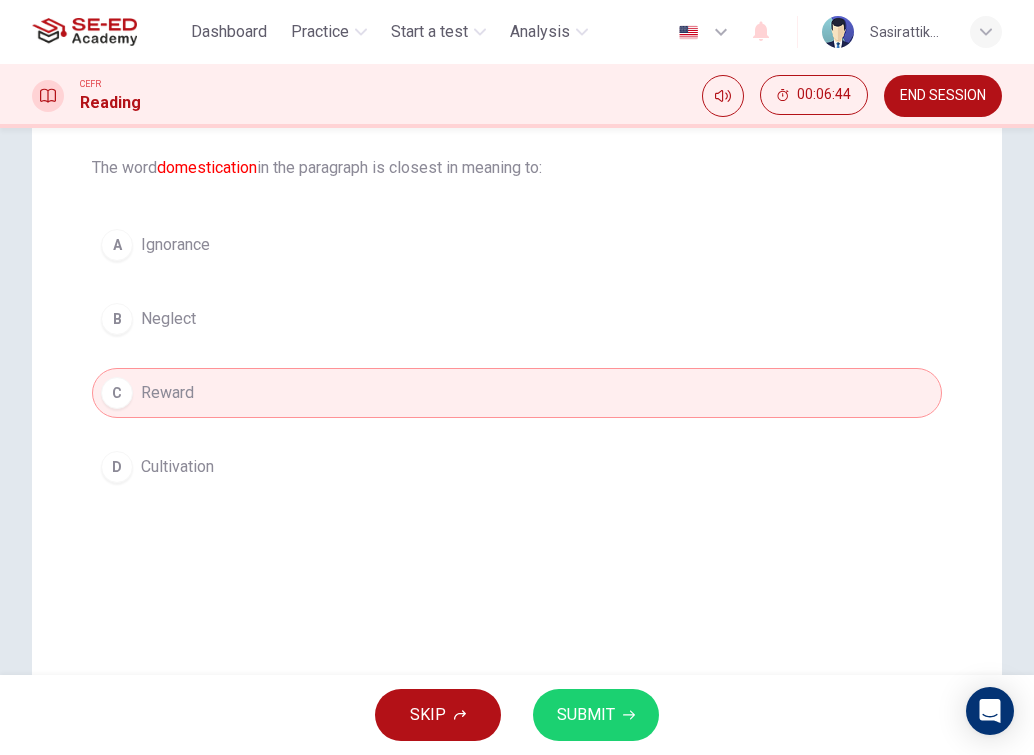 click on "SUBMIT" at bounding box center [586, 715] 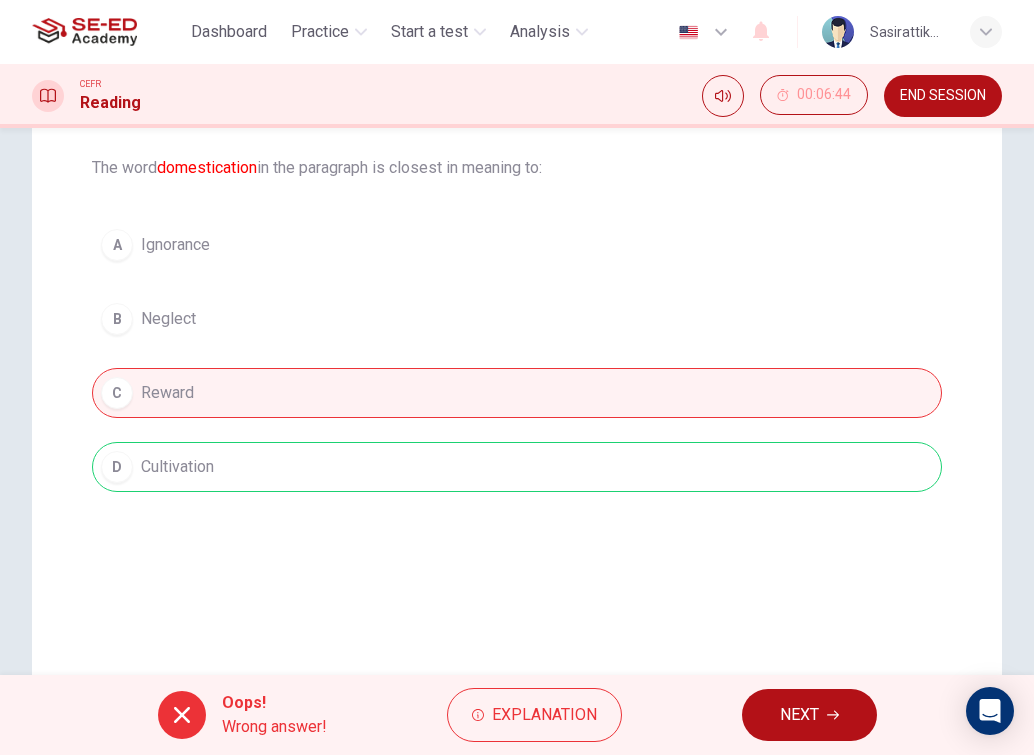 click on "NEXT" at bounding box center [809, 715] 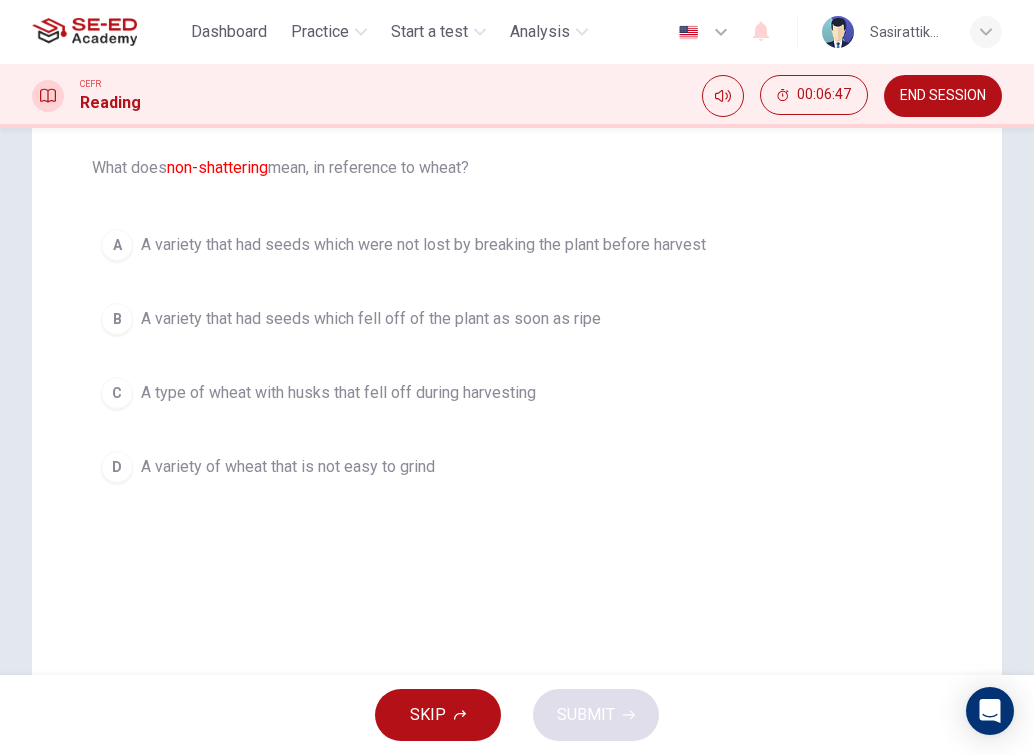 click on "A variety that had seeds which were not lost by breaking the plant before harvest" at bounding box center (423, 245) 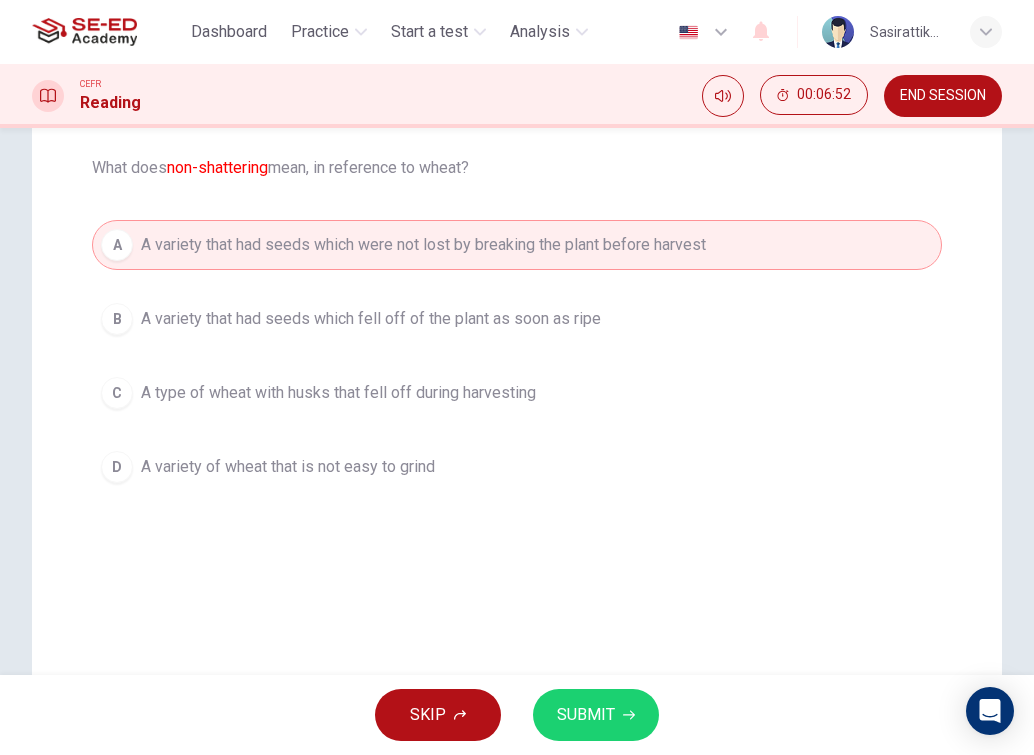 scroll, scrollTop: 0, scrollLeft: 0, axis: both 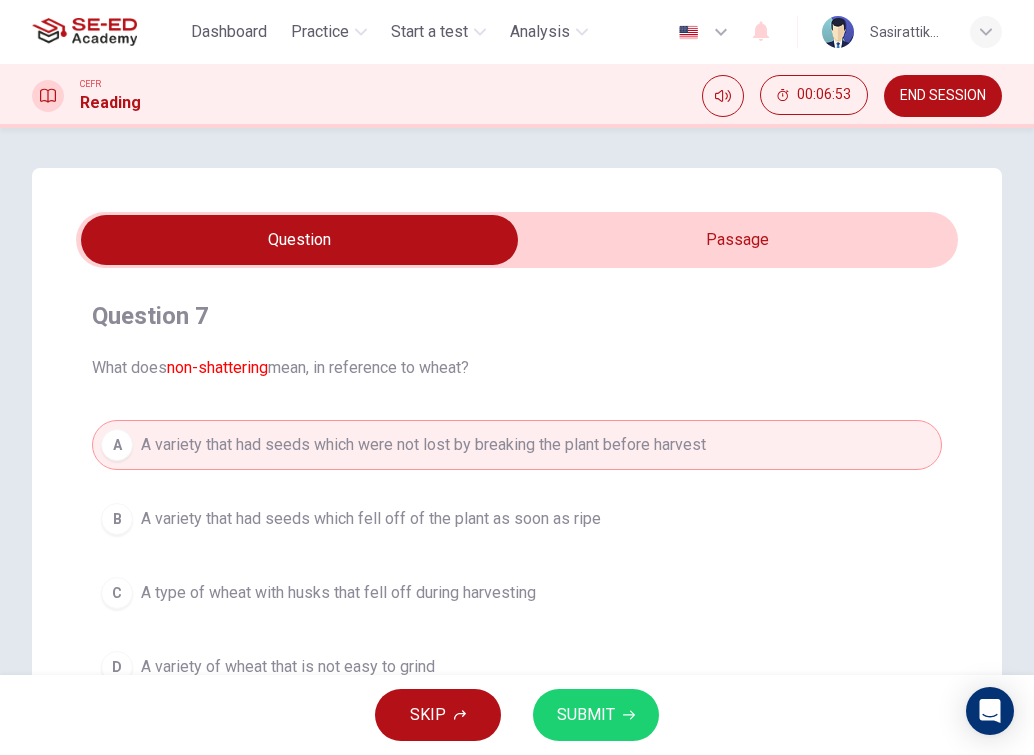 click at bounding box center (299, 240) 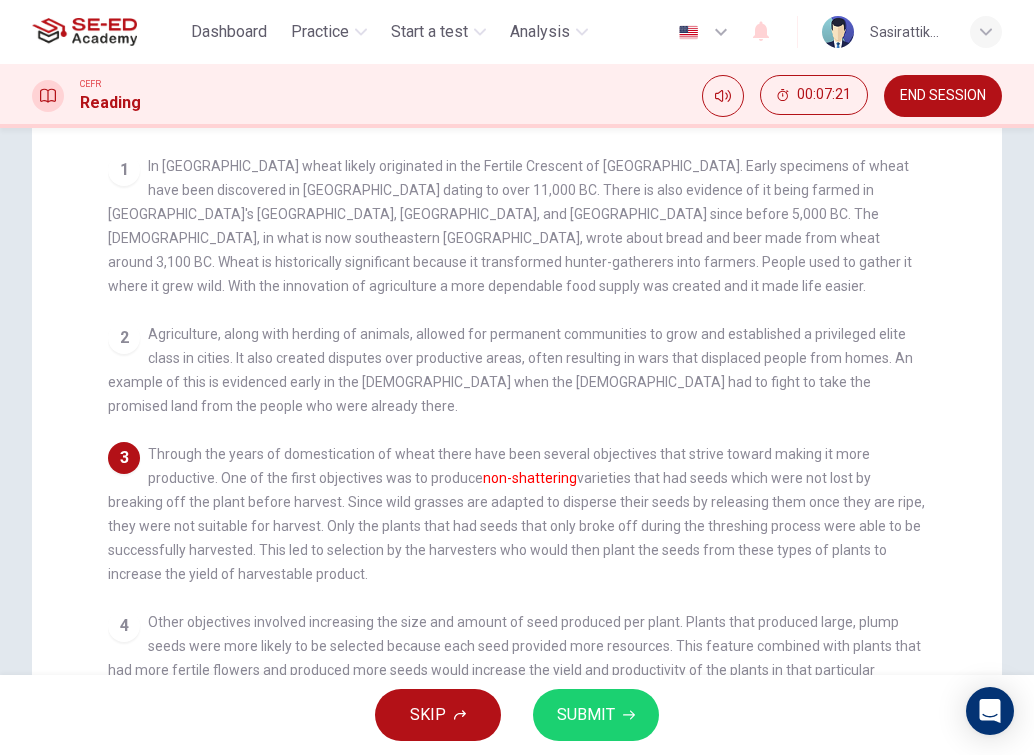 scroll, scrollTop: 100, scrollLeft: 0, axis: vertical 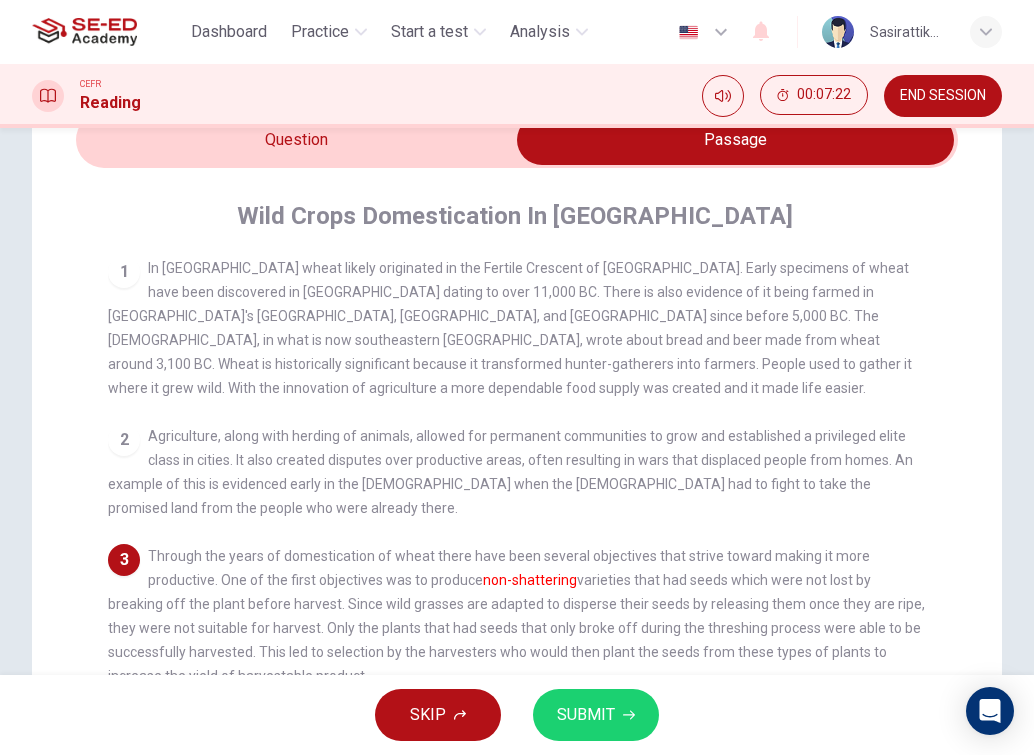 click at bounding box center (735, 140) 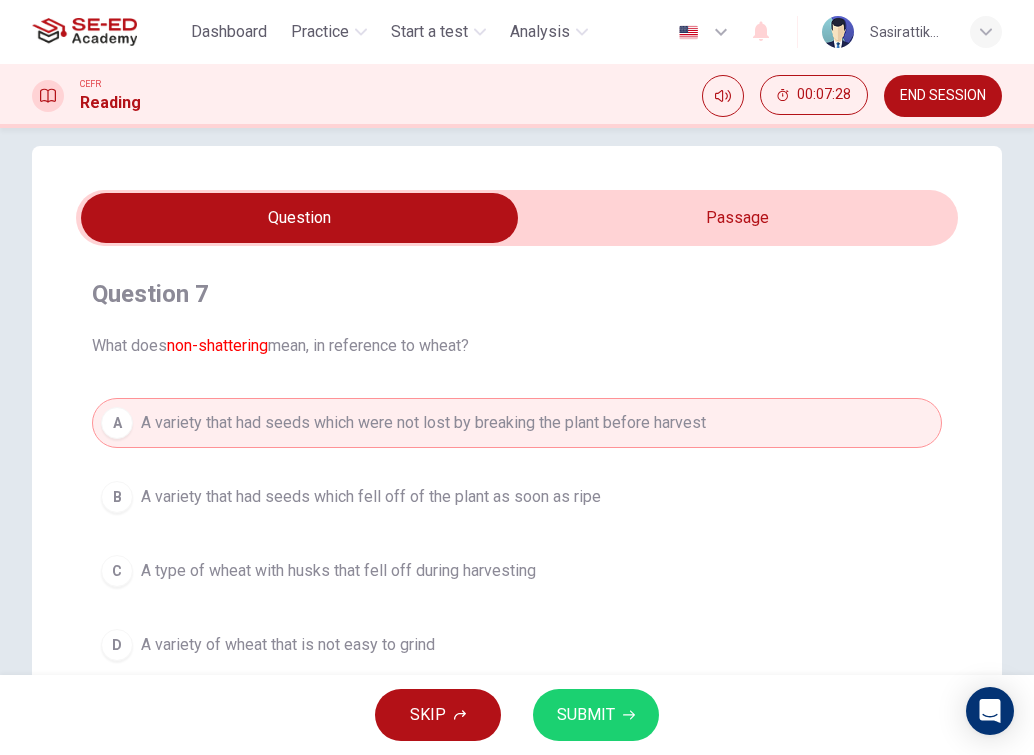 scroll, scrollTop: 0, scrollLeft: 0, axis: both 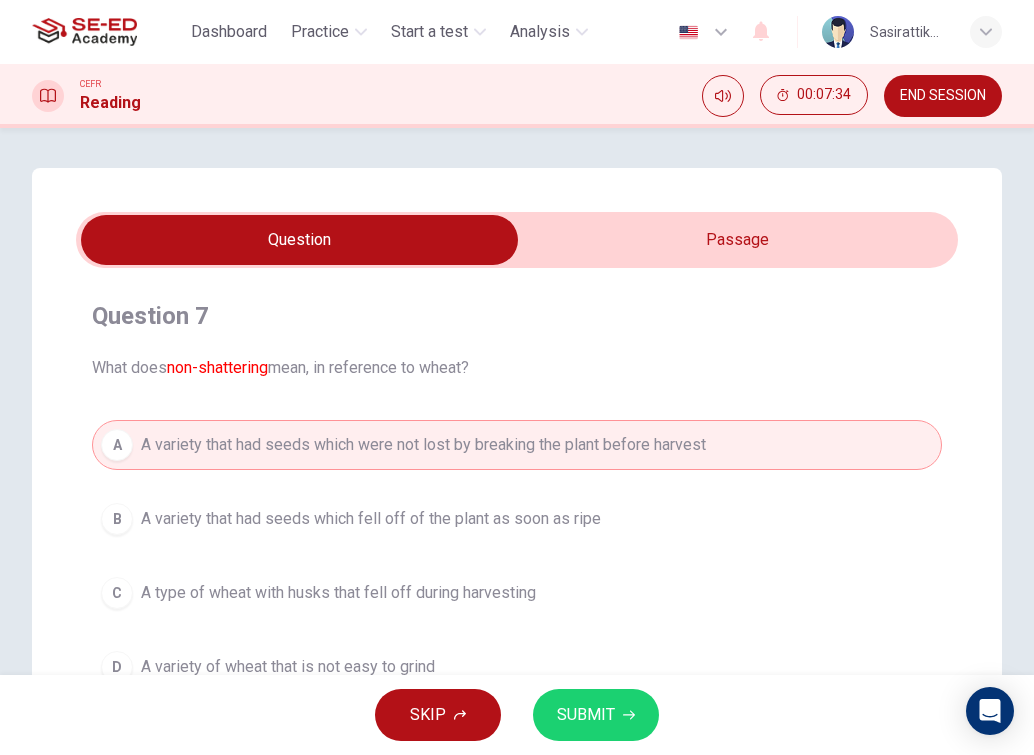 click on "SUBMIT" at bounding box center (586, 715) 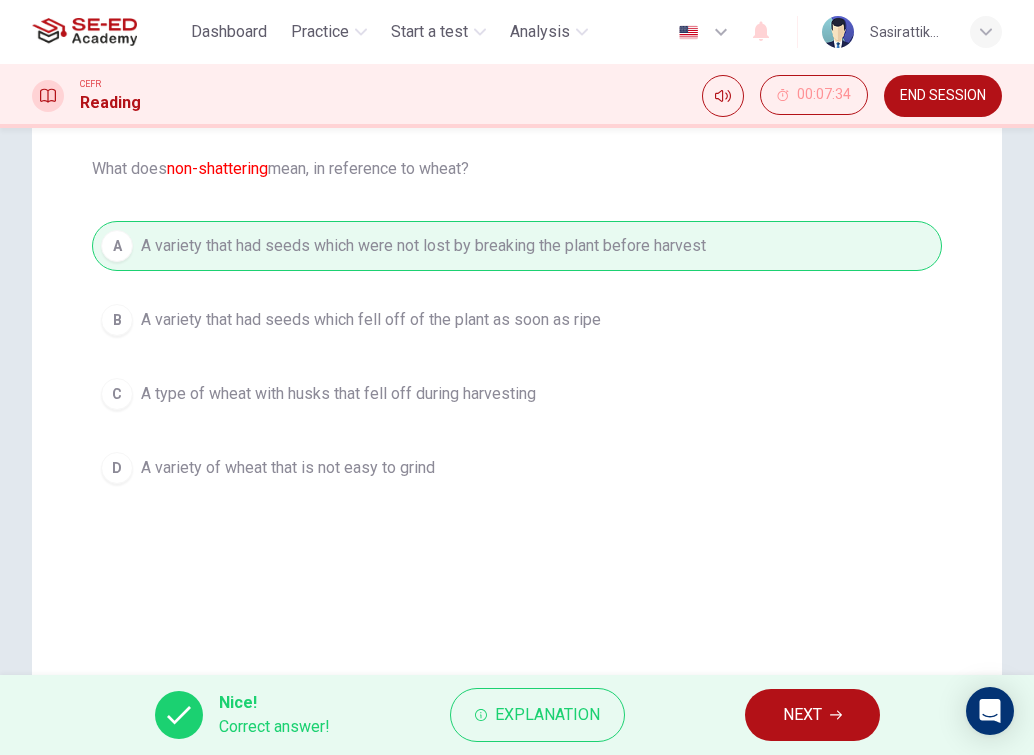 scroll, scrollTop: 200, scrollLeft: 0, axis: vertical 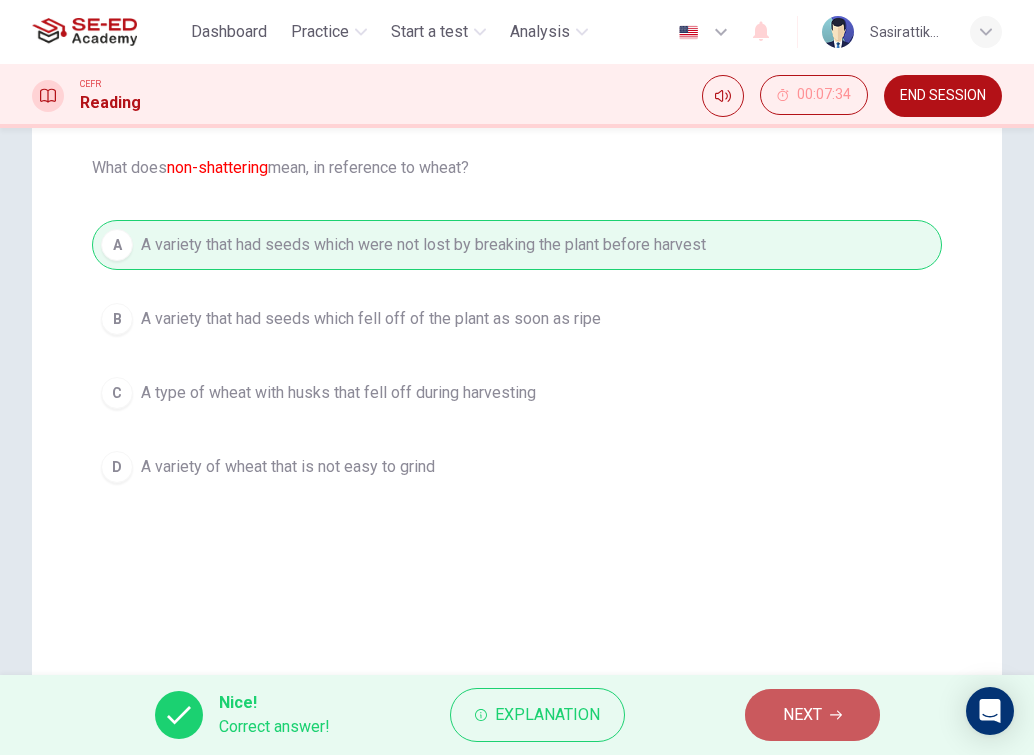 click 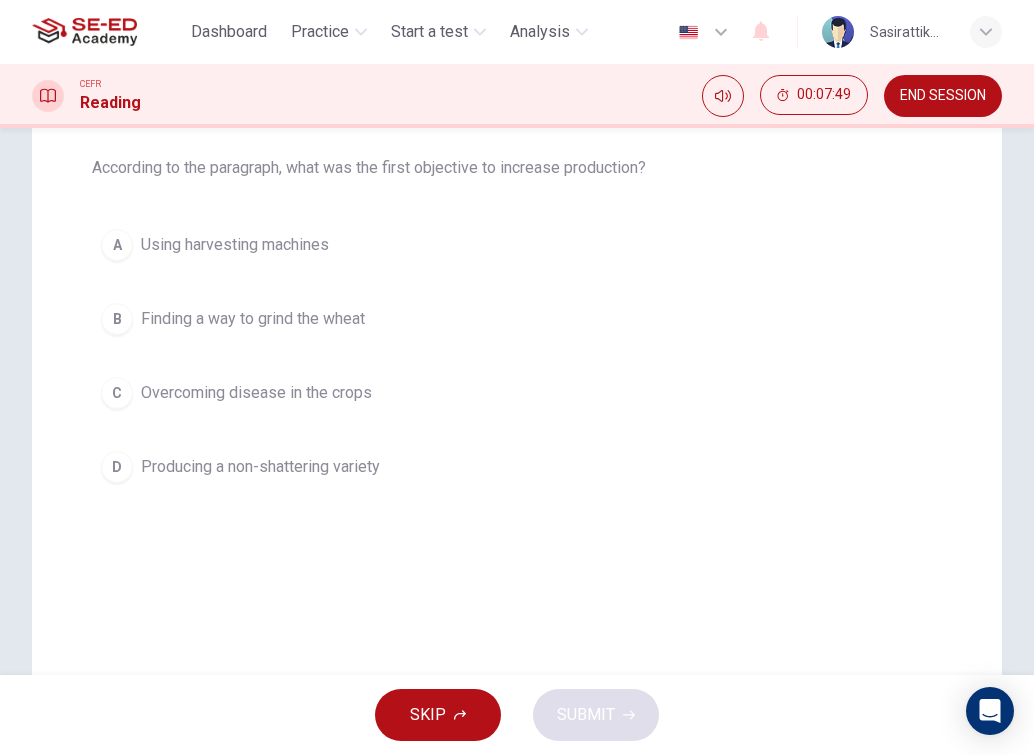 scroll, scrollTop: 100, scrollLeft: 0, axis: vertical 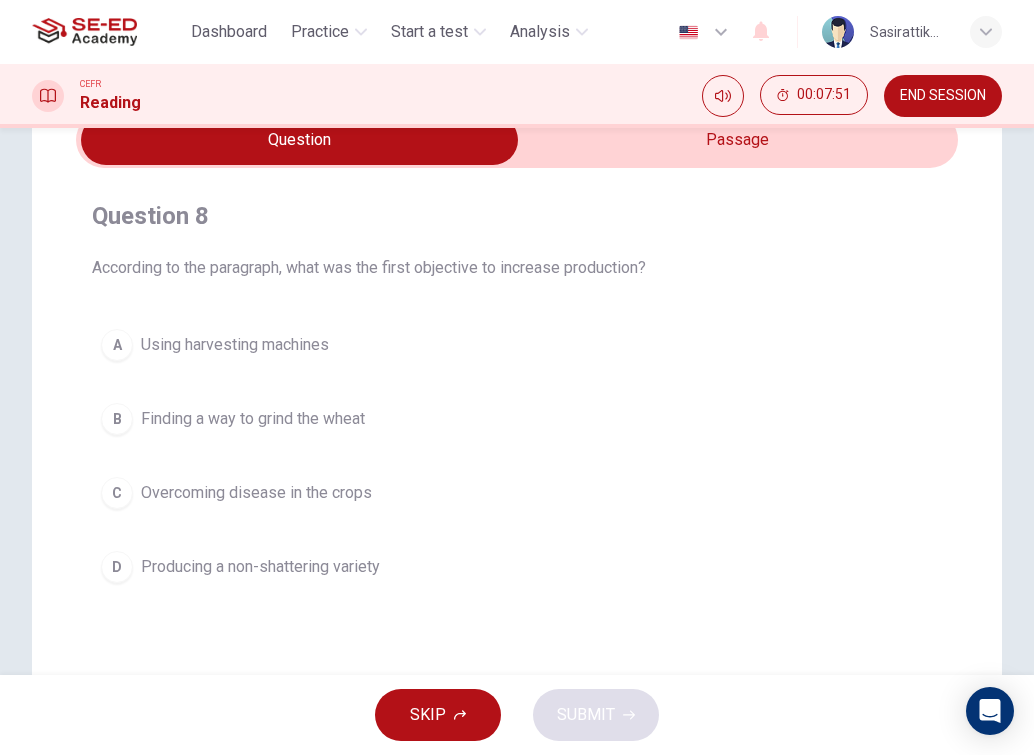 click at bounding box center (299, 140) 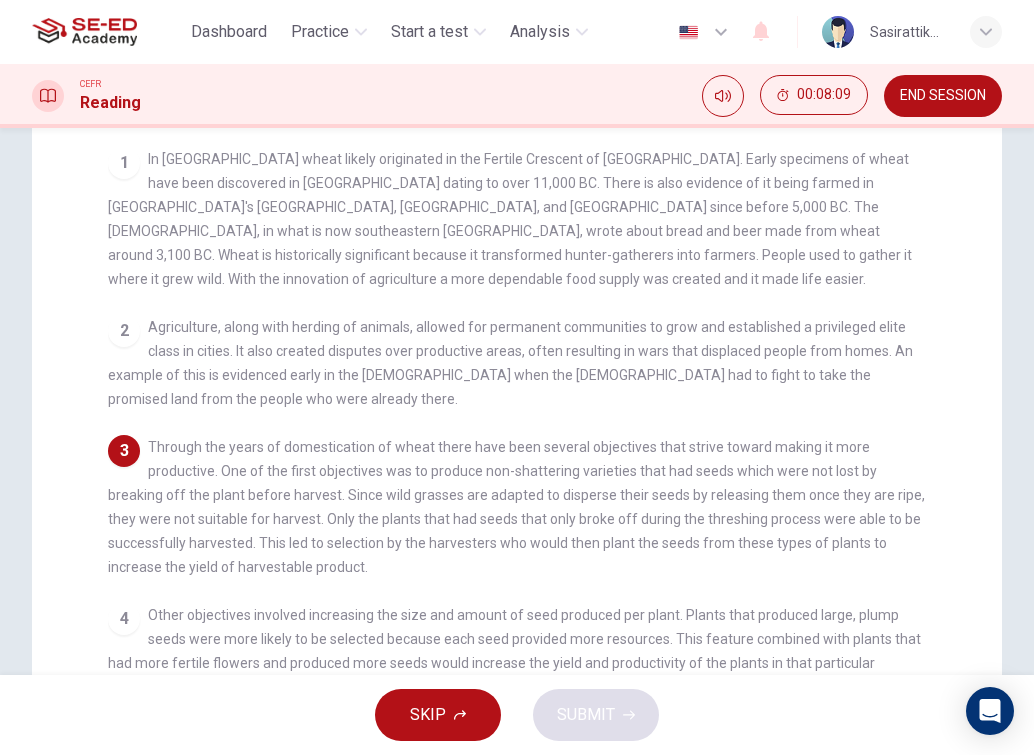 scroll, scrollTop: 100, scrollLeft: 0, axis: vertical 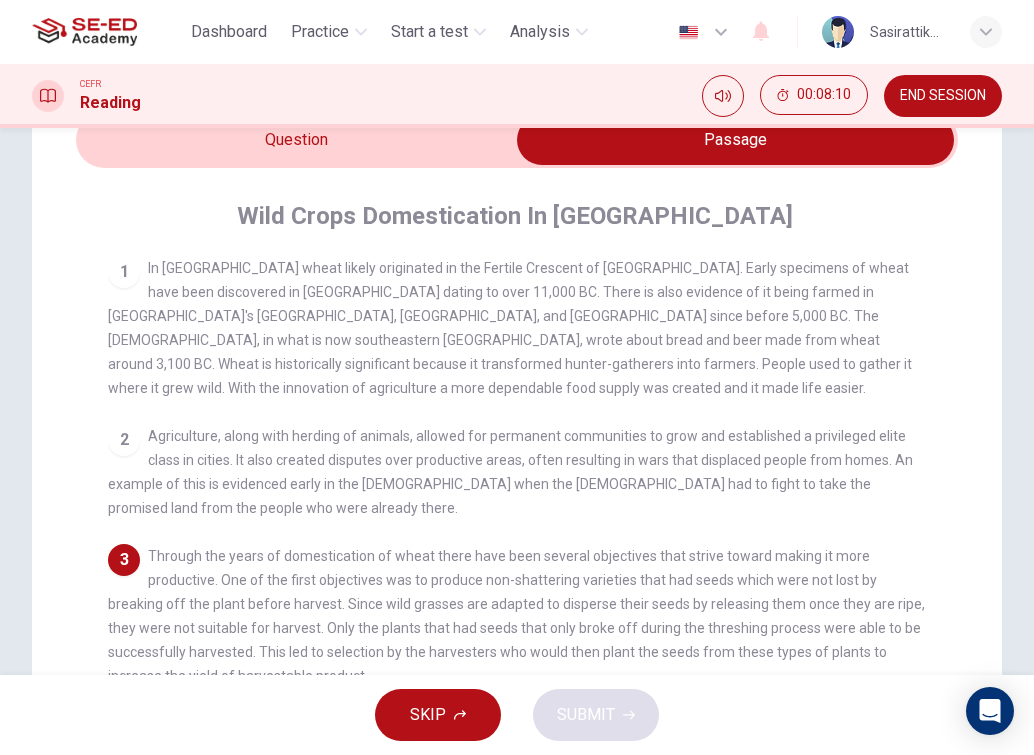 click at bounding box center [735, 140] 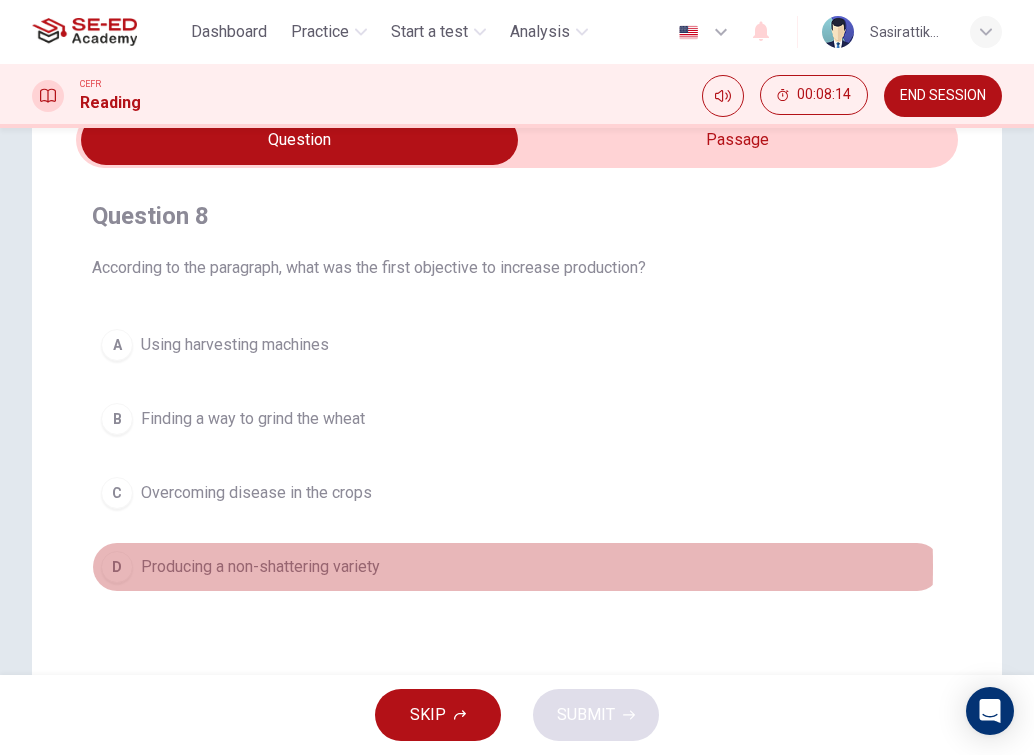 click on "Producing a non-shattering variety" at bounding box center [260, 567] 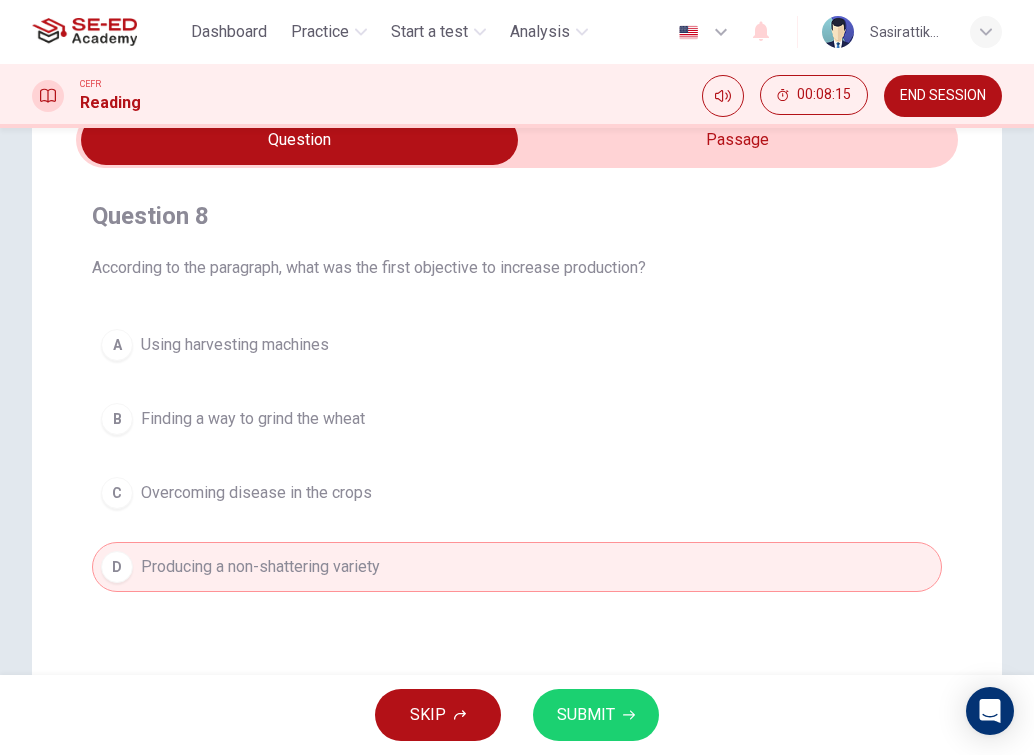 click at bounding box center (299, 140) 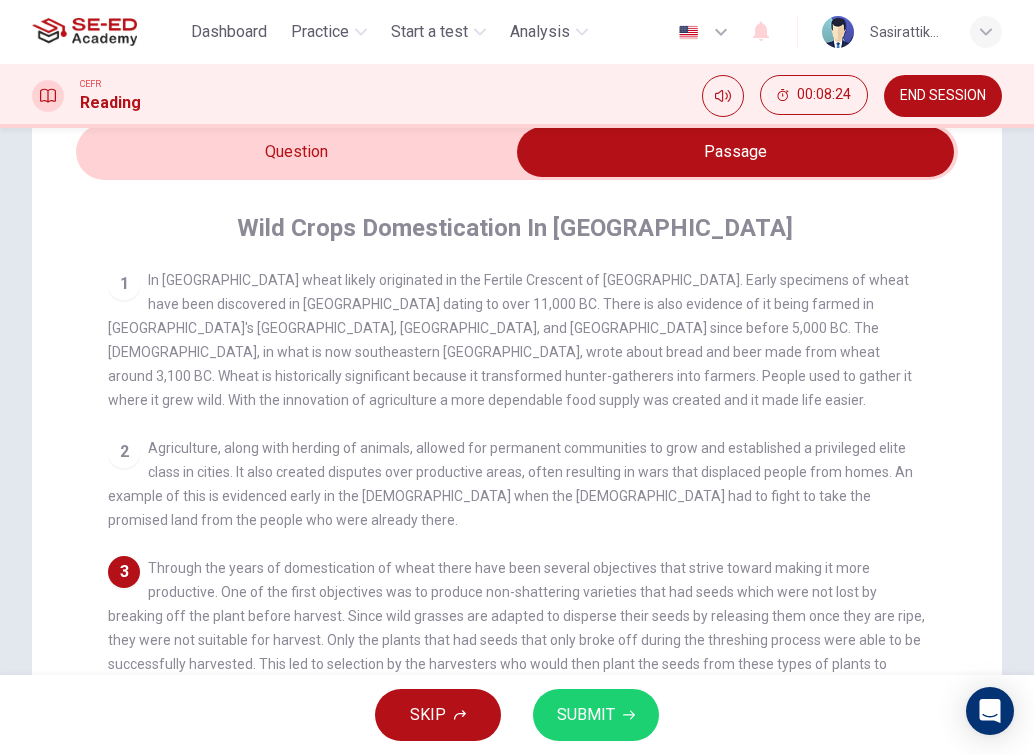 scroll, scrollTop: 0, scrollLeft: 0, axis: both 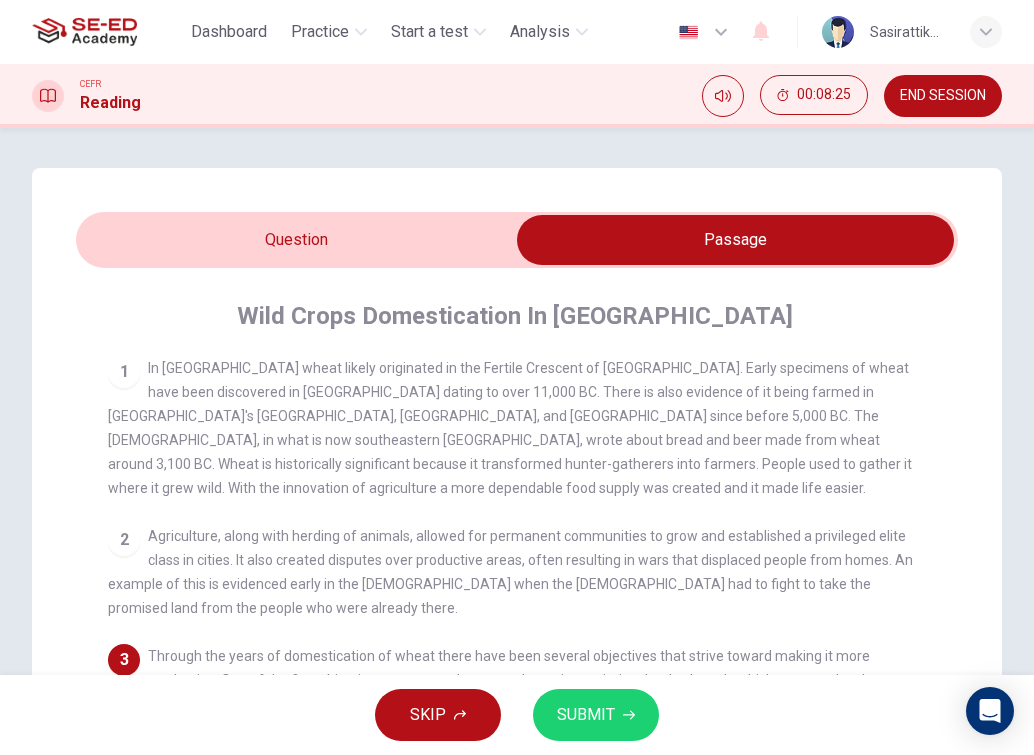 click at bounding box center [735, 240] 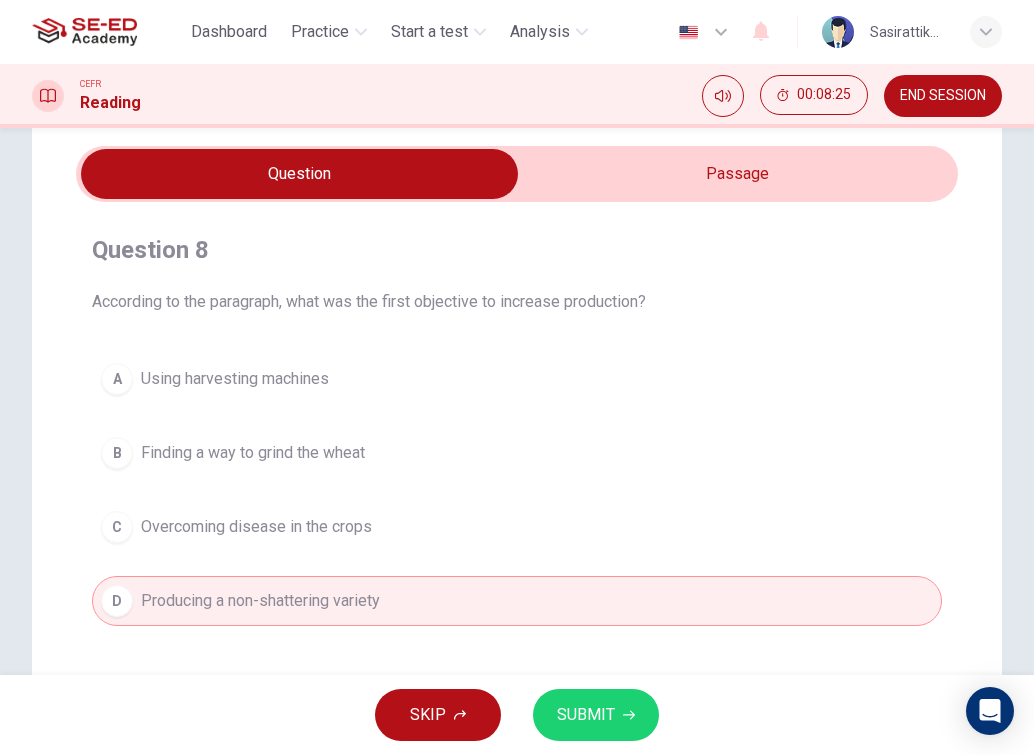 scroll, scrollTop: 100, scrollLeft: 0, axis: vertical 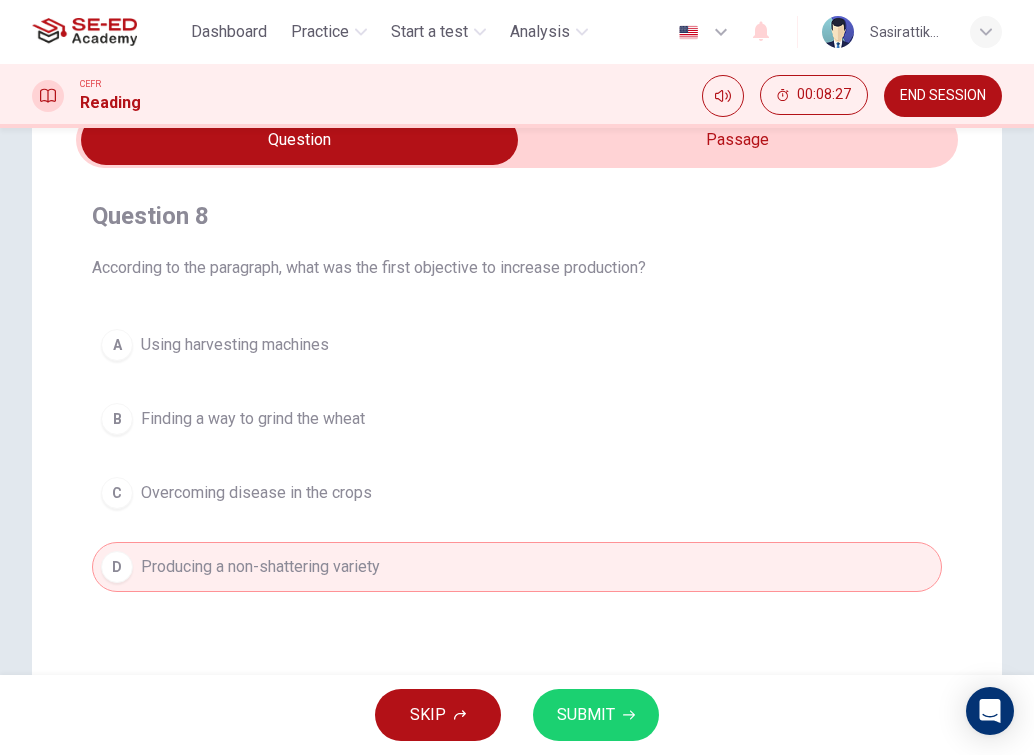 click on "SUBMIT" at bounding box center [586, 715] 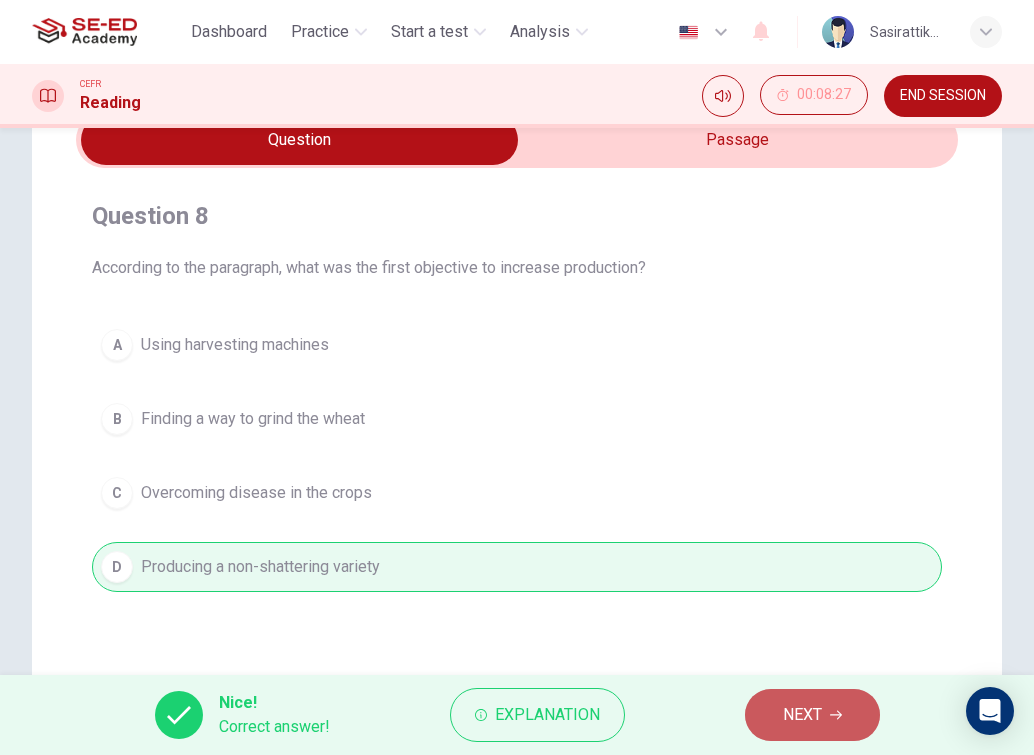 click on "NEXT" at bounding box center (802, 715) 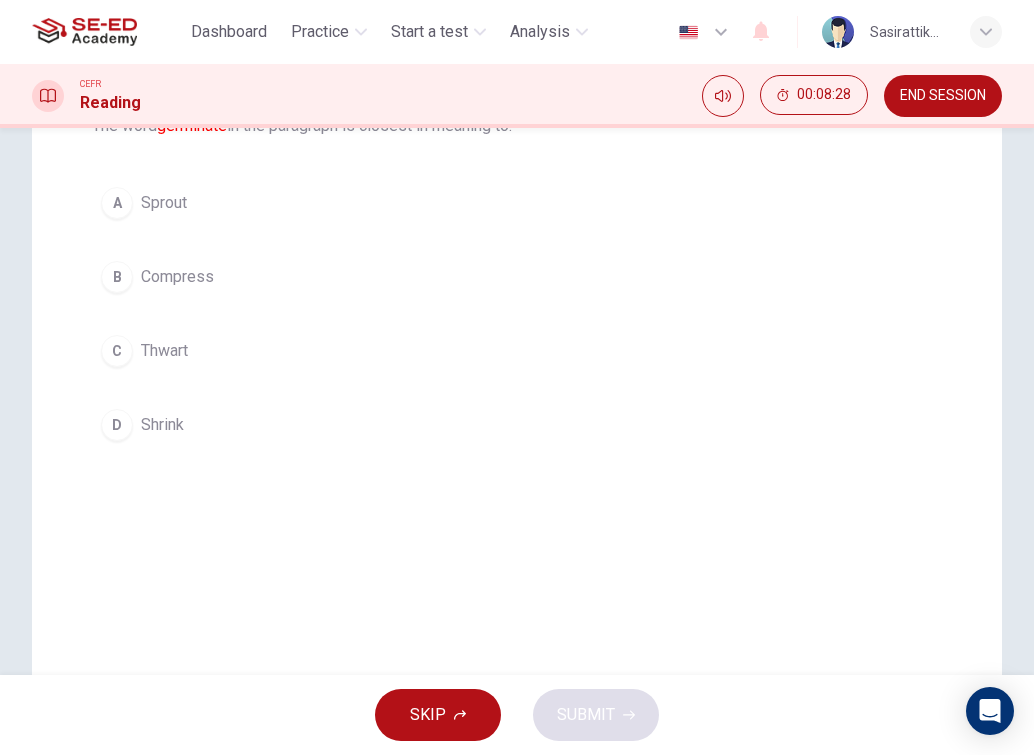 scroll, scrollTop: 100, scrollLeft: 0, axis: vertical 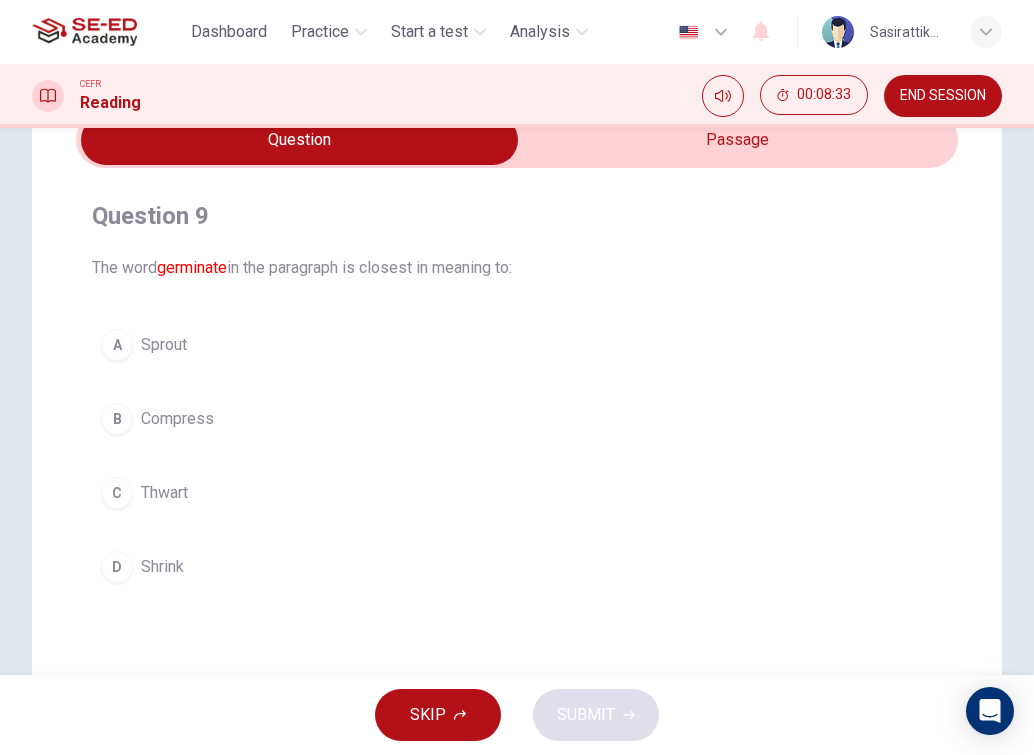 click at bounding box center (299, 140) 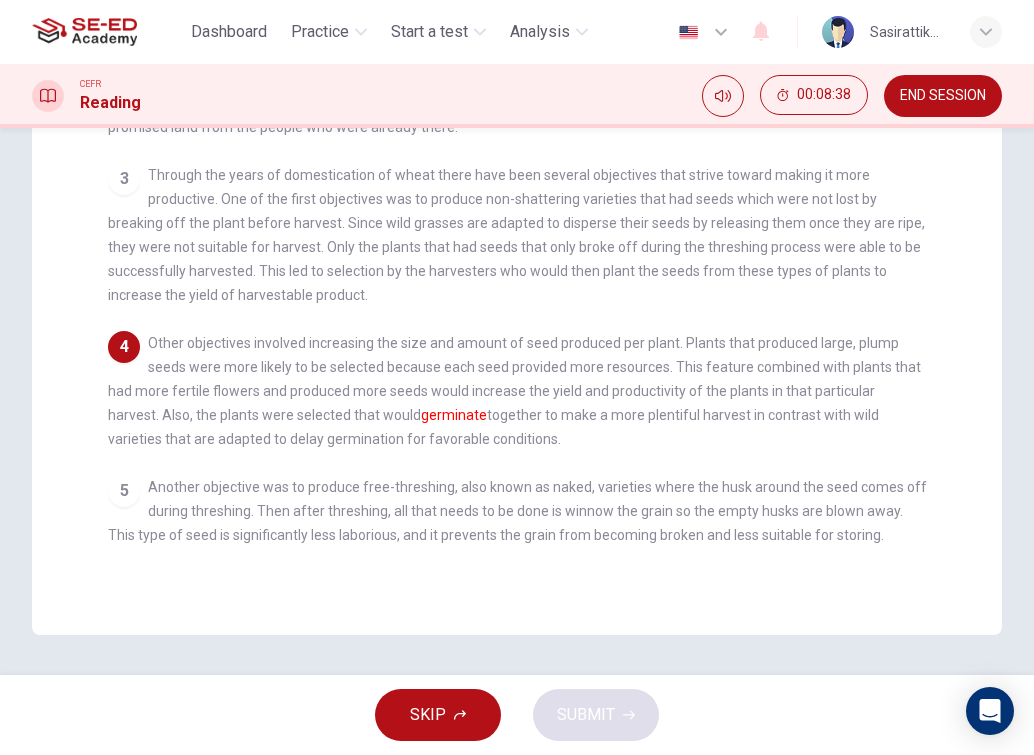 scroll, scrollTop: 81, scrollLeft: 0, axis: vertical 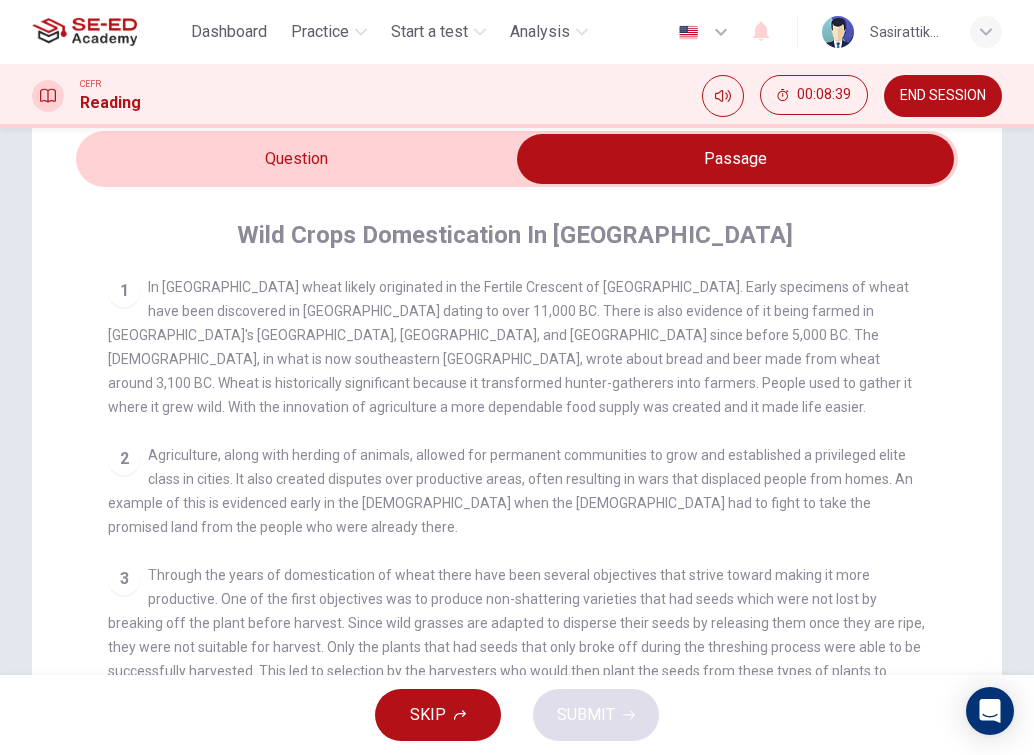 click at bounding box center [735, 159] 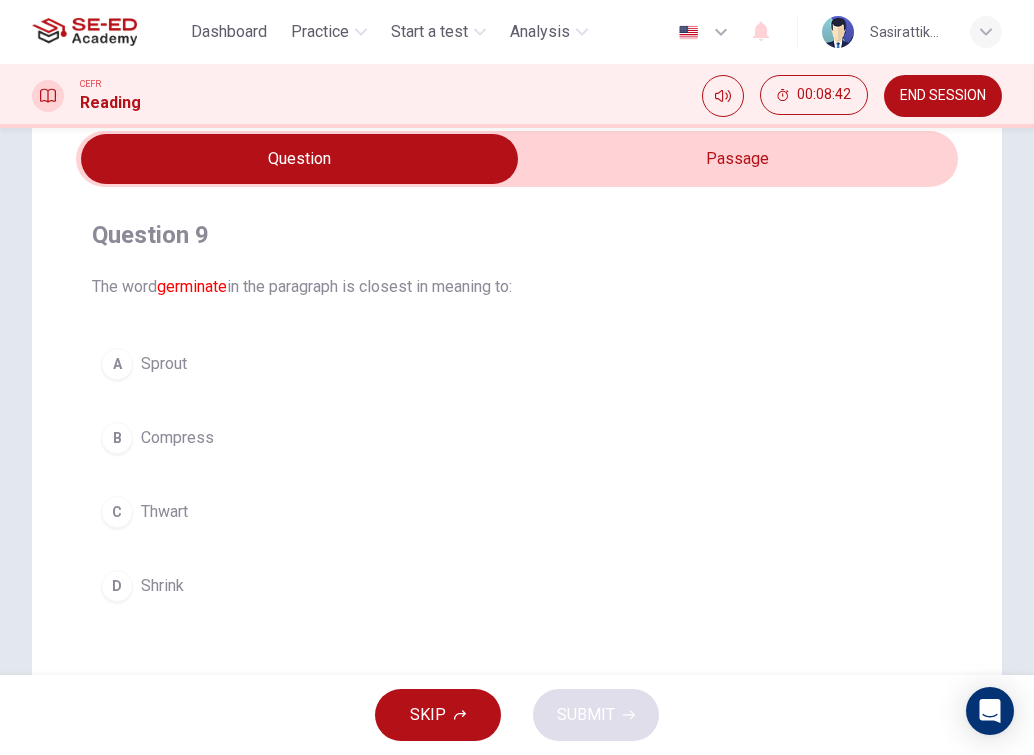 click on "B Compress" at bounding box center (517, 438) 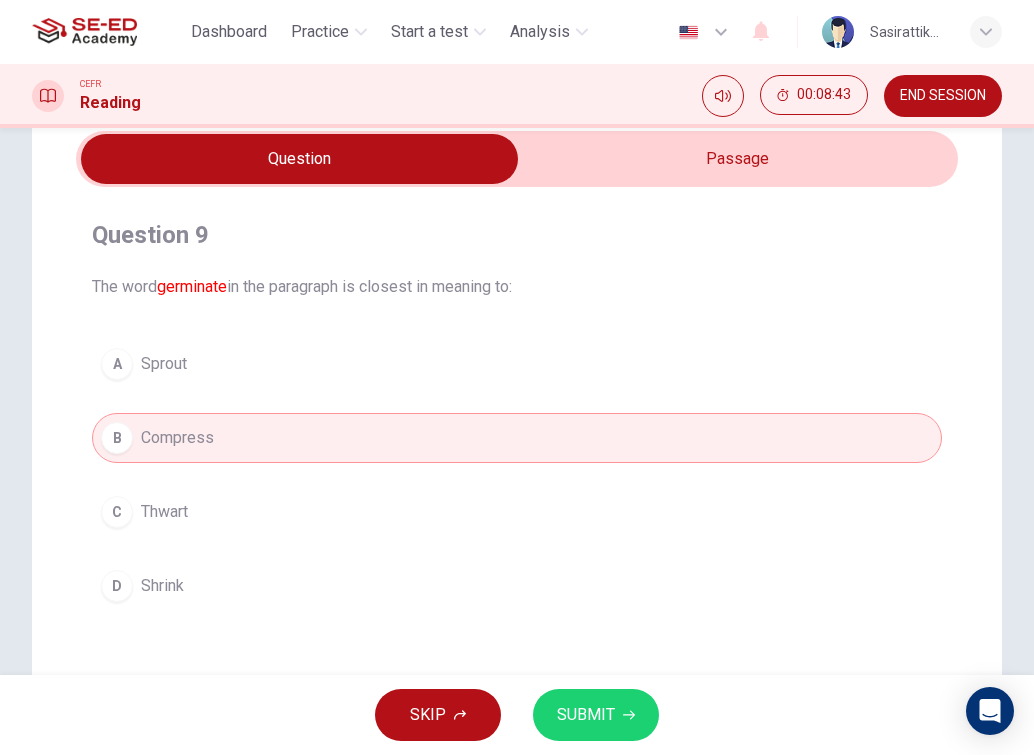 click on "SUBMIT" at bounding box center [596, 715] 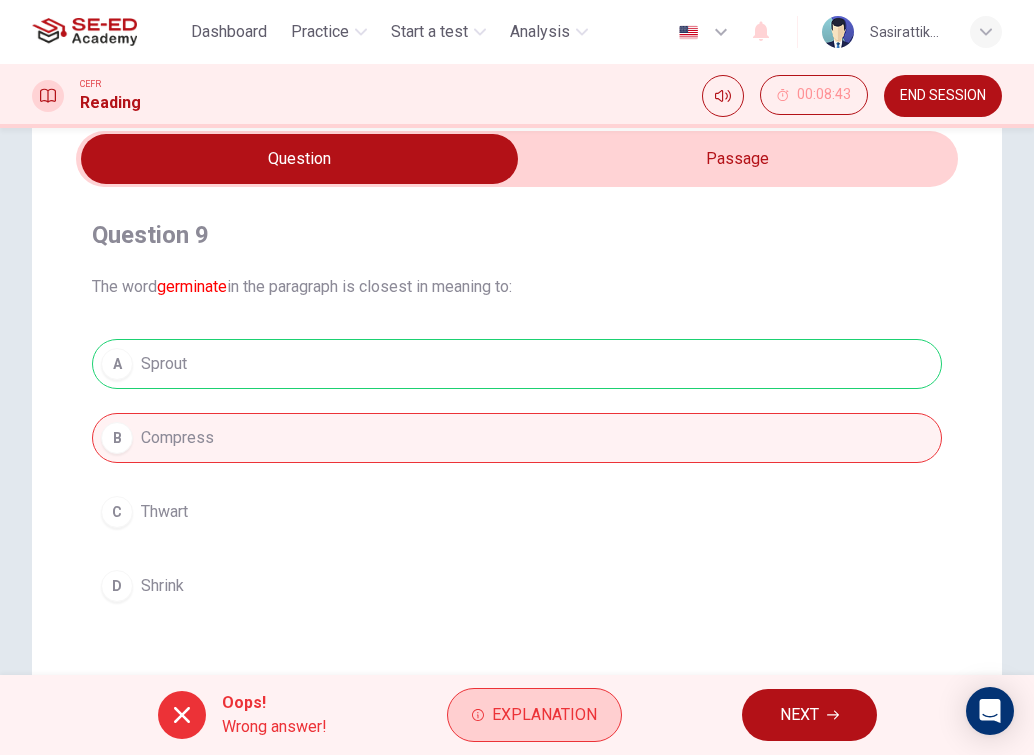 click on "Explanation" at bounding box center (544, 715) 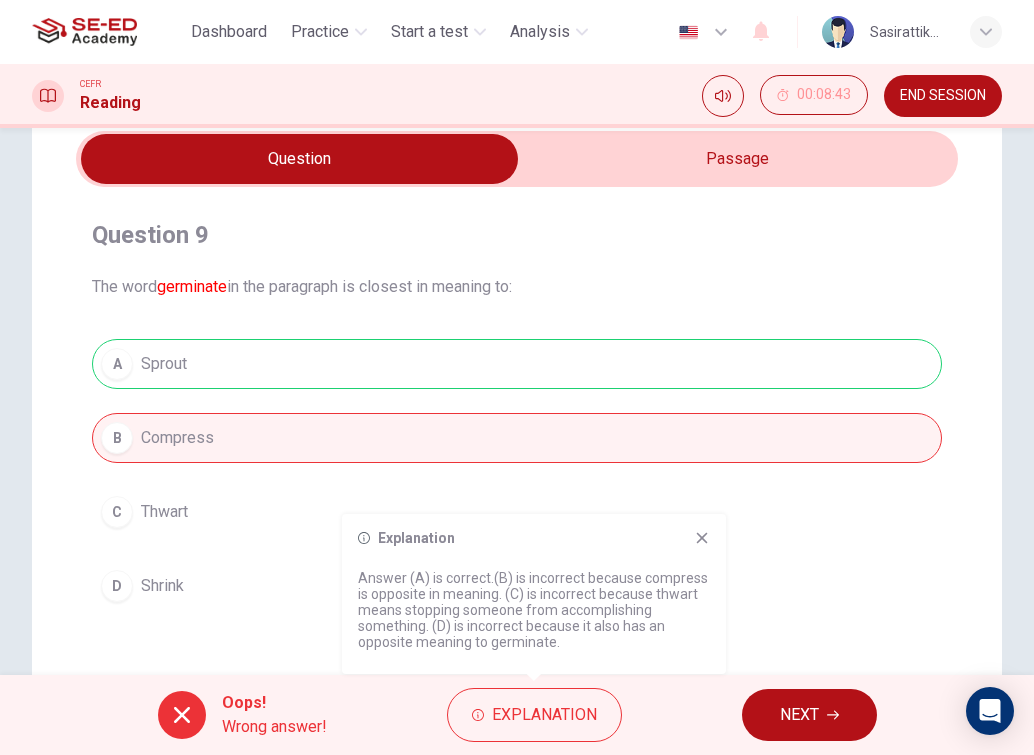 click on "NEXT" at bounding box center (799, 715) 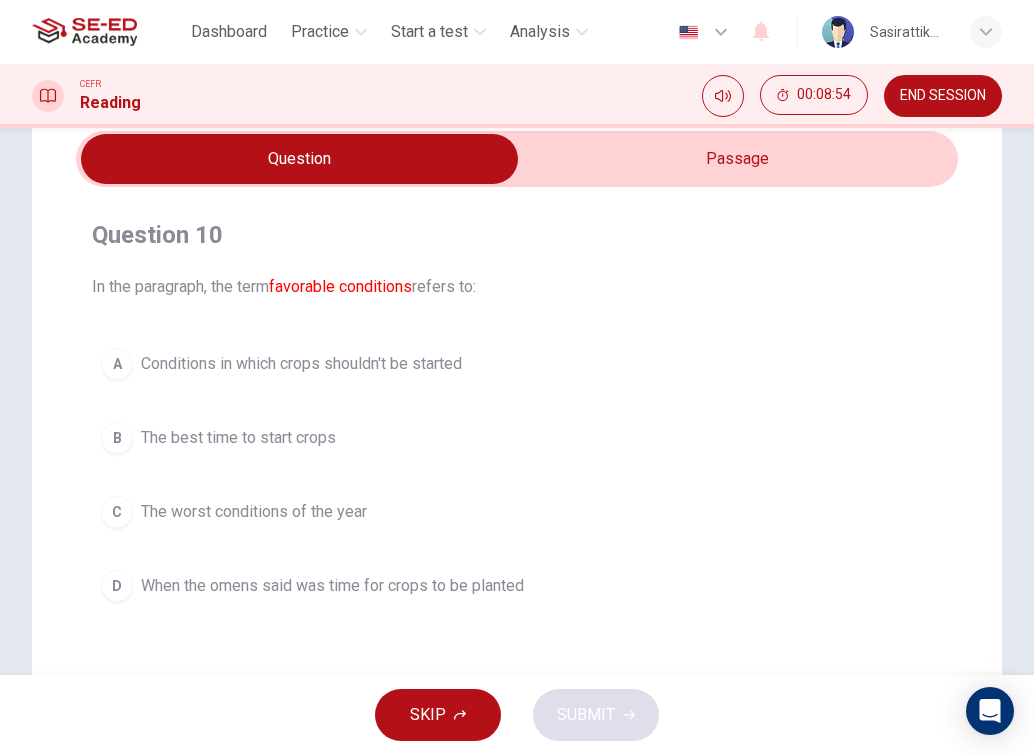drag, startPoint x: 579, startPoint y: 156, endPoint x: 584, endPoint y: 170, distance: 14.866069 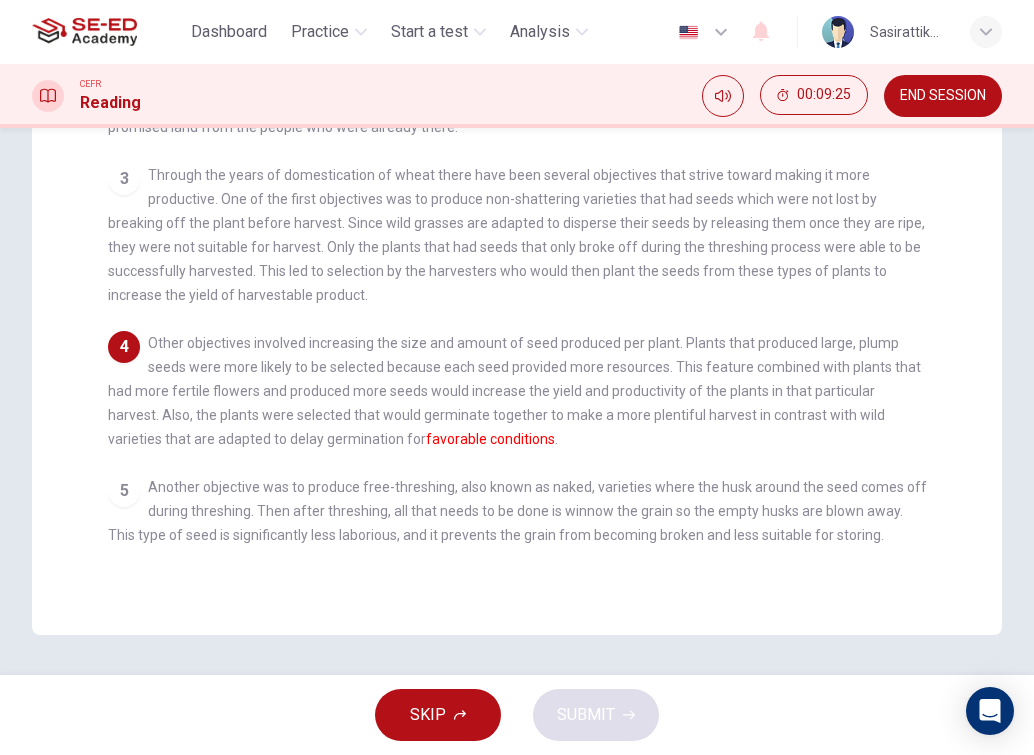 scroll, scrollTop: 81, scrollLeft: 0, axis: vertical 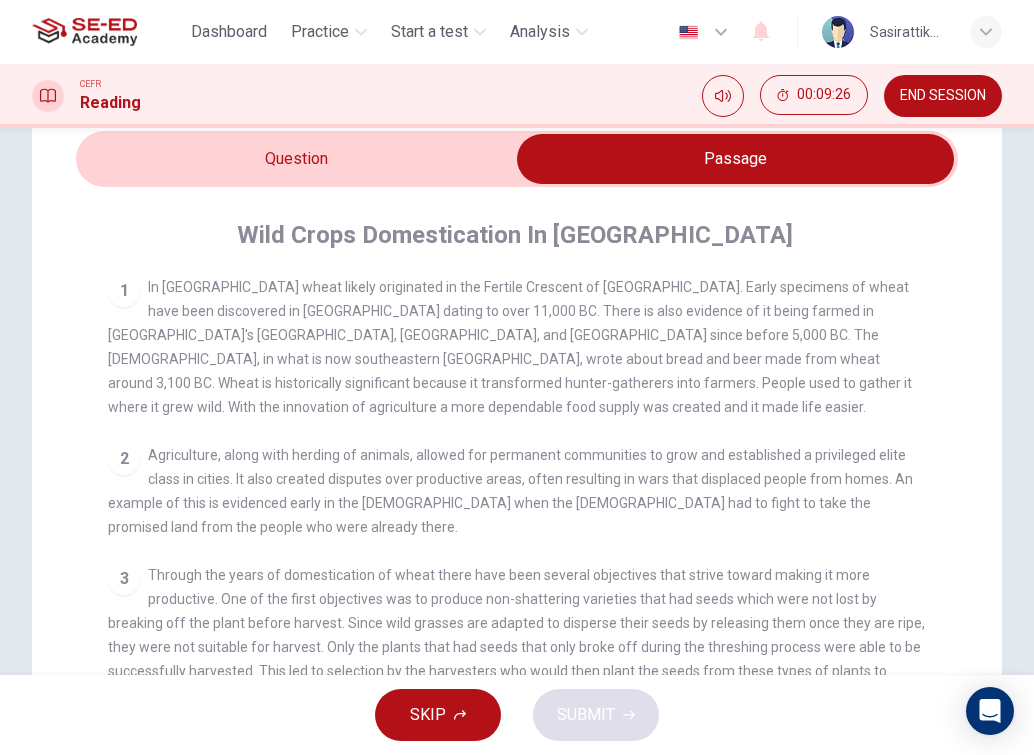 click at bounding box center (735, 159) 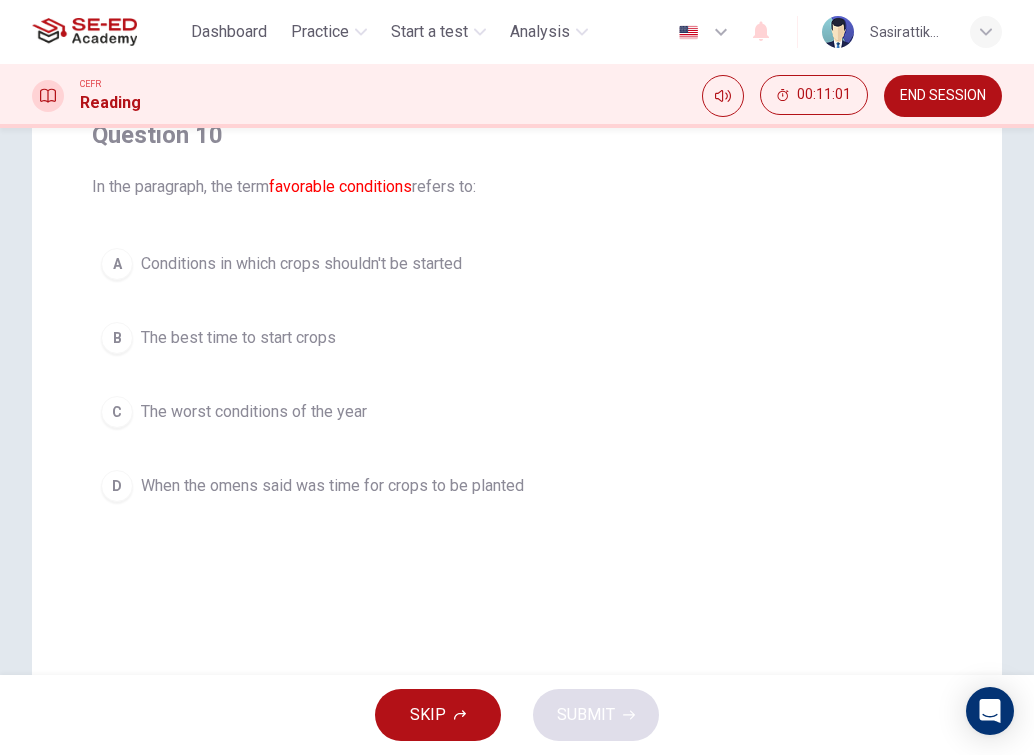 scroll, scrollTop: 0, scrollLeft: 0, axis: both 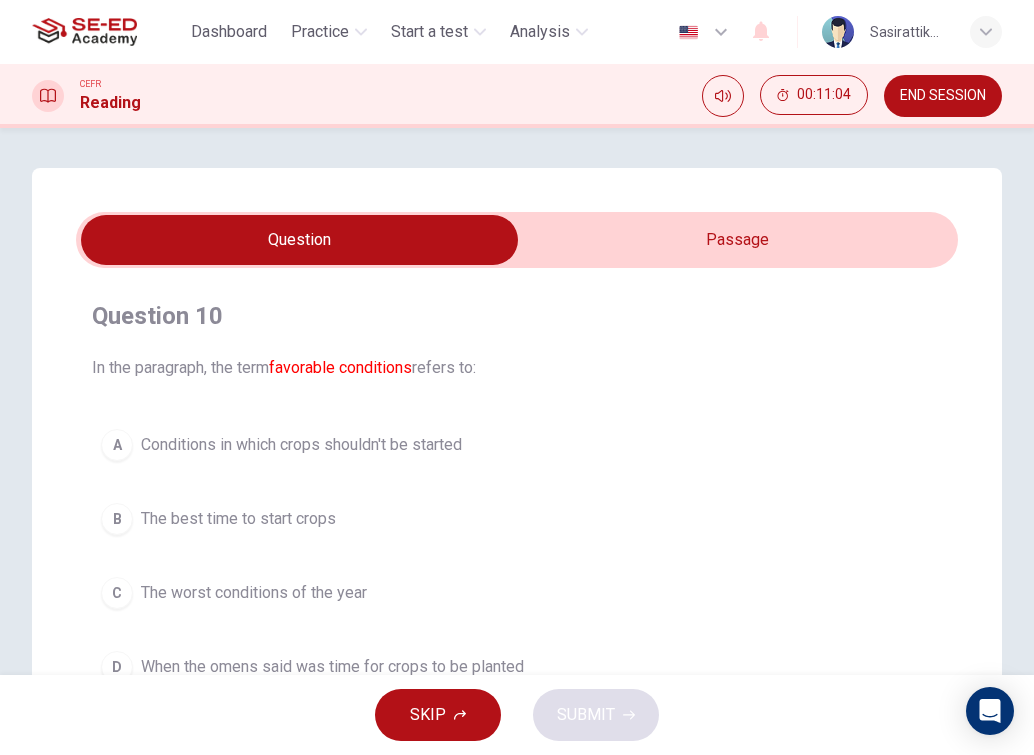 click at bounding box center [299, 240] 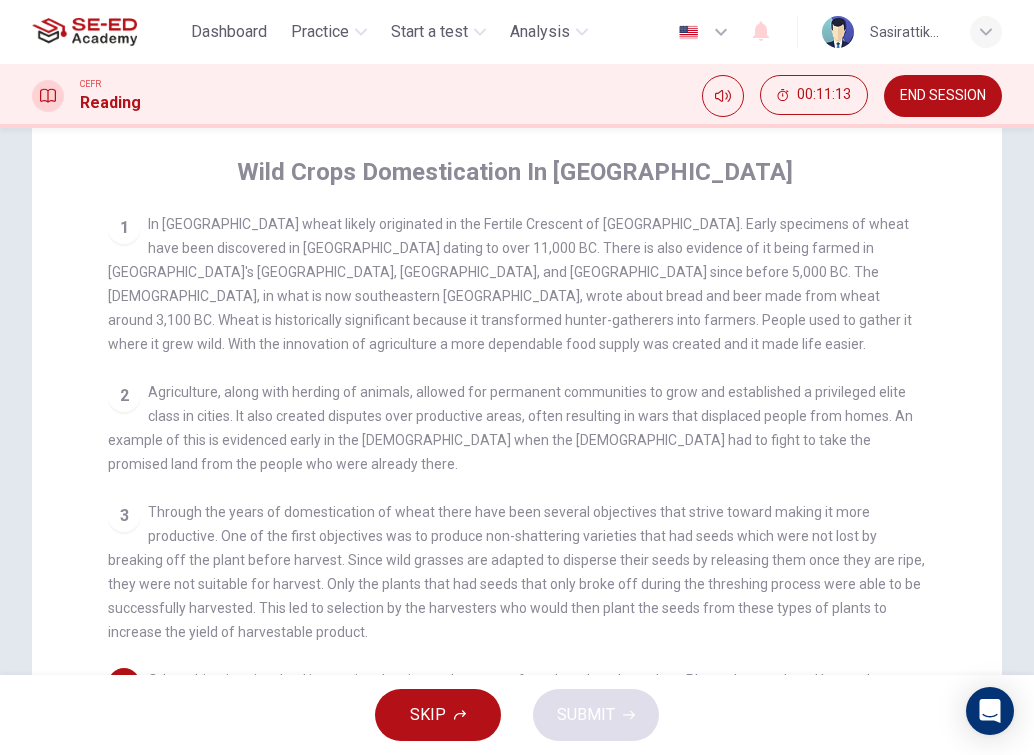 scroll, scrollTop: 0, scrollLeft: 0, axis: both 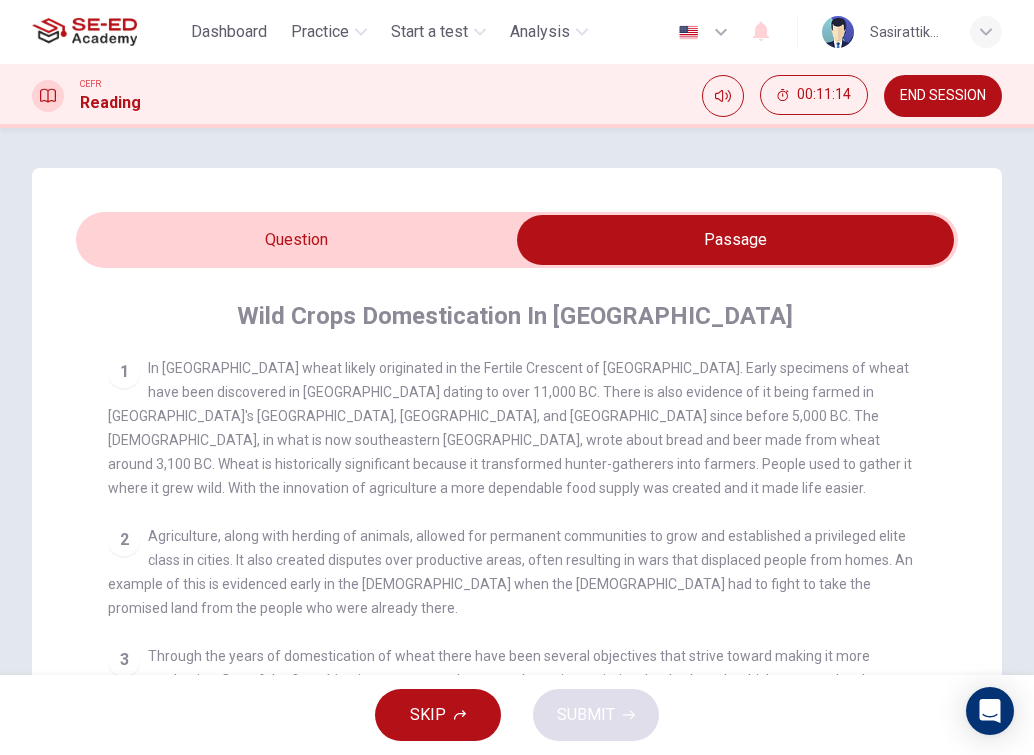click at bounding box center [735, 240] 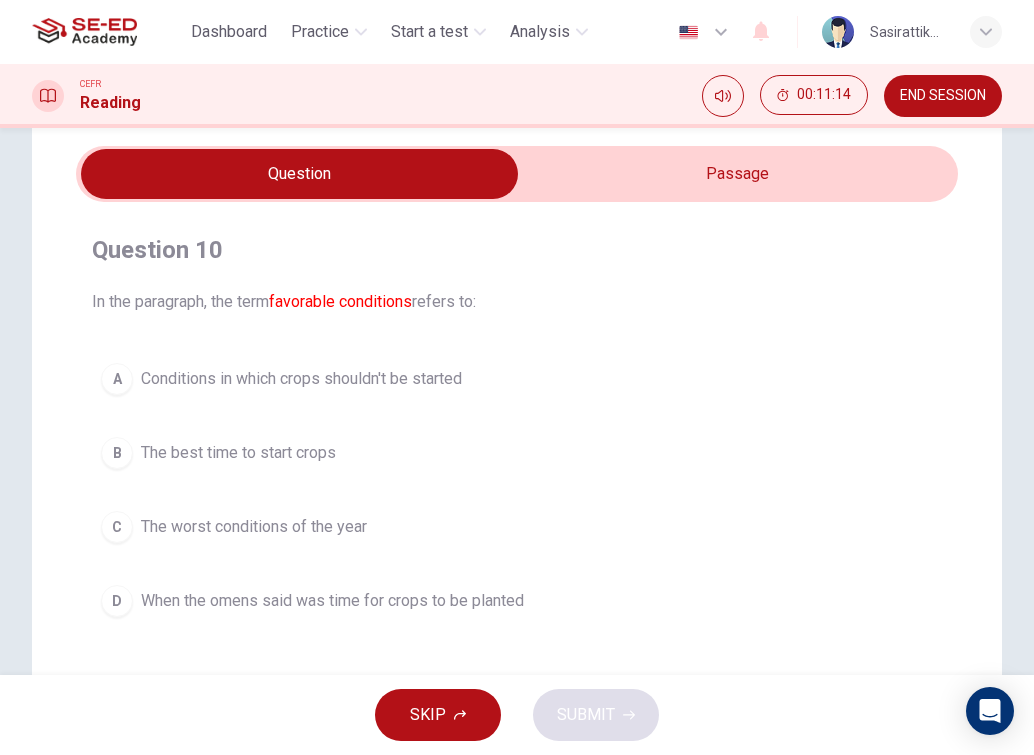 scroll, scrollTop: 100, scrollLeft: 0, axis: vertical 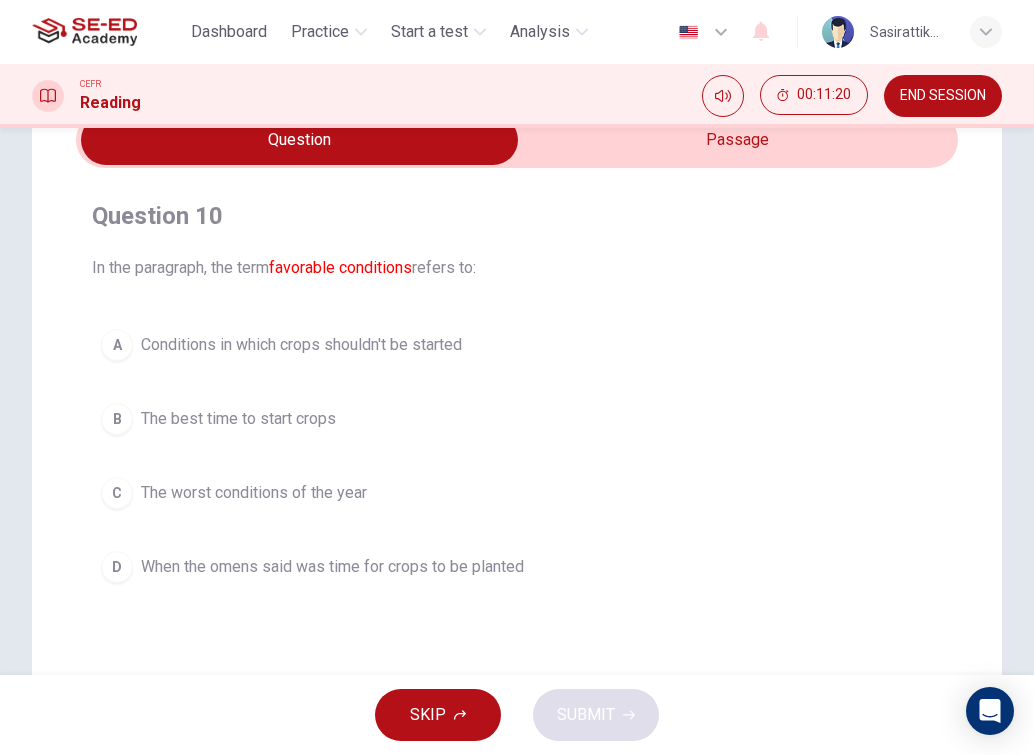 click on "When the omens said was time for crops to be planted" at bounding box center [332, 567] 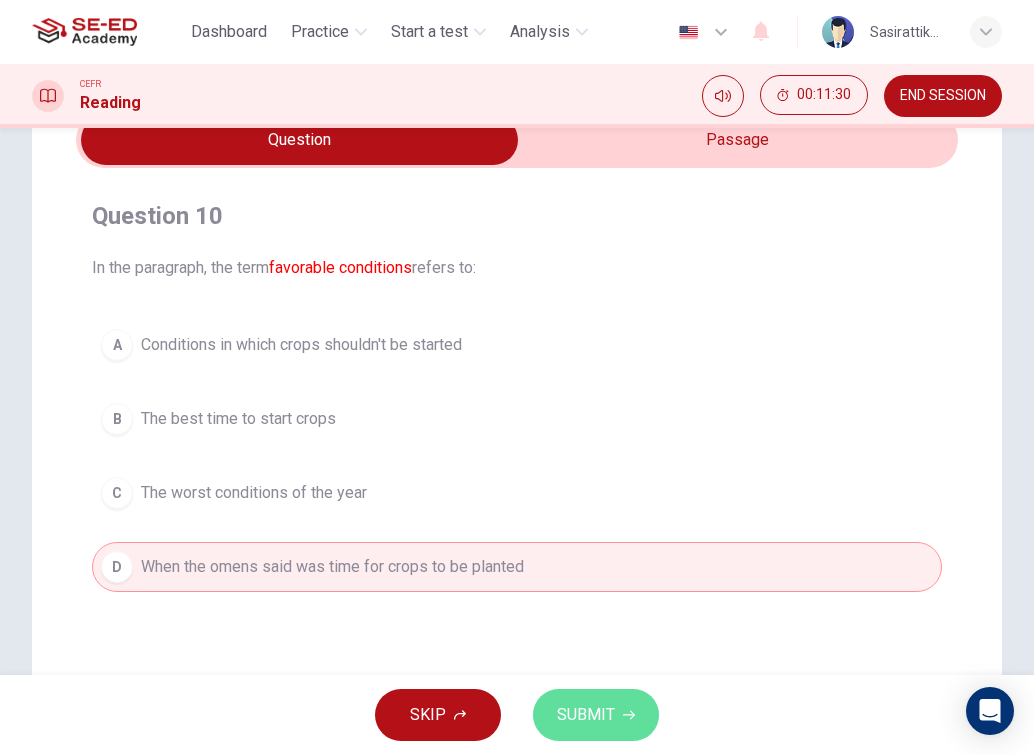 click on "SUBMIT" at bounding box center (596, 715) 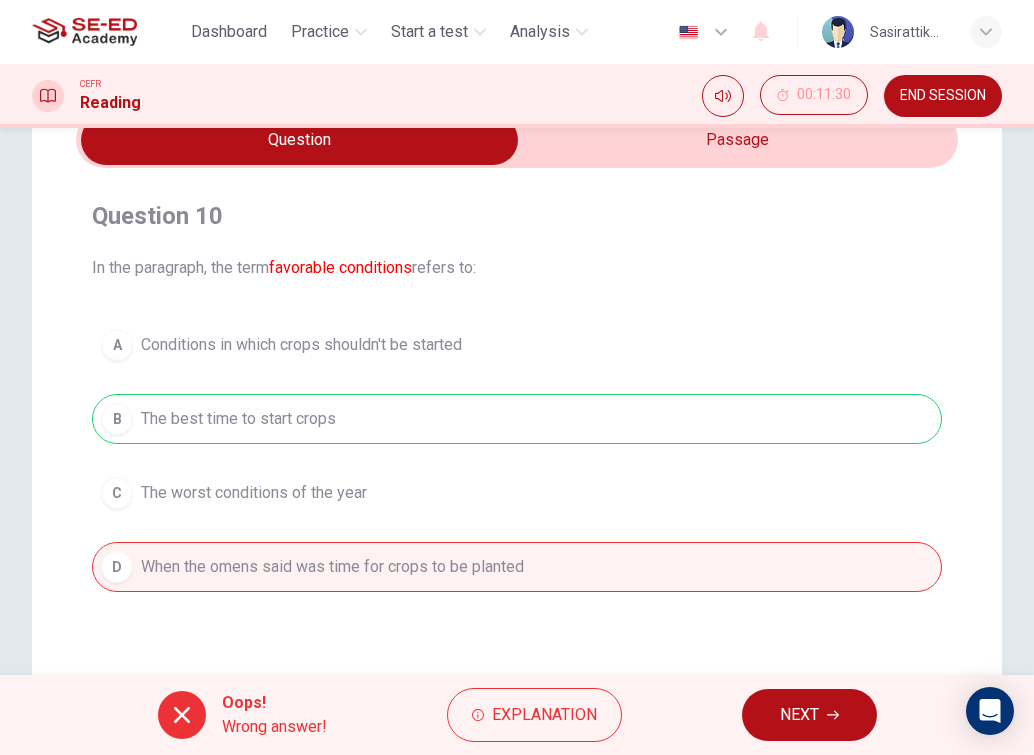click on "Oops! Wrong answer! Explanation NEXT" at bounding box center (517, 715) 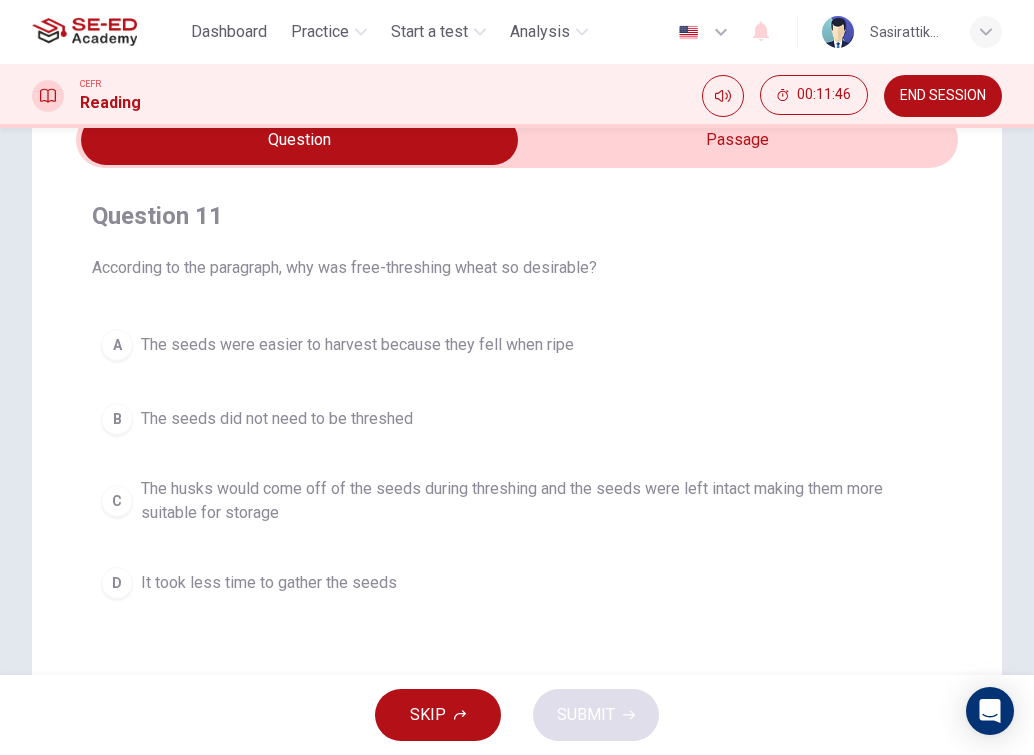 click on "The husks would come off of the seeds during threshing and the seeds were left intact making them more suitable for storage" at bounding box center (537, 501) 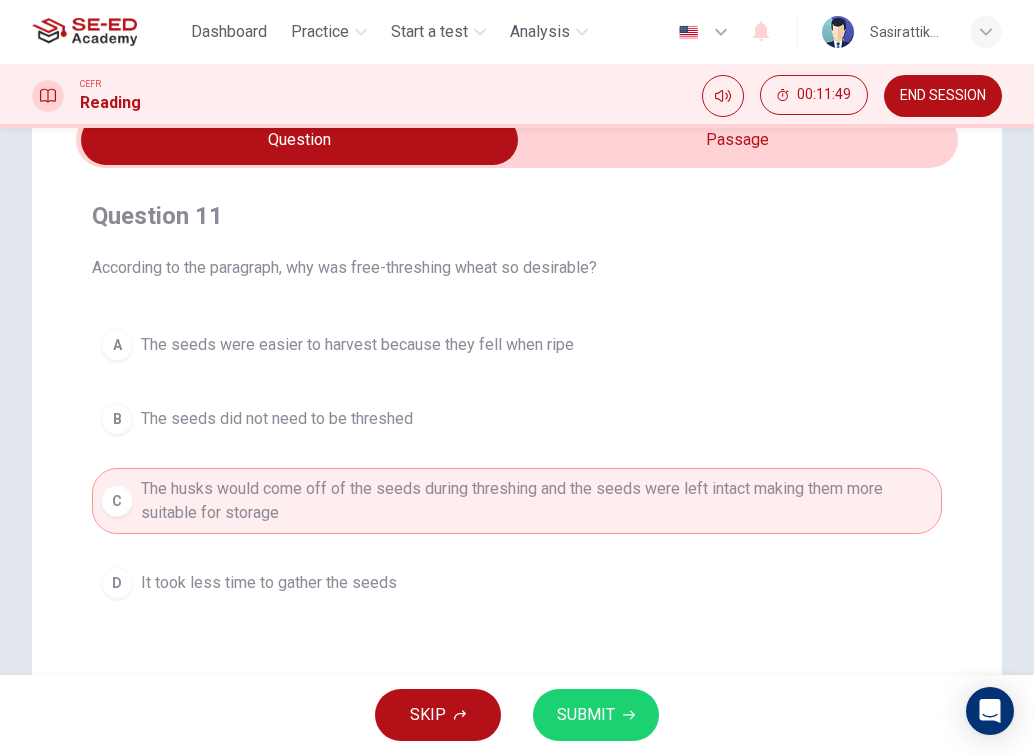 click at bounding box center [299, 140] 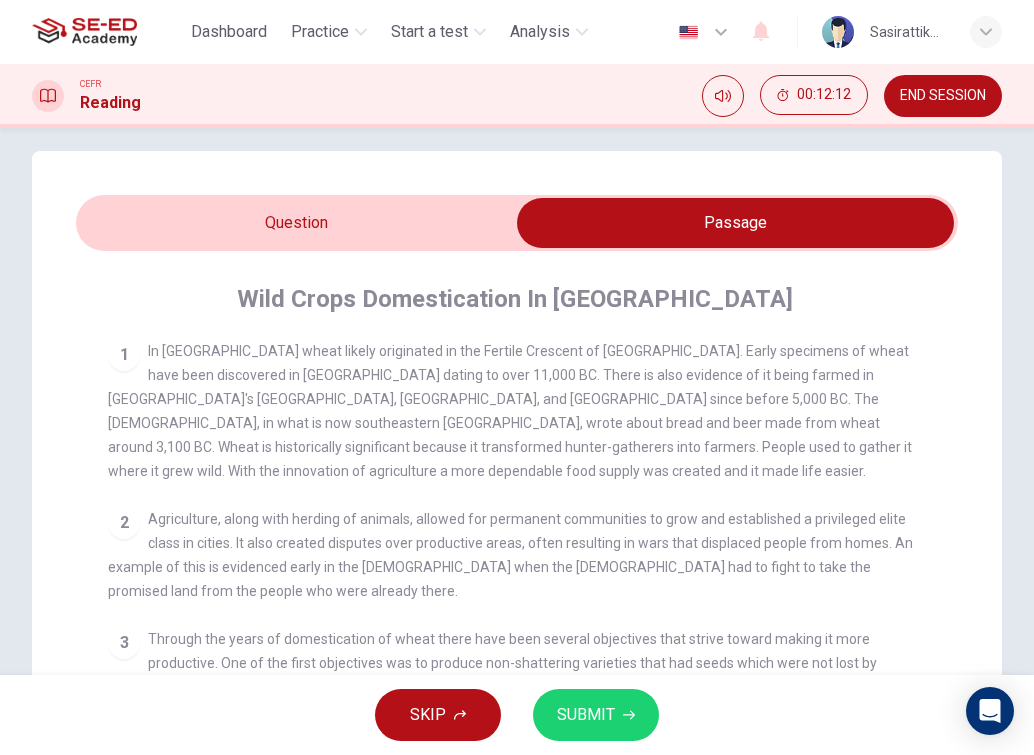 scroll, scrollTop: 0, scrollLeft: 0, axis: both 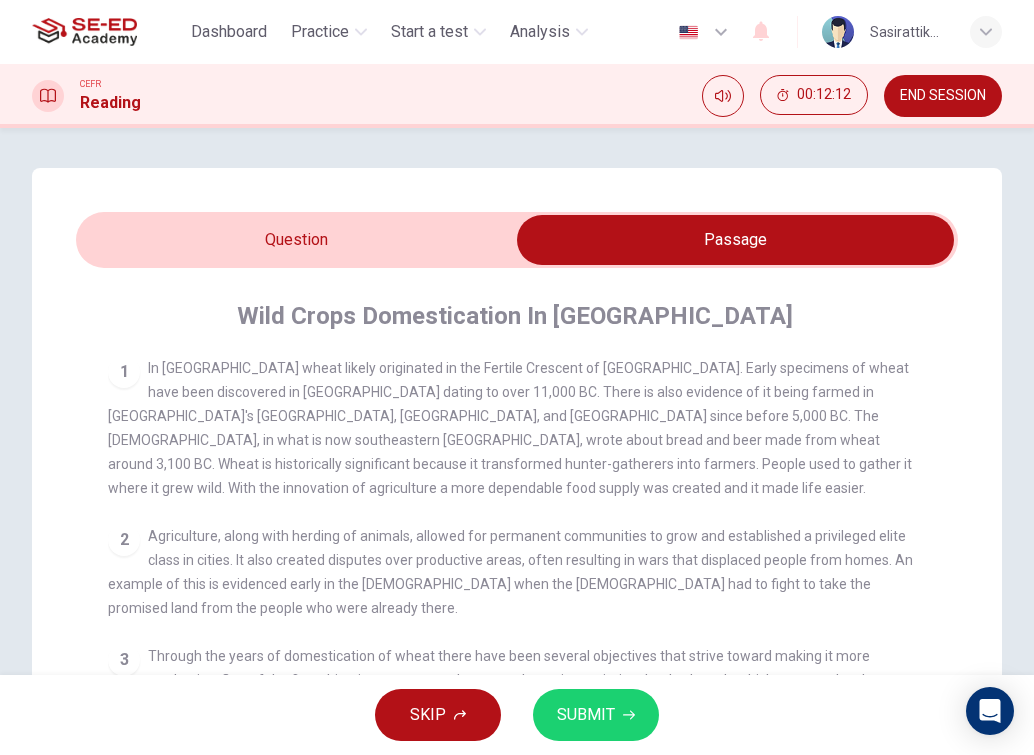 click at bounding box center (735, 240) 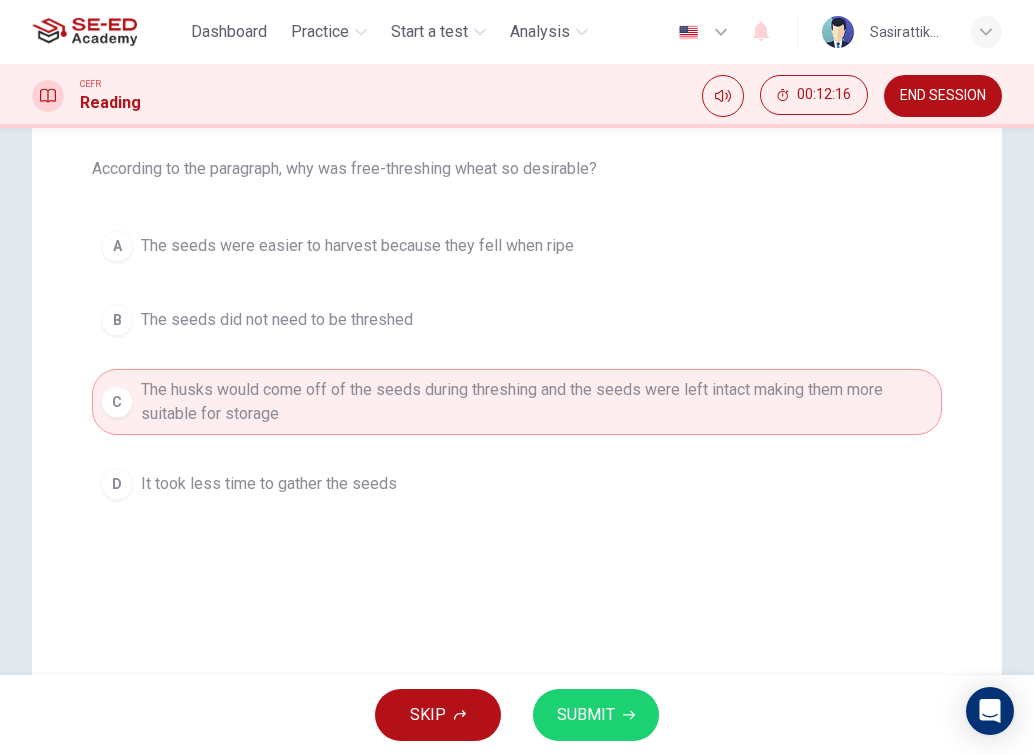 scroll, scrollTop: 200, scrollLeft: 0, axis: vertical 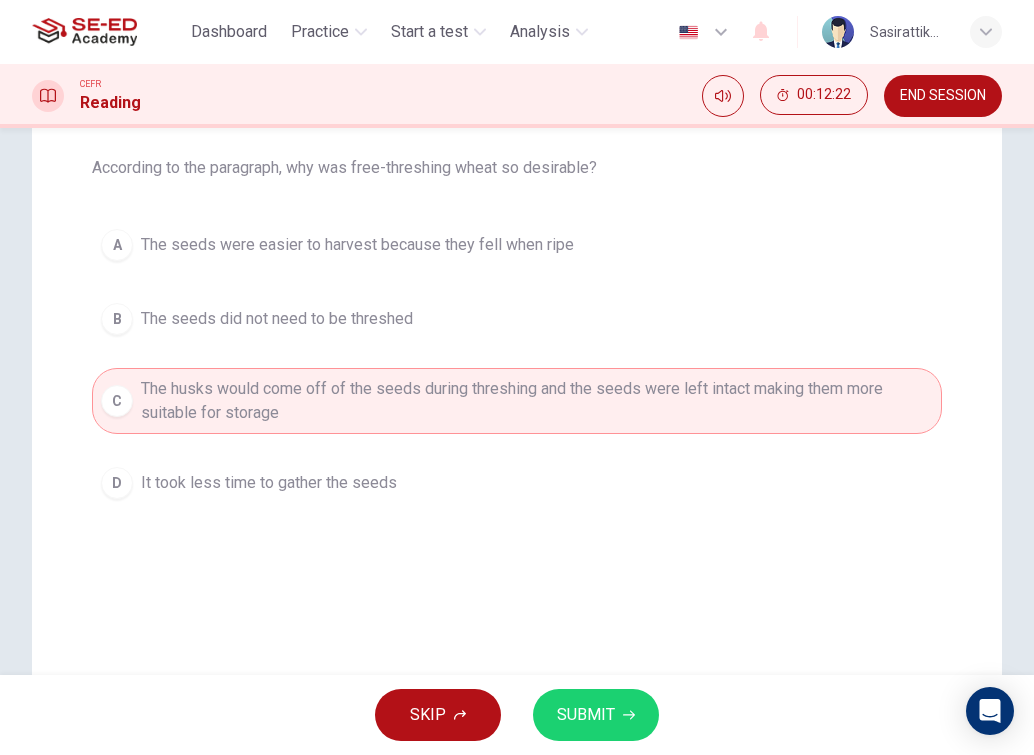 click on "SUBMIT" at bounding box center (586, 715) 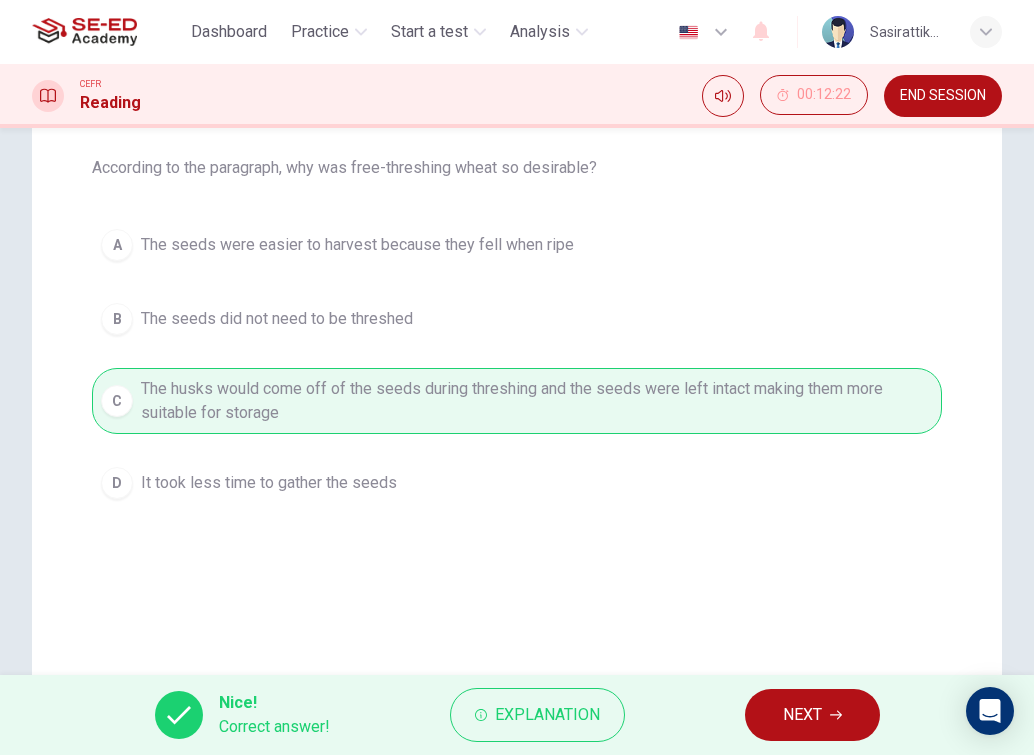 click on "NEXT" at bounding box center [812, 715] 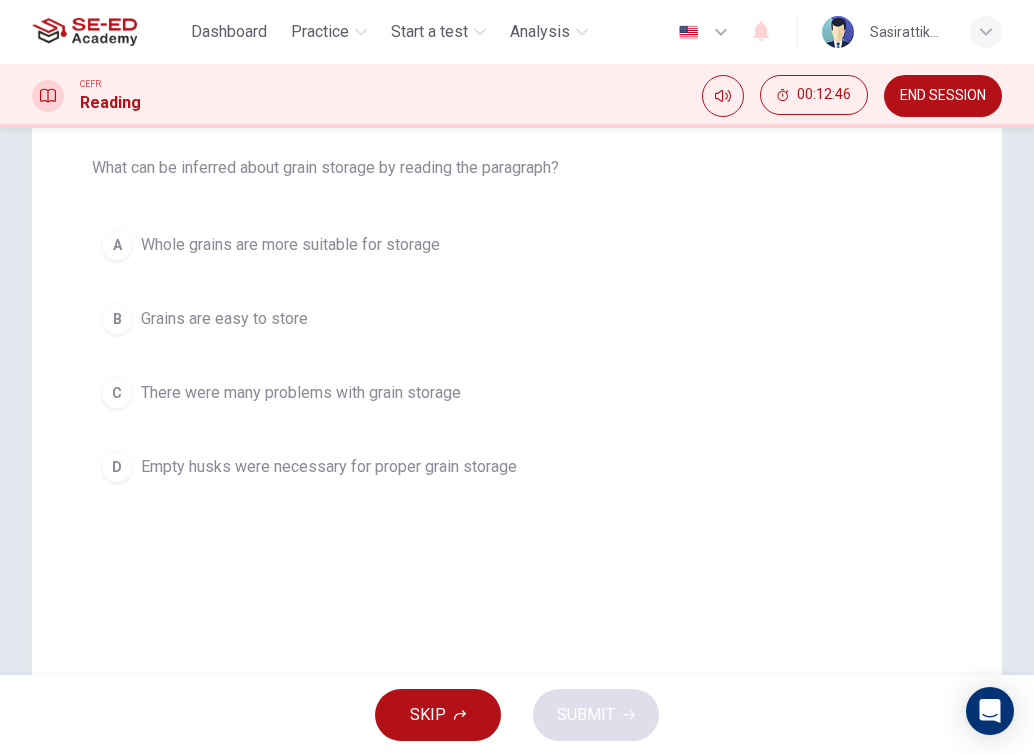 click on "Empty husks were necessary for proper grain storage" at bounding box center (329, 467) 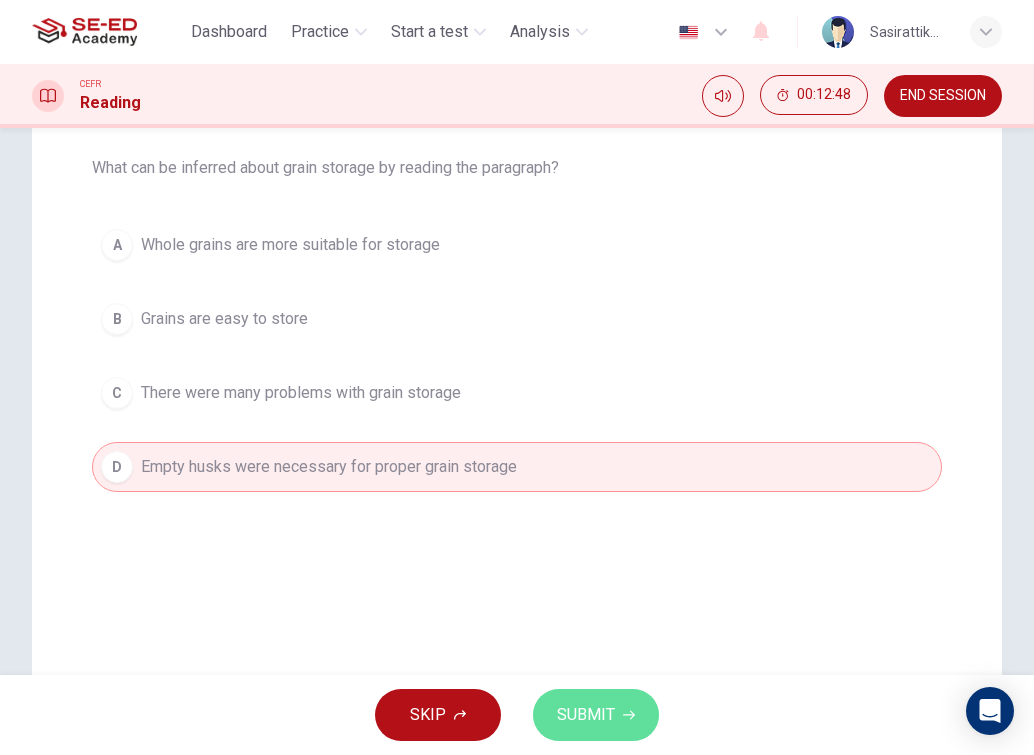 click on "SUBMIT" at bounding box center (586, 715) 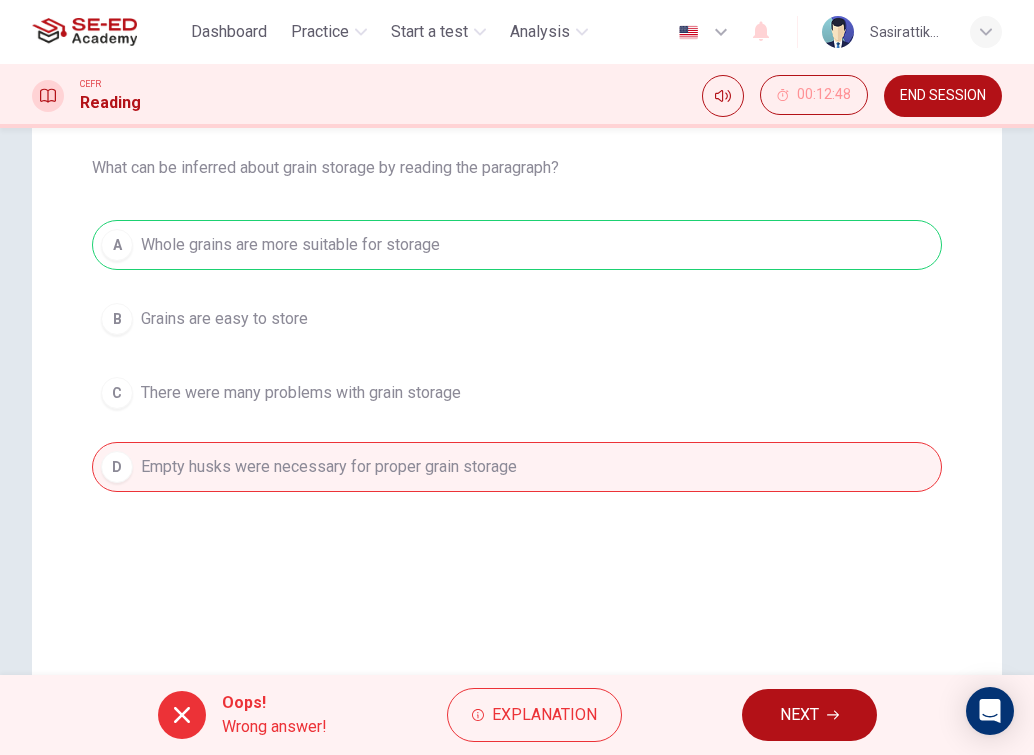 drag, startPoint x: 812, startPoint y: 714, endPoint x: 798, endPoint y: 700, distance: 19.79899 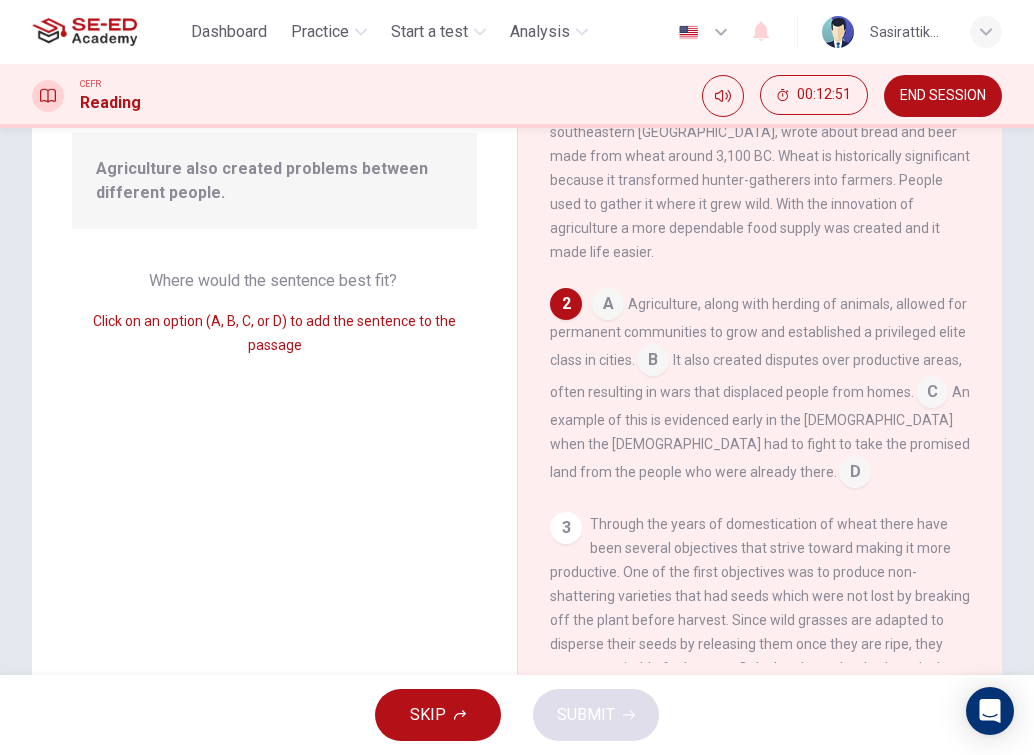 scroll, scrollTop: 0, scrollLeft: 0, axis: both 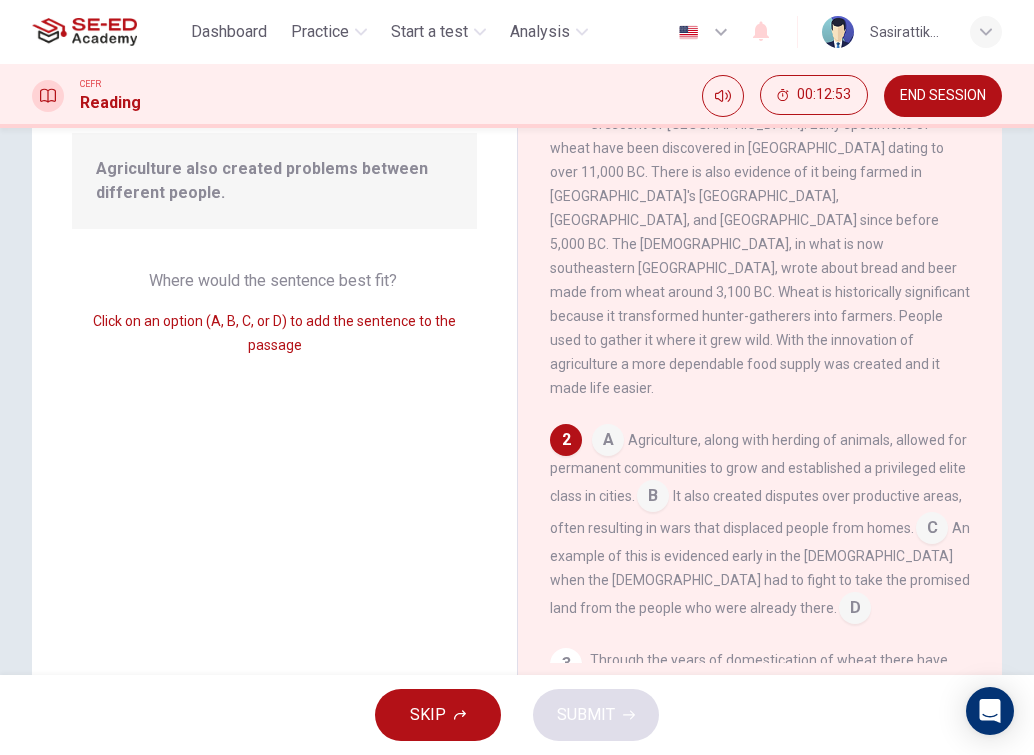 click at bounding box center (608, 442) 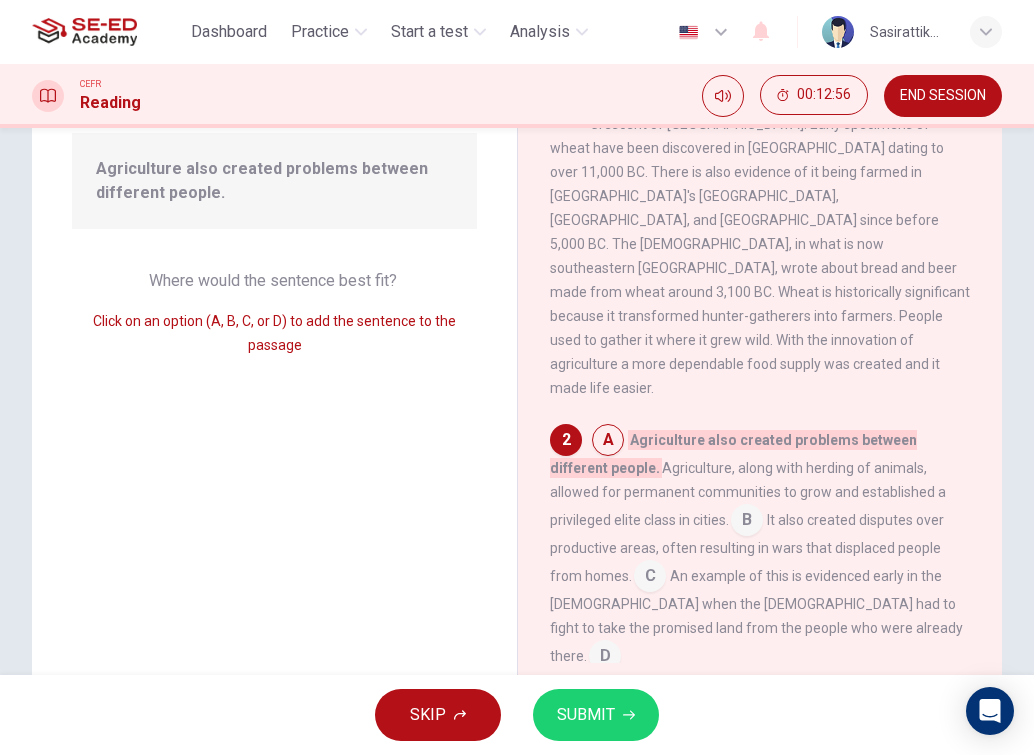 click at bounding box center (747, 522) 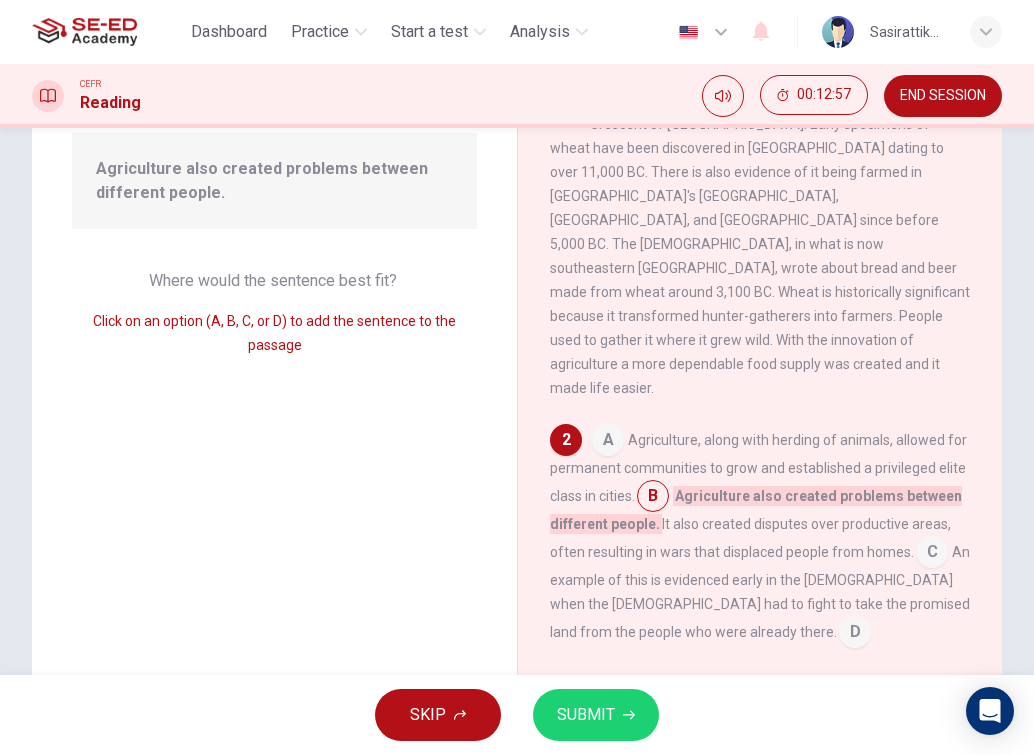click at bounding box center (932, 554) 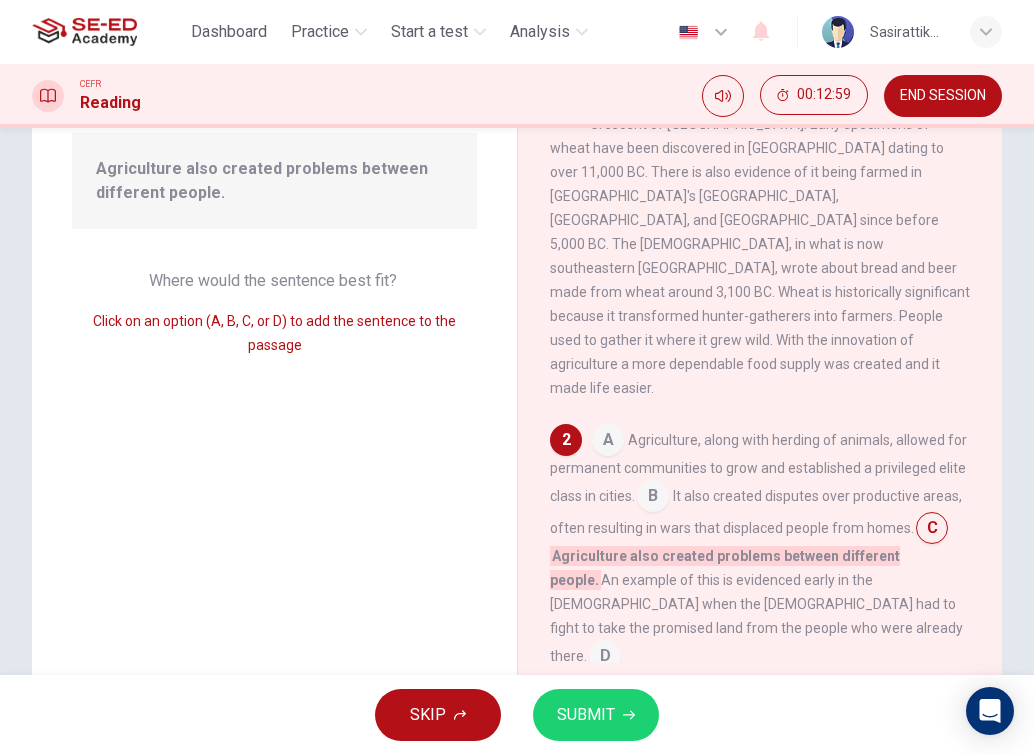 scroll, scrollTop: 100, scrollLeft: 0, axis: vertical 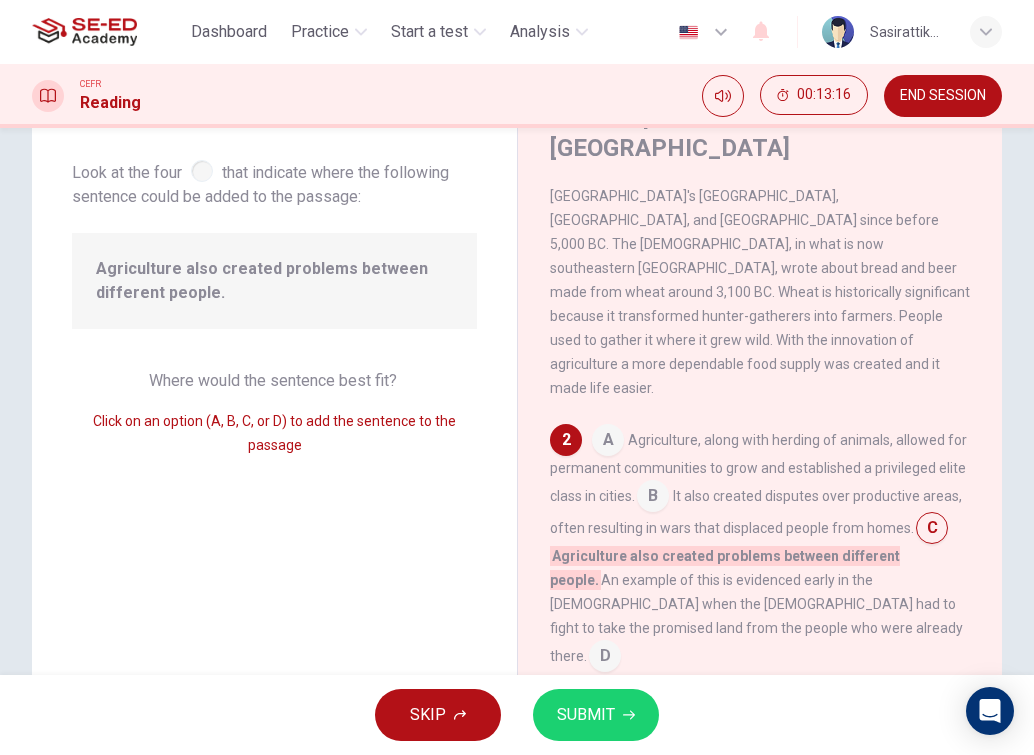 click 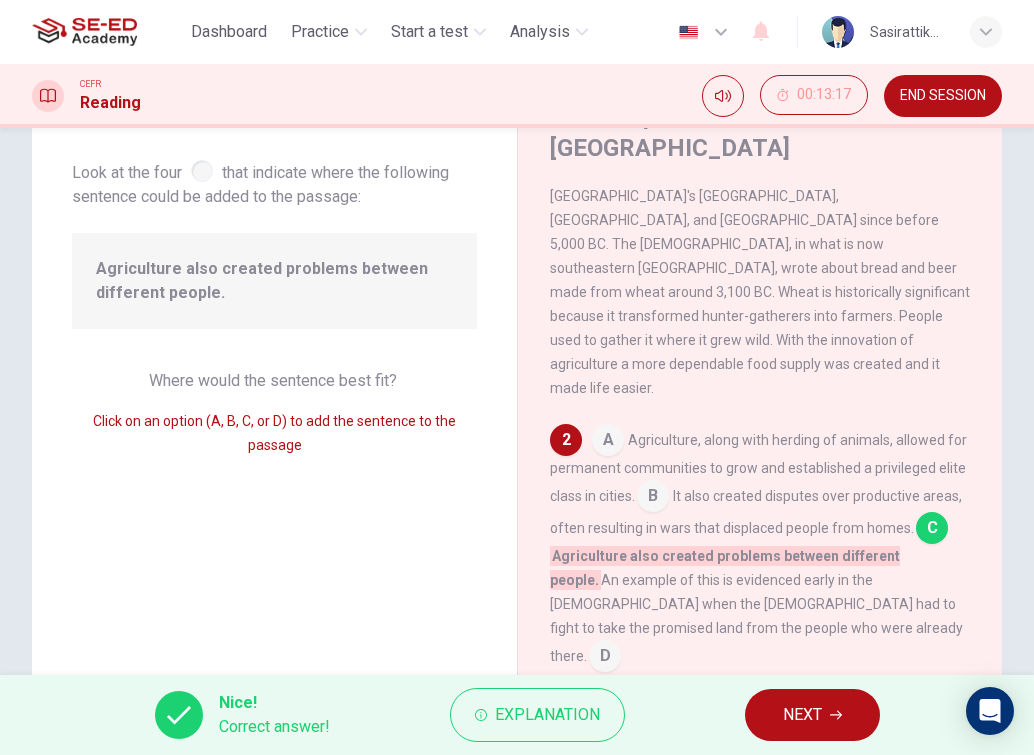 click on "NEXT" at bounding box center (812, 715) 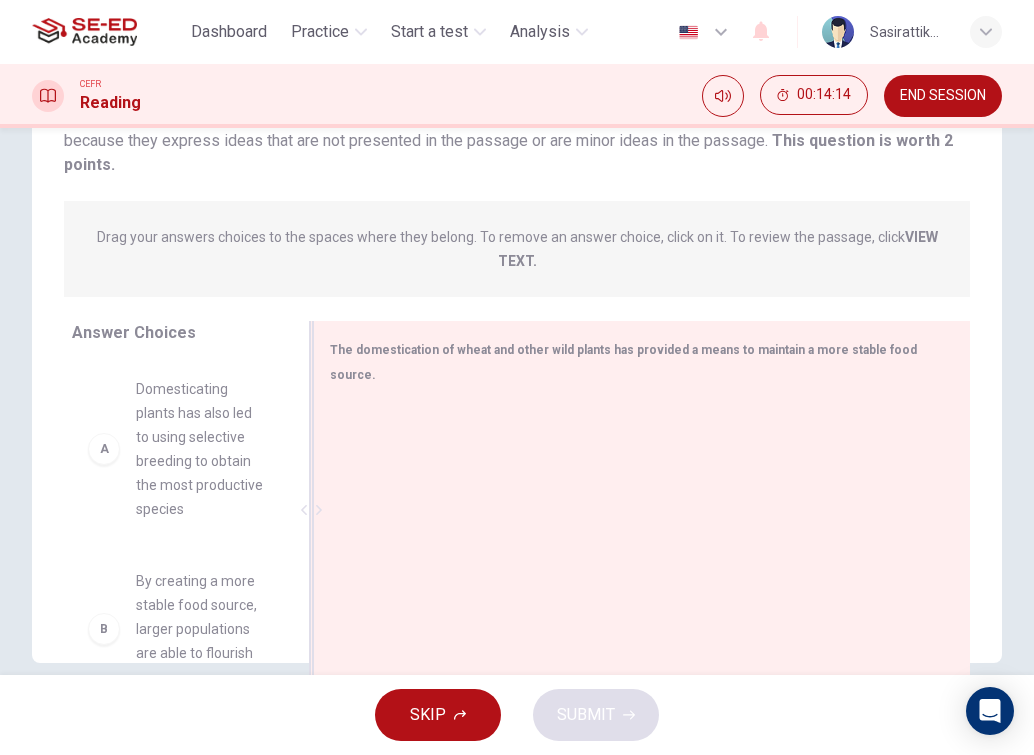 scroll, scrollTop: 234, scrollLeft: 0, axis: vertical 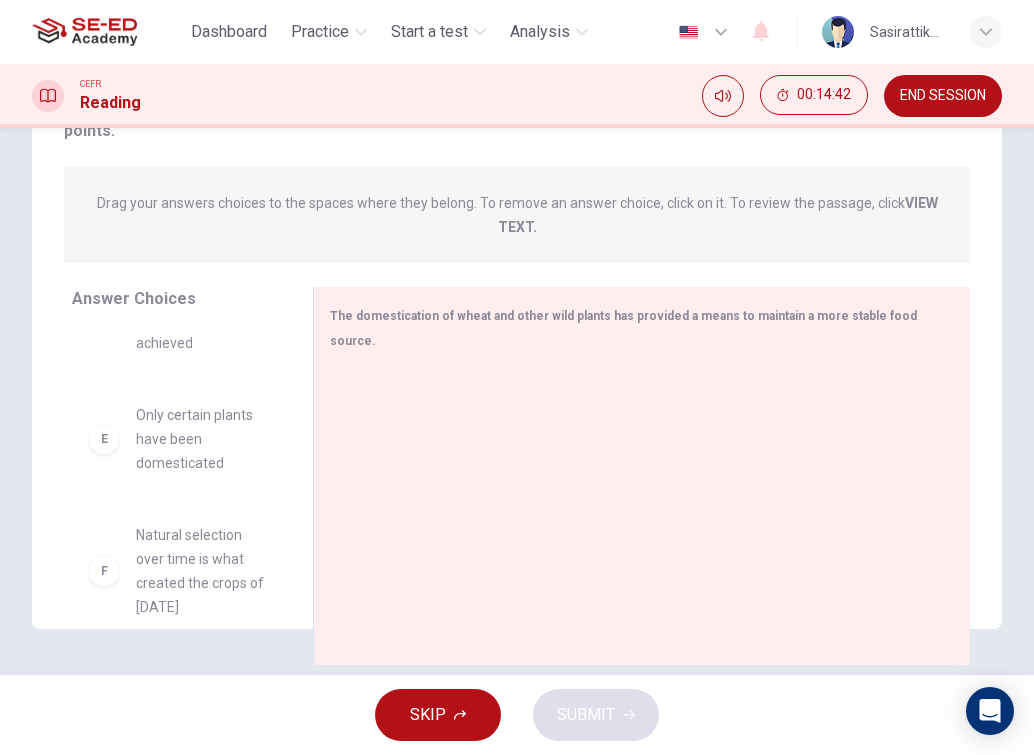 click on "F Natural selection over time is what created the crops of [DATE]" at bounding box center (176, 571) 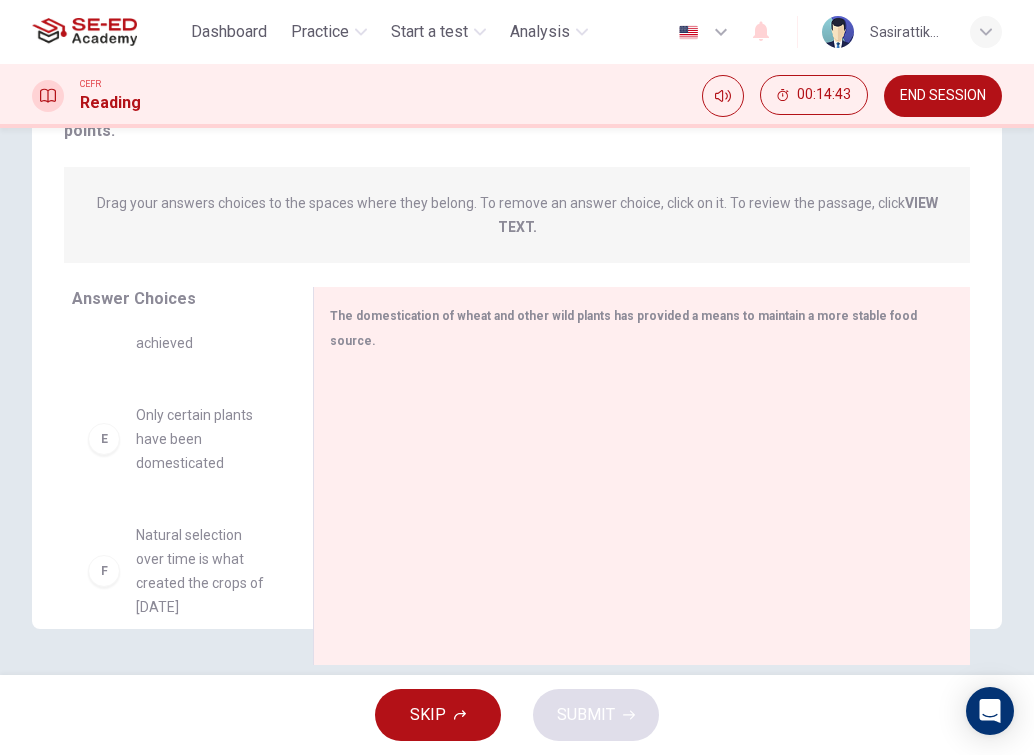 click on "F" at bounding box center (104, 571) 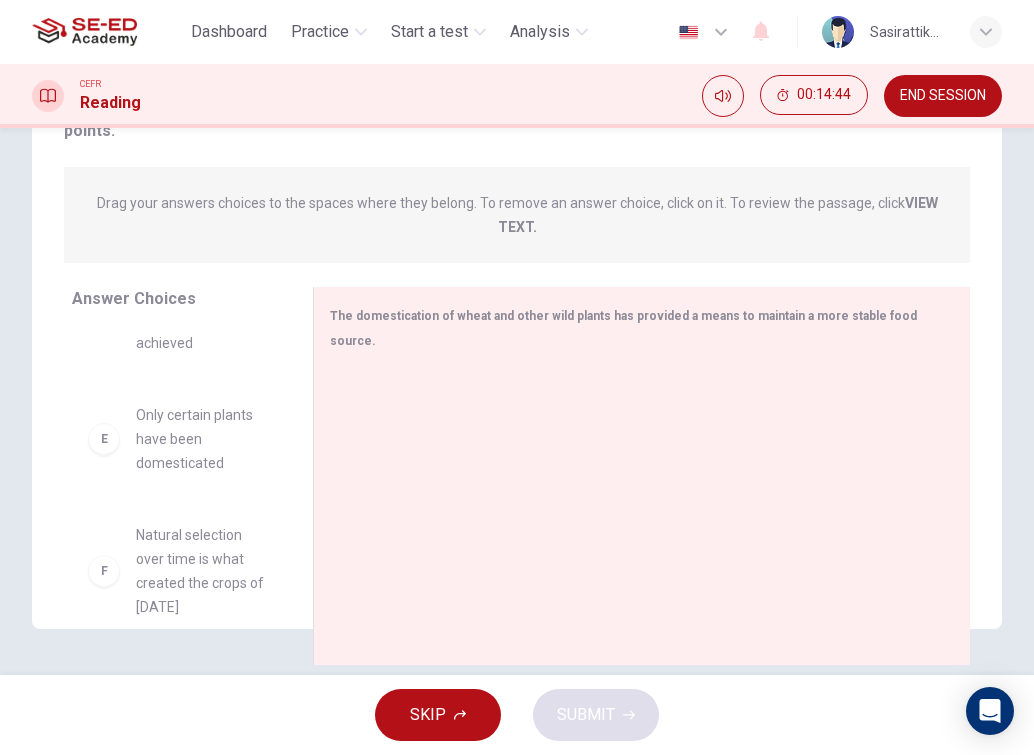 click on "F" at bounding box center (104, 571) 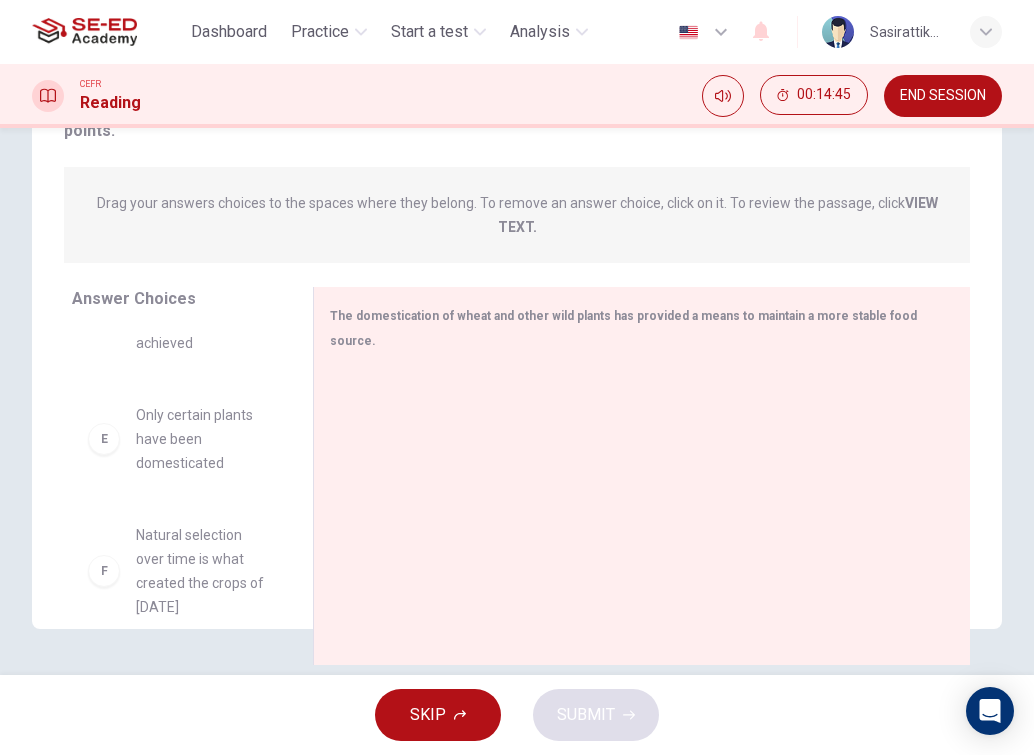 click on "F Natural selection over time is what created the crops of [DATE]" at bounding box center (176, 571) 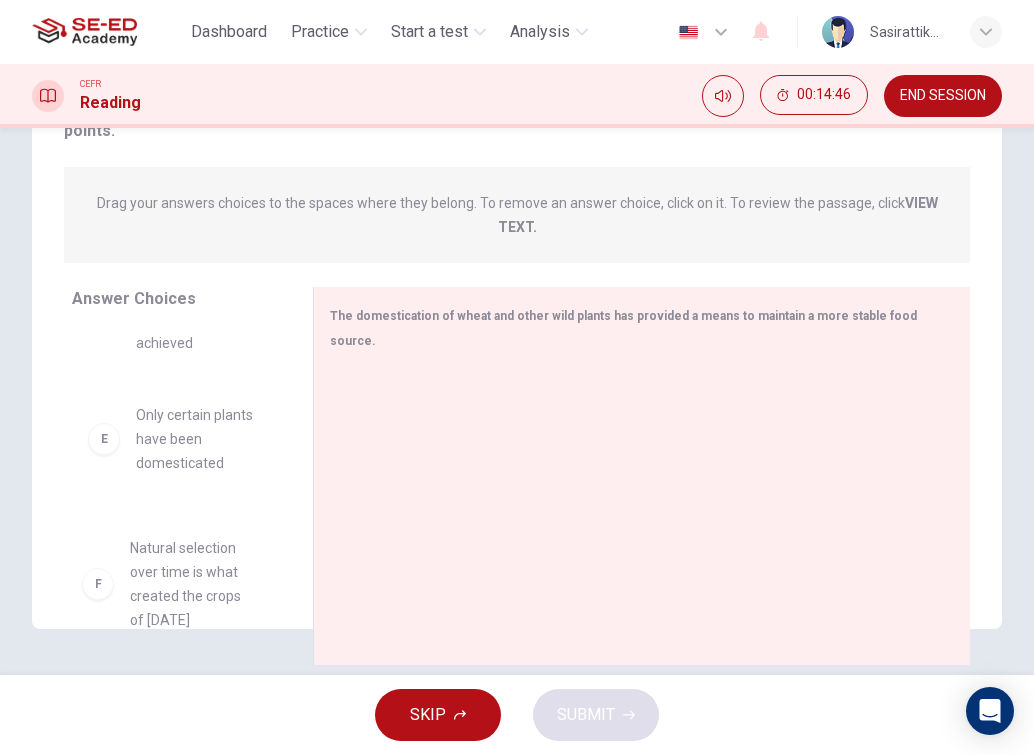 click on "A Domesticating plants has also led to using selective breeding to obtain the most productive species B By creating a more stable food source, larger populations are able to flourish and grow C New objectives have been obtained to make each crop more beneficial than harvesting only wild plants D By producing more beneficial crops, a larger food supply is achieved E Only certain plants have been domesticated" at bounding box center (184, 481) 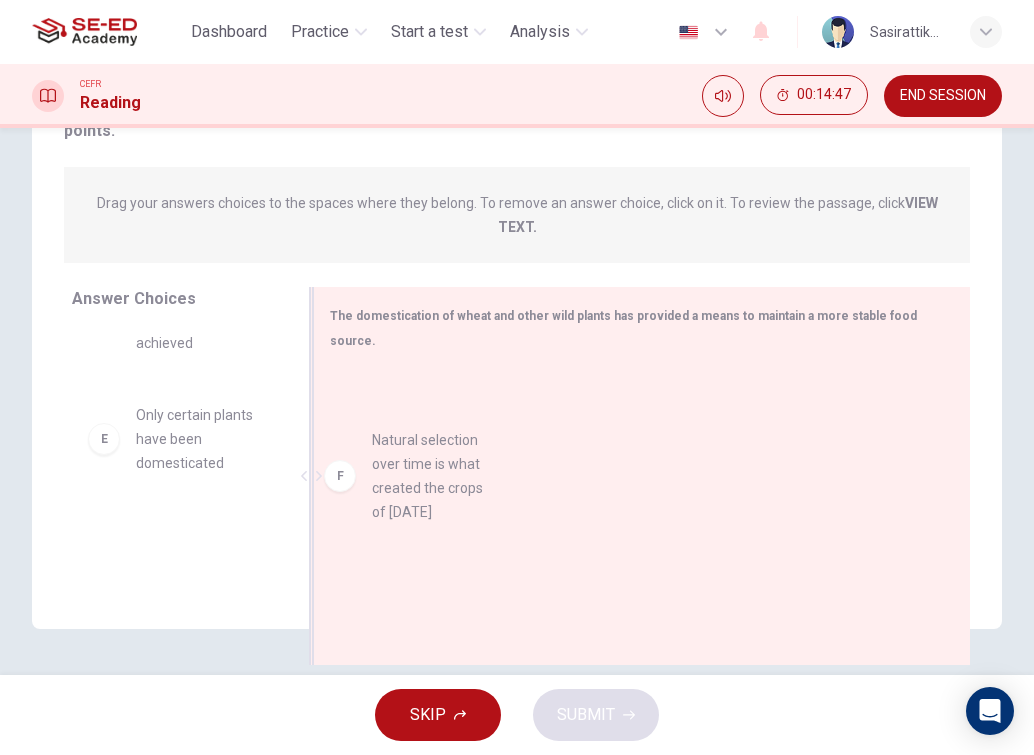drag, startPoint x: 124, startPoint y: 578, endPoint x: 401, endPoint y: 469, distance: 297.67432 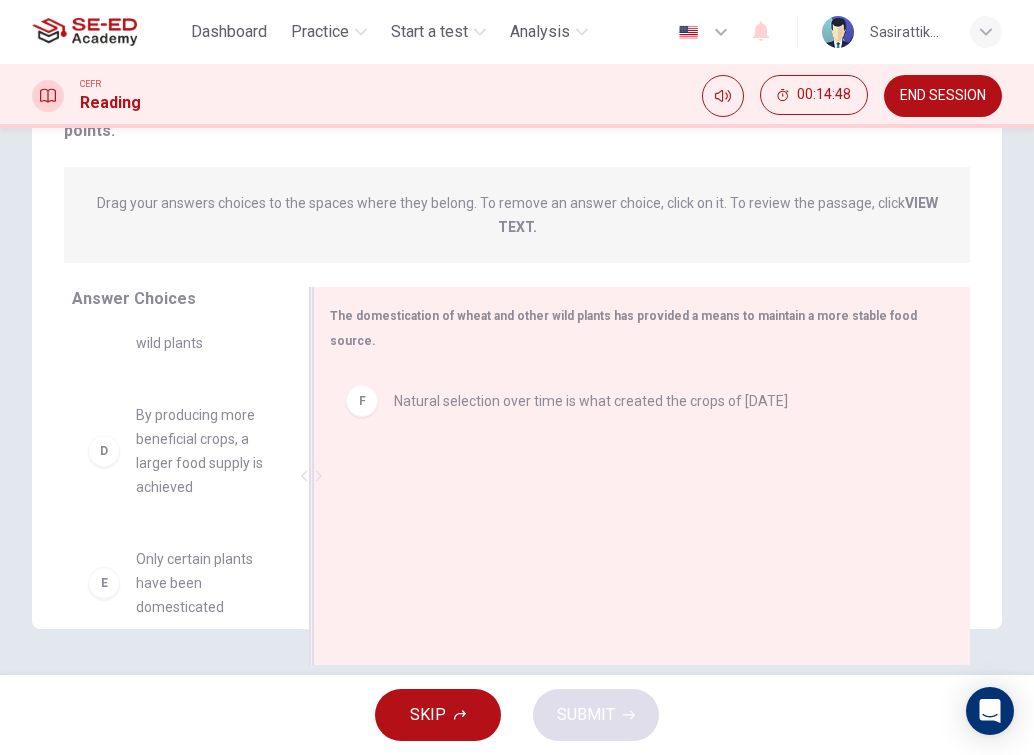 scroll, scrollTop: 588, scrollLeft: 0, axis: vertical 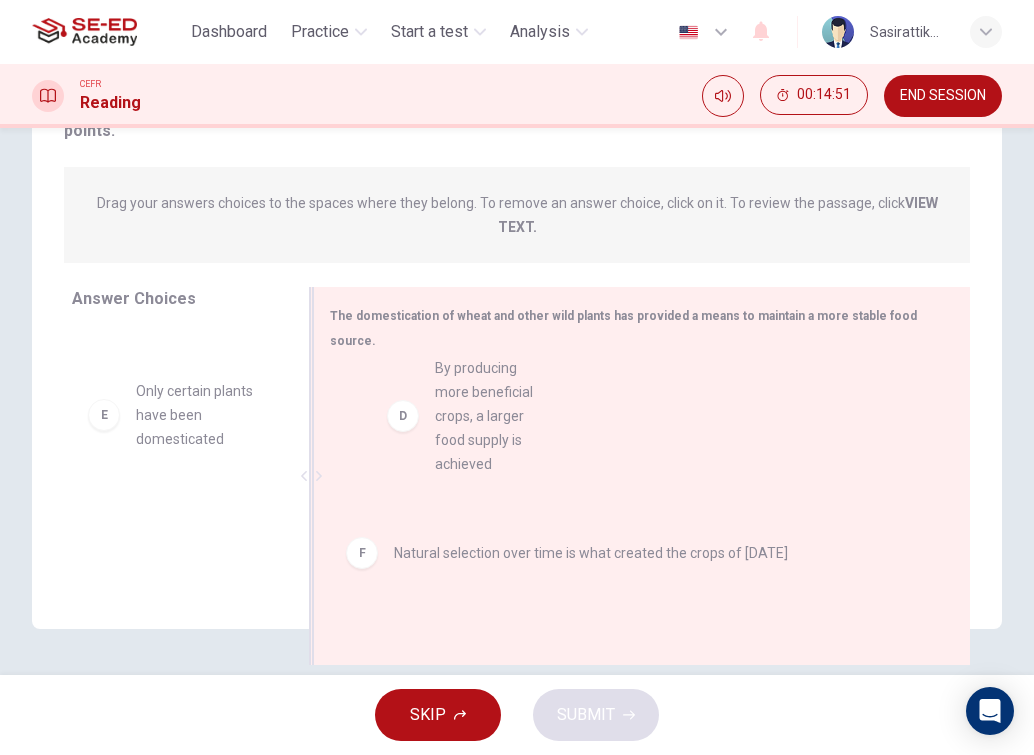 drag, startPoint x: 163, startPoint y: 468, endPoint x: 484, endPoint y: 447, distance: 321.6862 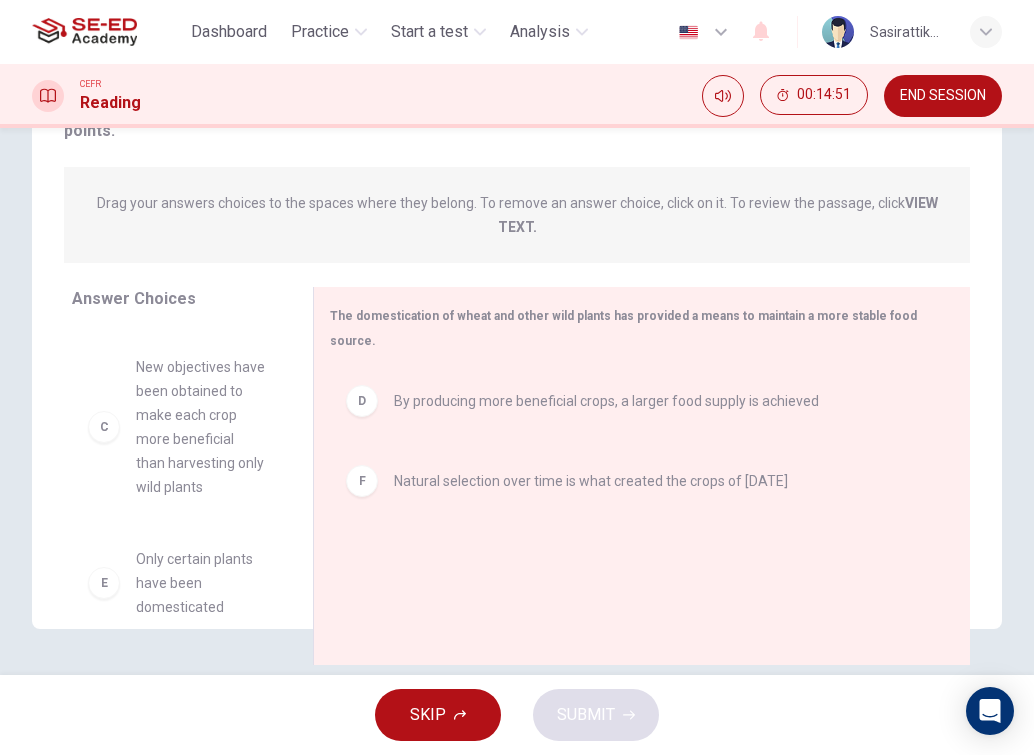 scroll, scrollTop: 420, scrollLeft: 0, axis: vertical 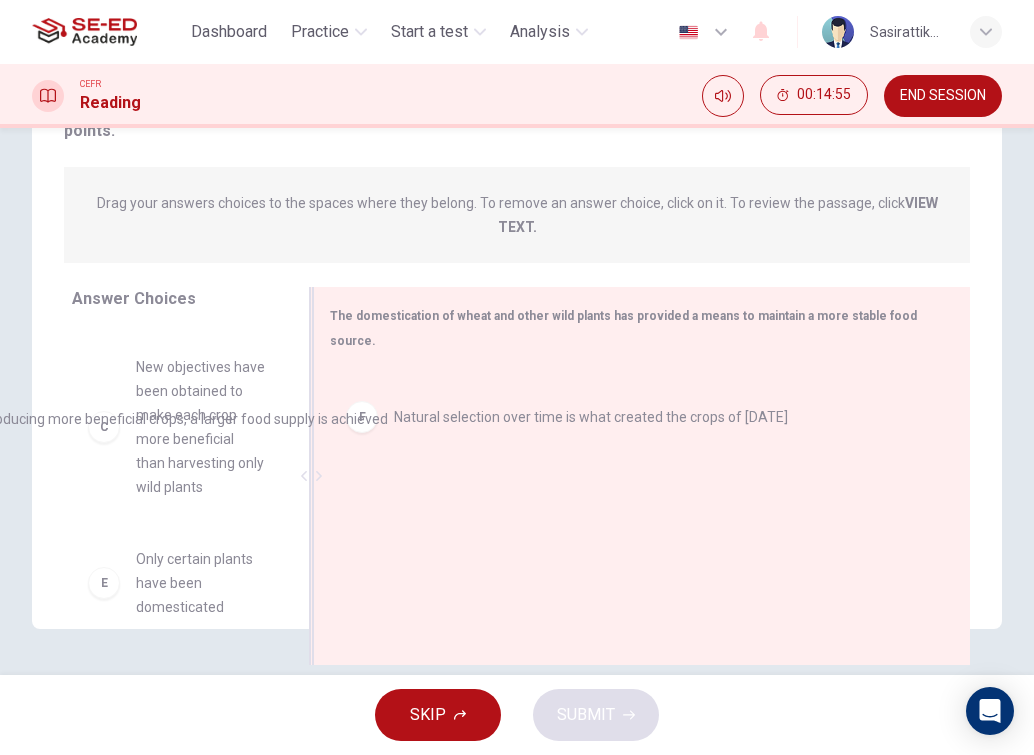 drag, startPoint x: 475, startPoint y: 411, endPoint x: 41, endPoint y: 435, distance: 434.6631 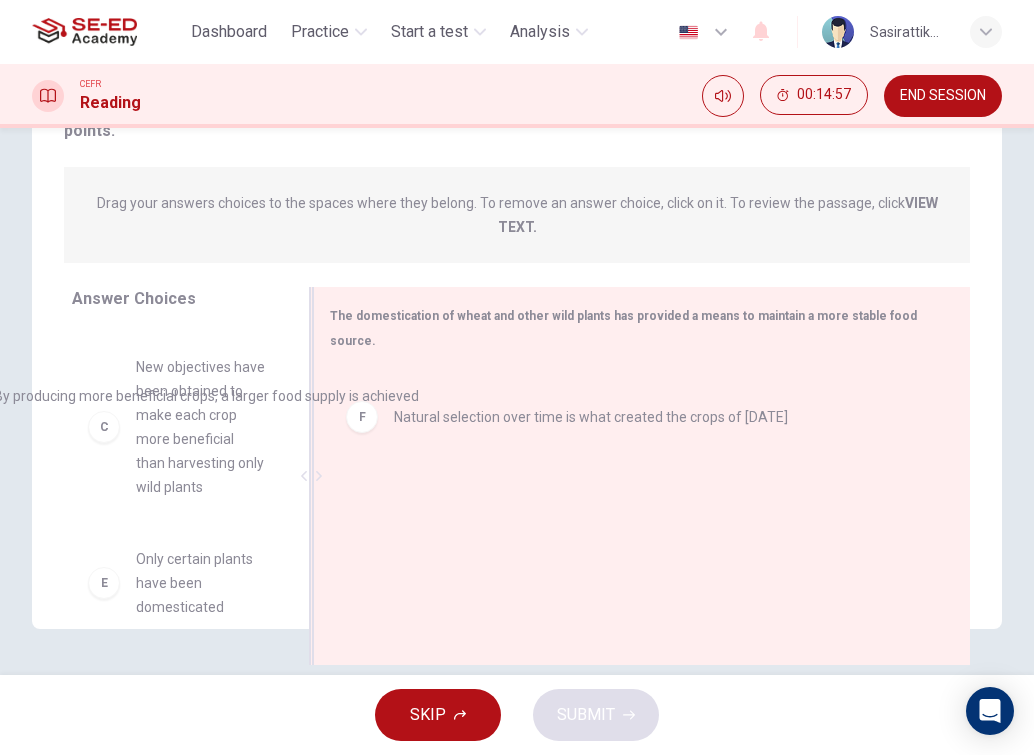 drag, startPoint x: 384, startPoint y: 404, endPoint x: -18, endPoint y: 403, distance: 402.00125 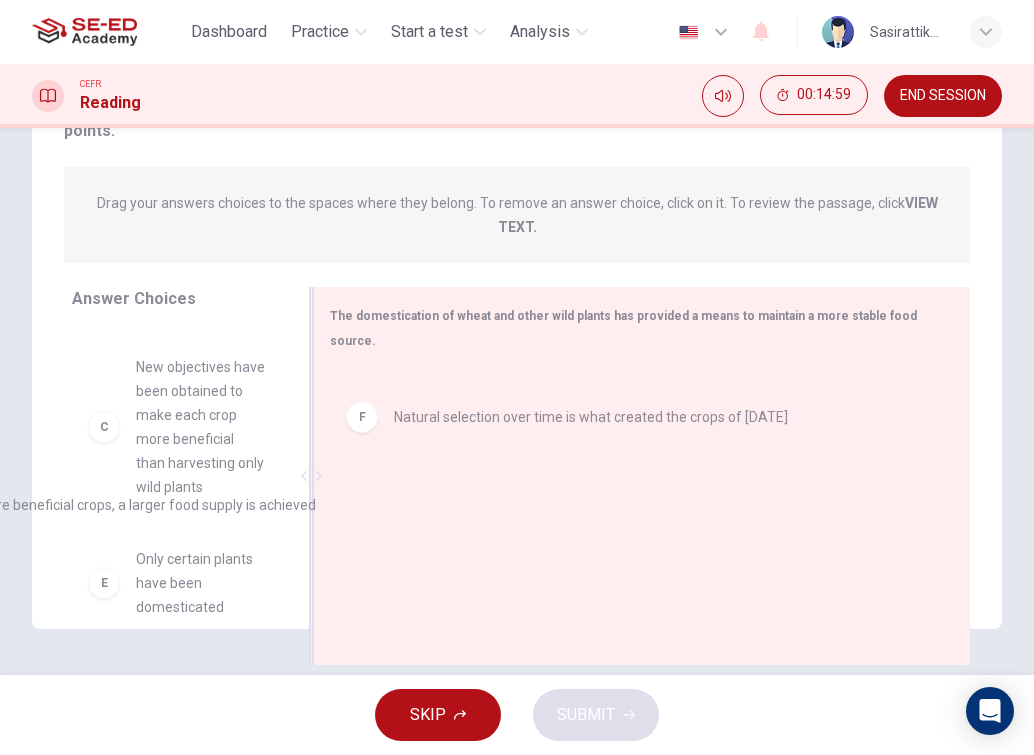 drag, startPoint x: 492, startPoint y: 407, endPoint x: -18, endPoint y: 507, distance: 519.7115 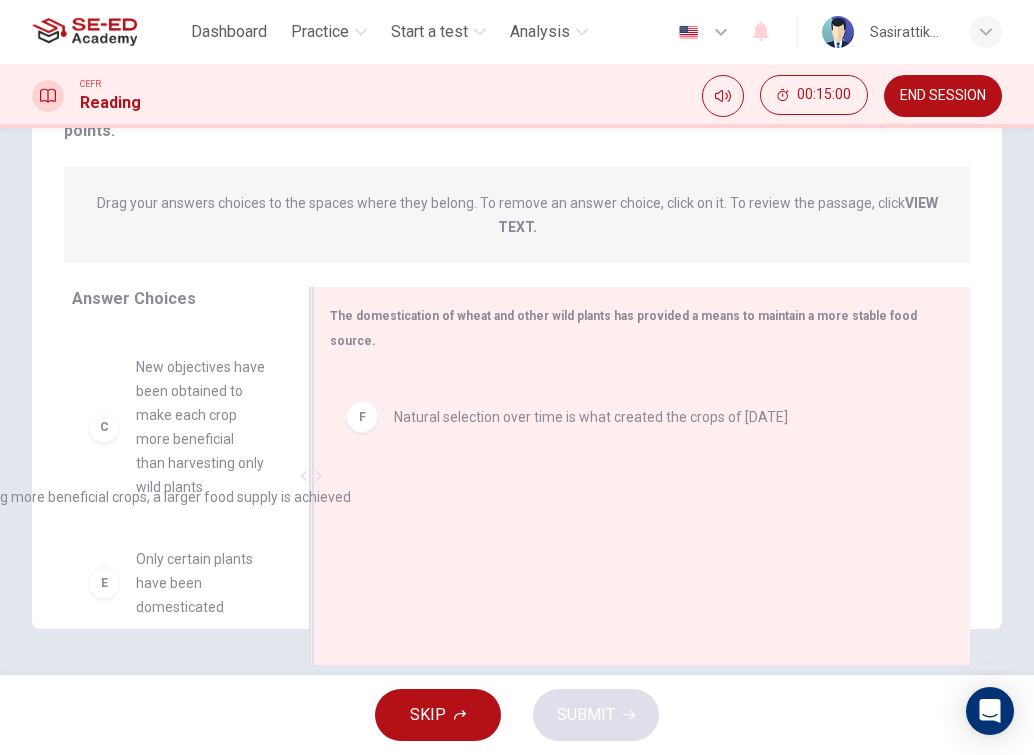 drag, startPoint x: 480, startPoint y: 441, endPoint x: -18, endPoint y: 518, distance: 503.91766 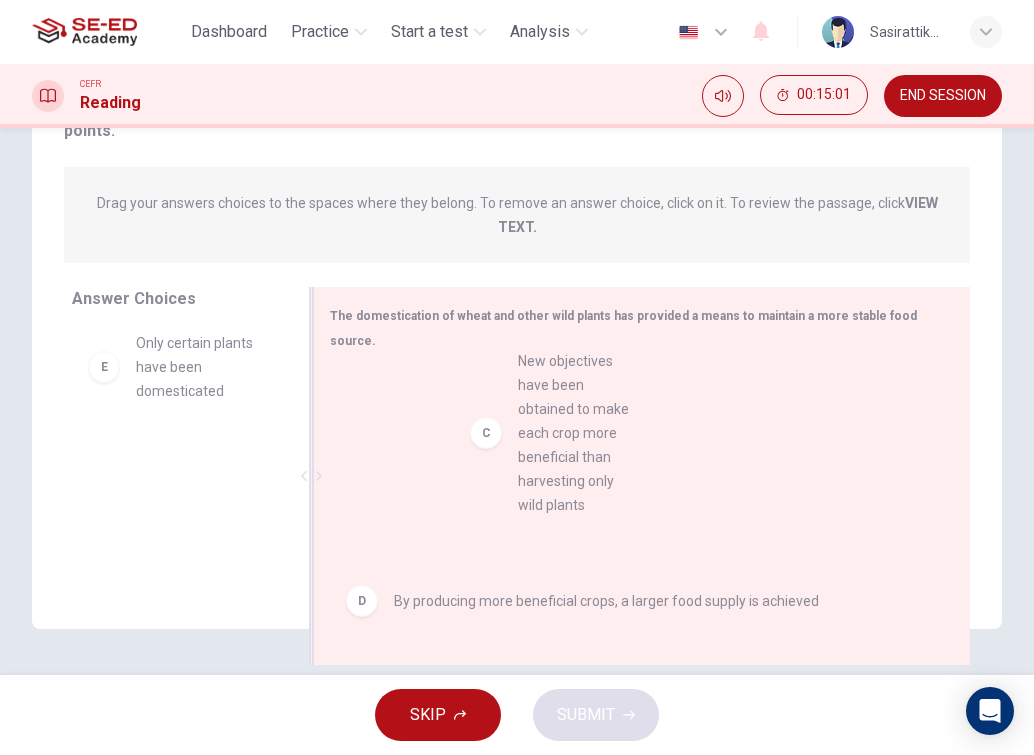drag, startPoint x: 116, startPoint y: 443, endPoint x: 534, endPoint y: 450, distance: 418.0586 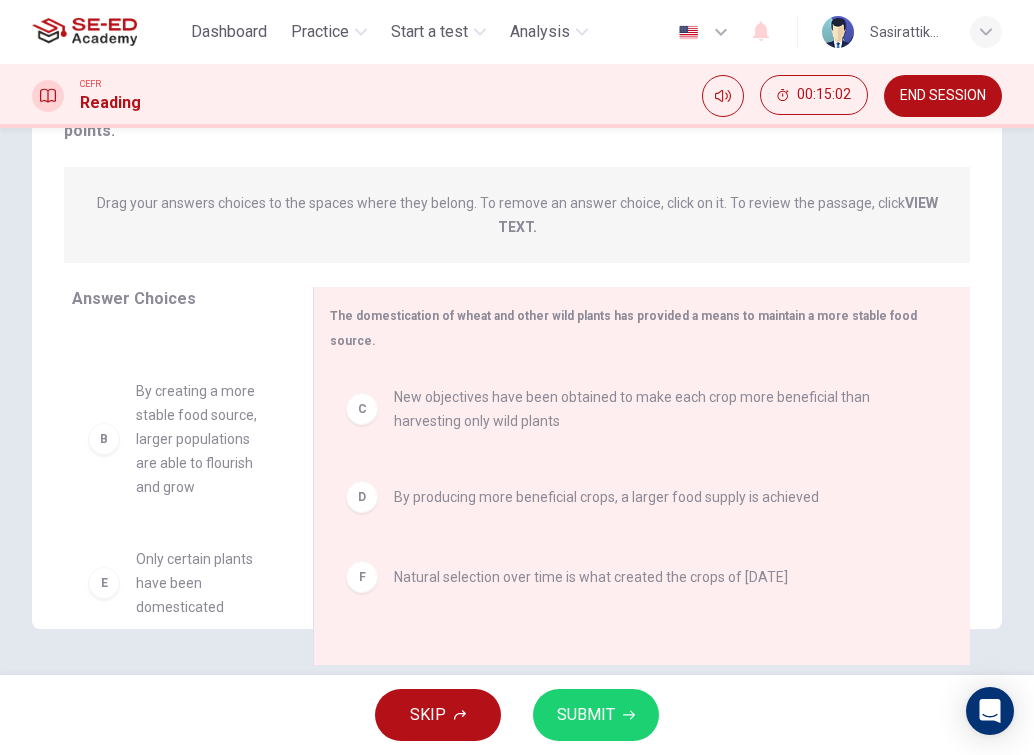 scroll, scrollTop: 204, scrollLeft: 0, axis: vertical 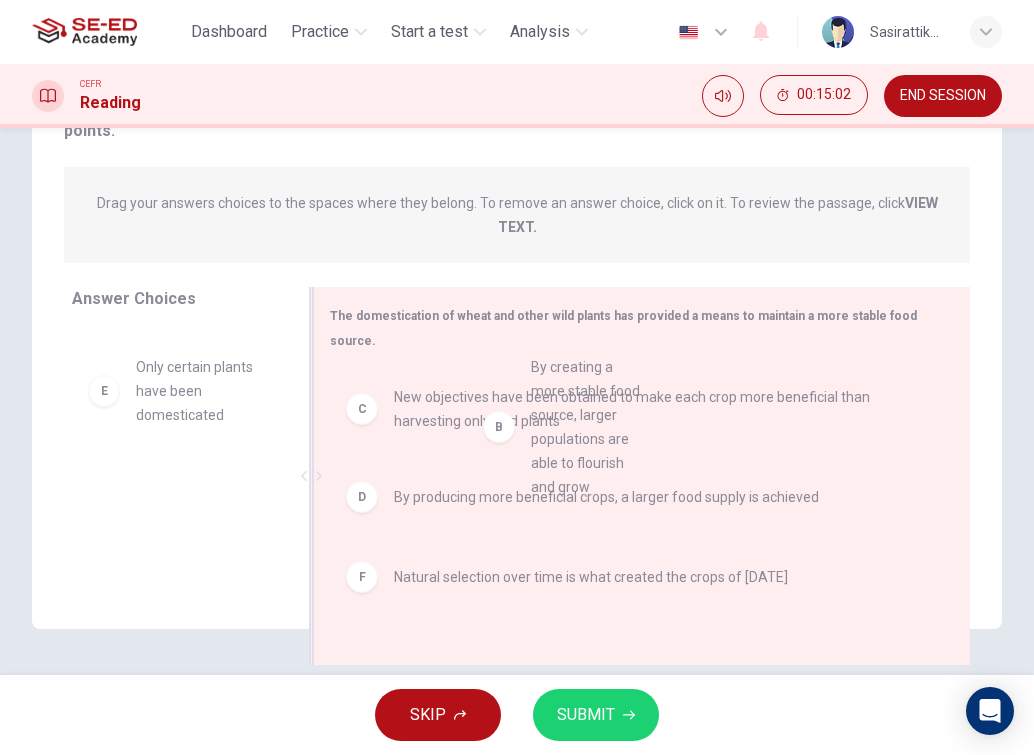 drag, startPoint x: 173, startPoint y: 415, endPoint x: 574, endPoint y: 415, distance: 401 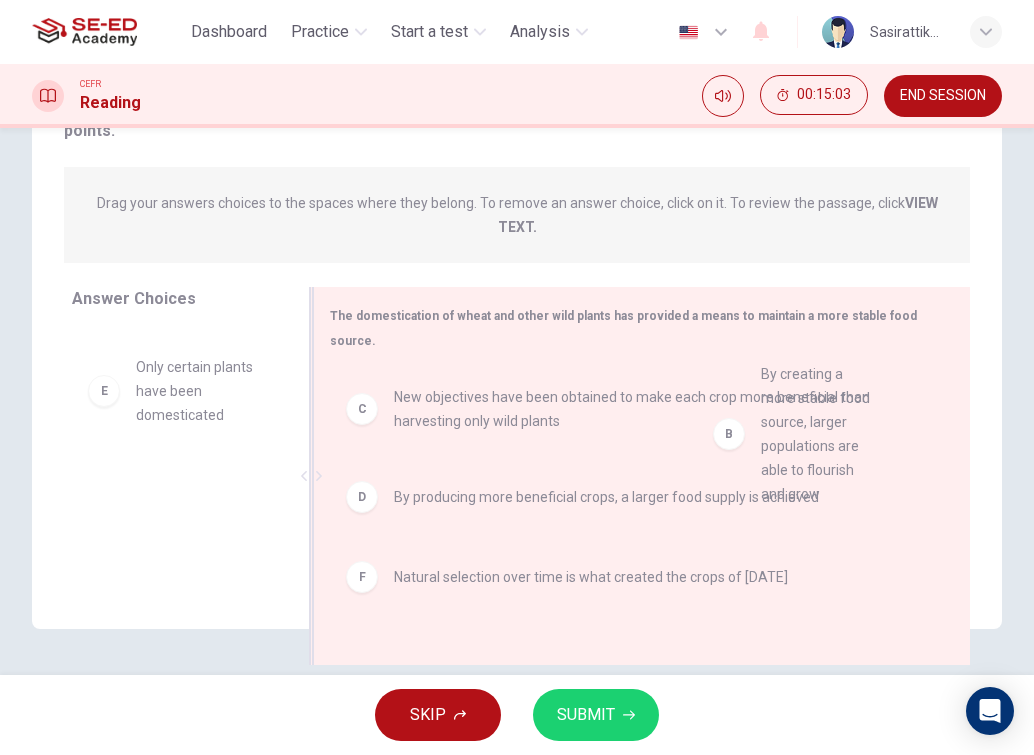 drag, startPoint x: 195, startPoint y: 438, endPoint x: 850, endPoint y: 447, distance: 655.0618 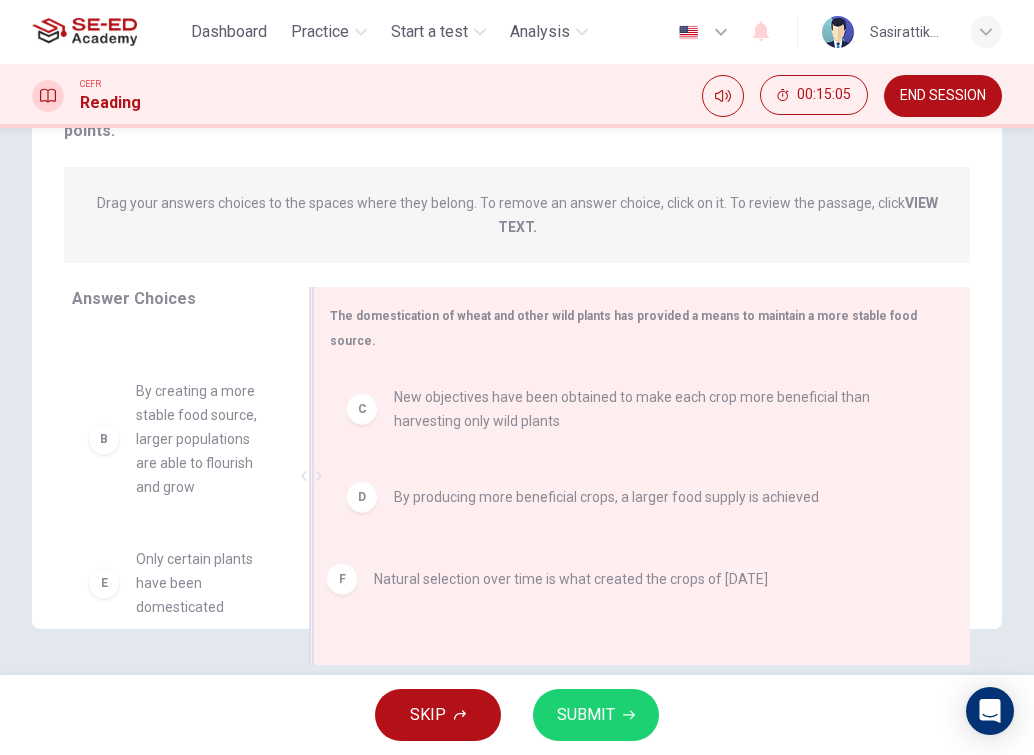 drag, startPoint x: 370, startPoint y: 585, endPoint x: 350, endPoint y: 587, distance: 20.09975 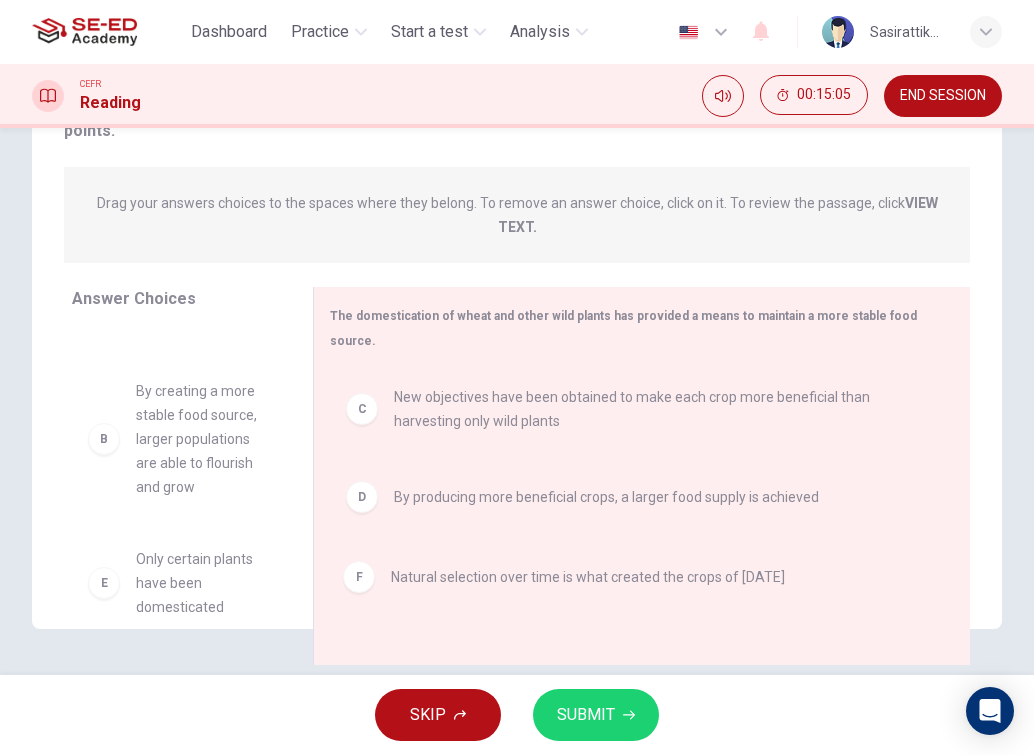 drag, startPoint x: 307, startPoint y: 571, endPoint x: 143, endPoint y: 535, distance: 167.90474 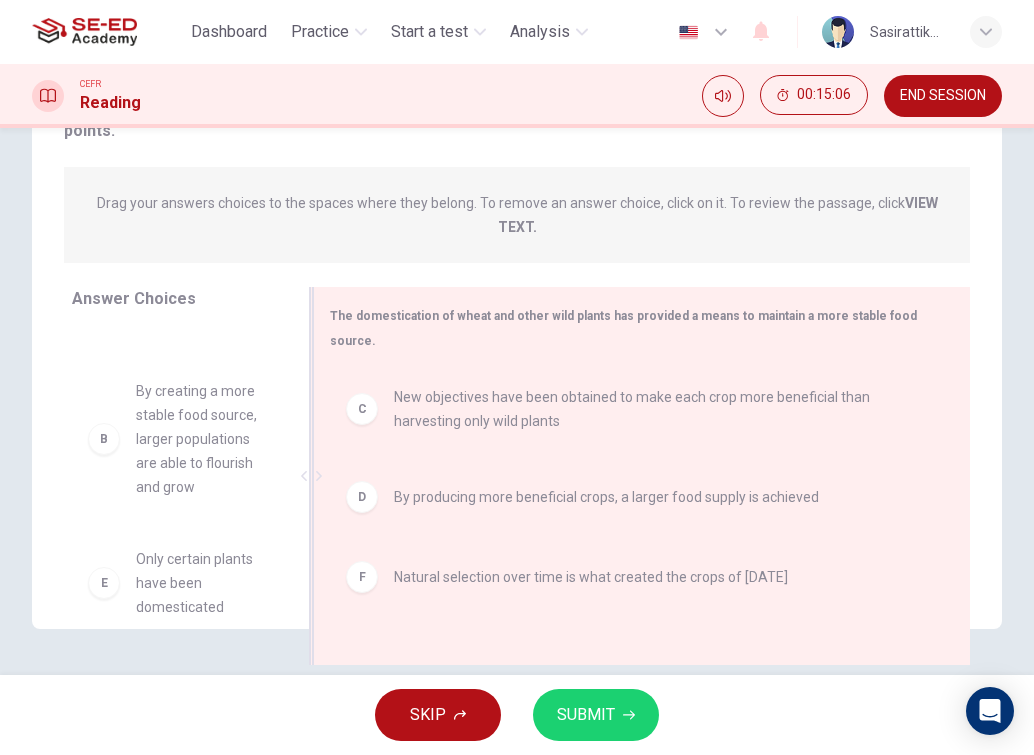 click on "F Natural selection over time is what created the crops of [DATE]" at bounding box center [634, 577] 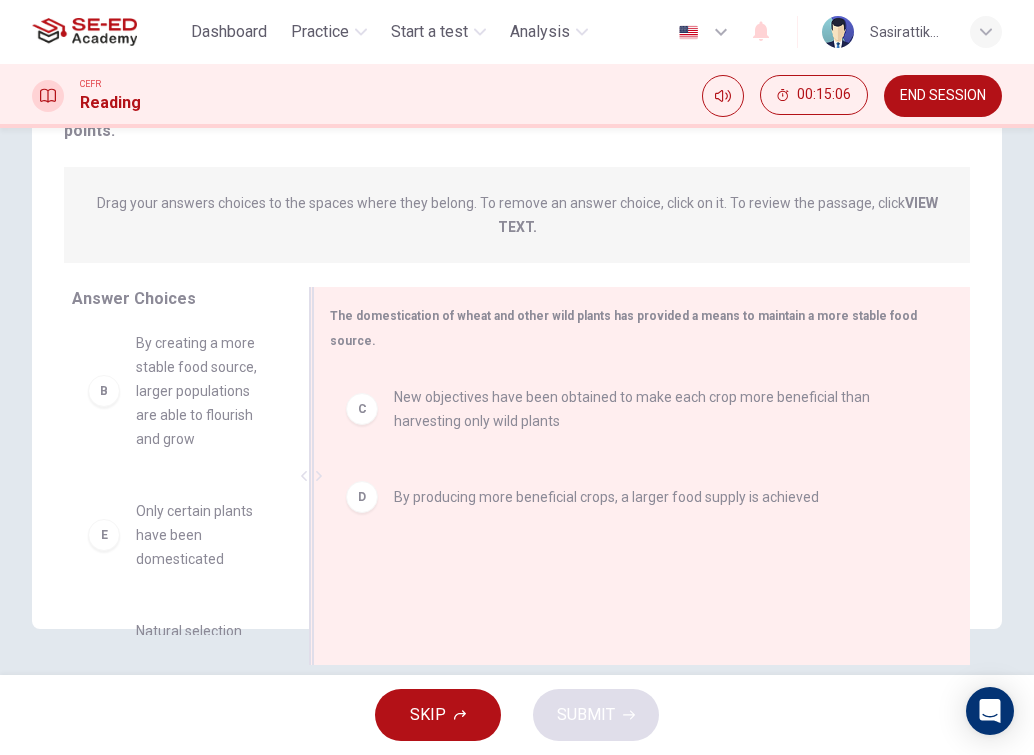 click on "C New objectives have been obtained to make each crop more beneficial than harvesting only wild plants D By producing more beneficial crops, a larger food supply is achieved" at bounding box center [634, 503] 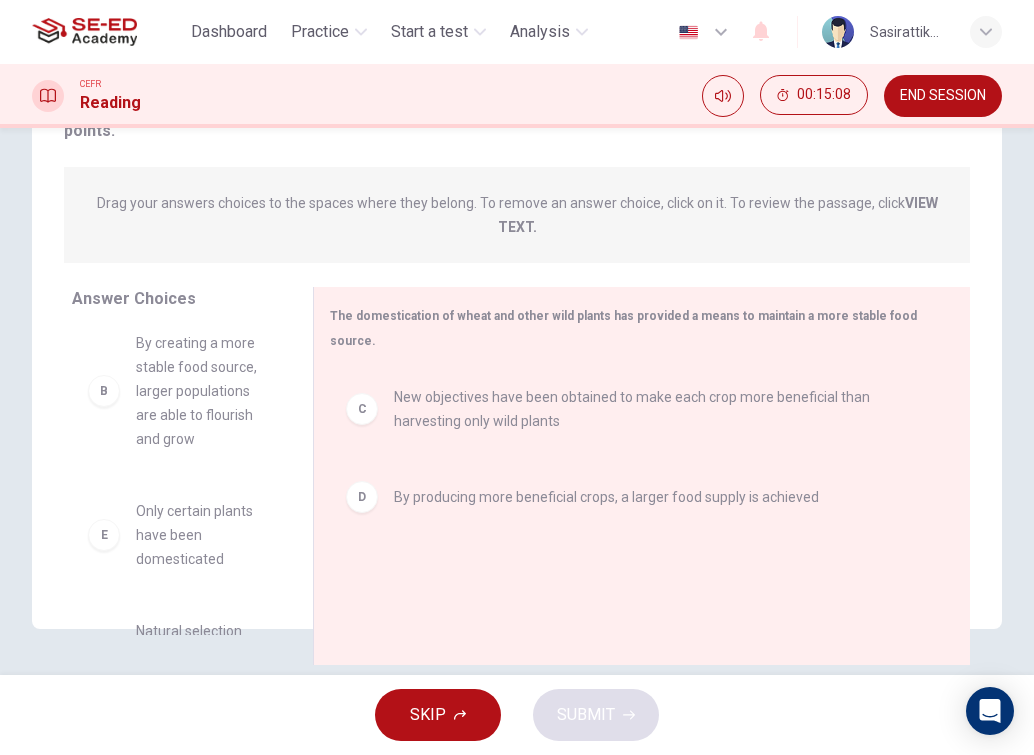 click on "D" at bounding box center (362, 497) 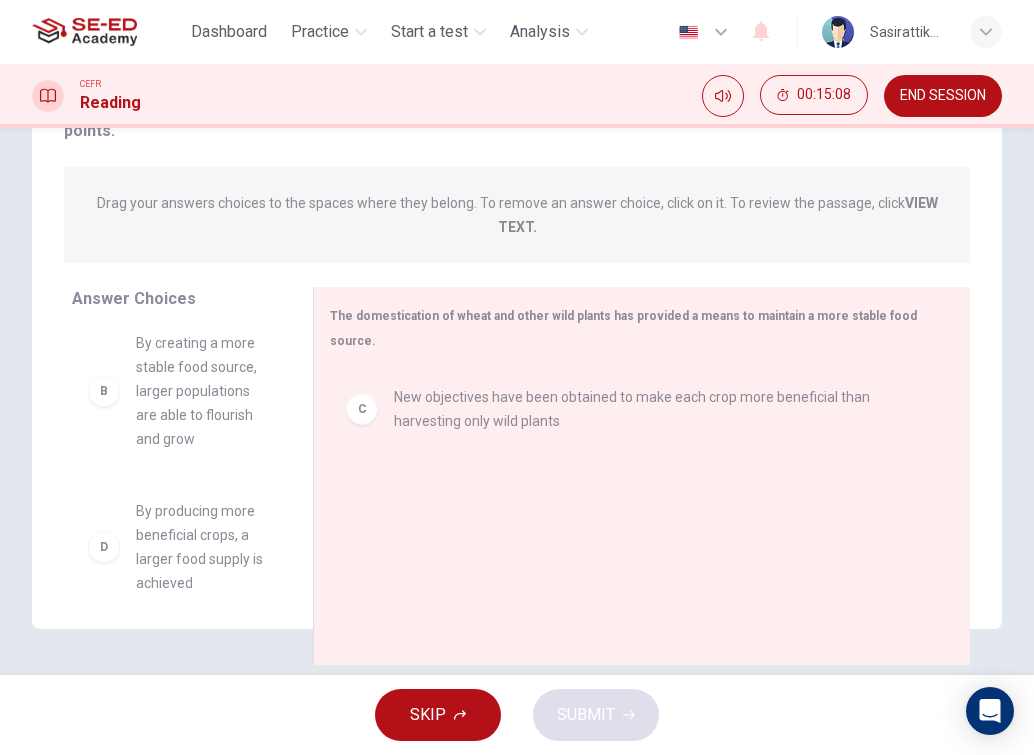 click on "C New objectives have been obtained to make each crop more beneficial than harvesting only wild plants" at bounding box center [634, 503] 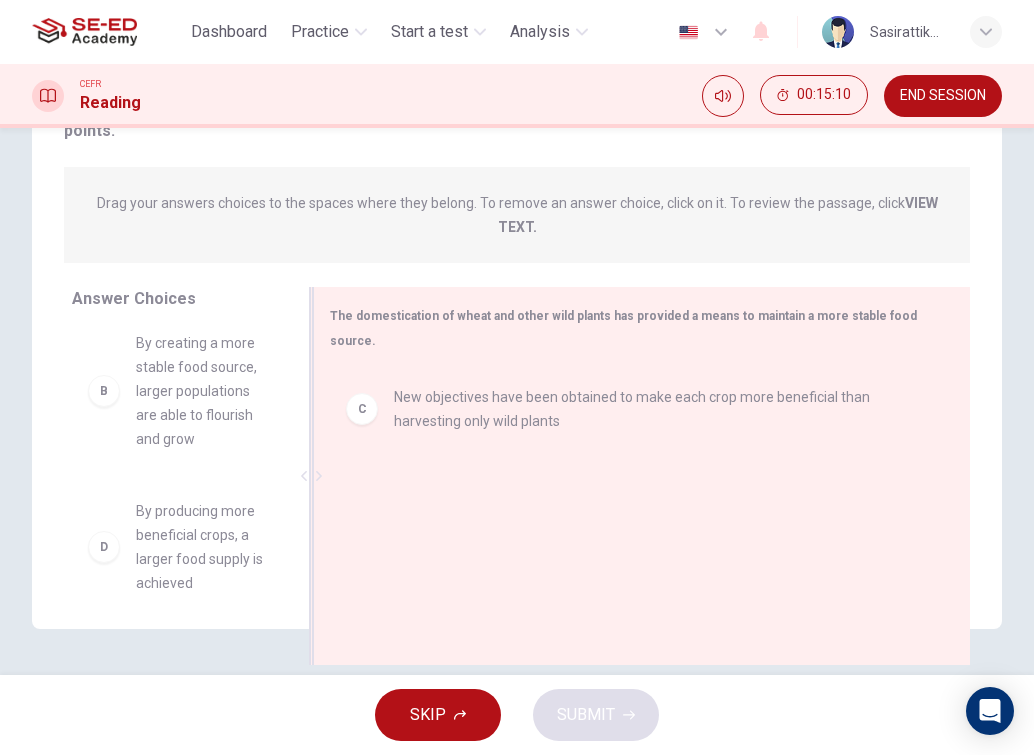 click on "C" at bounding box center [362, 409] 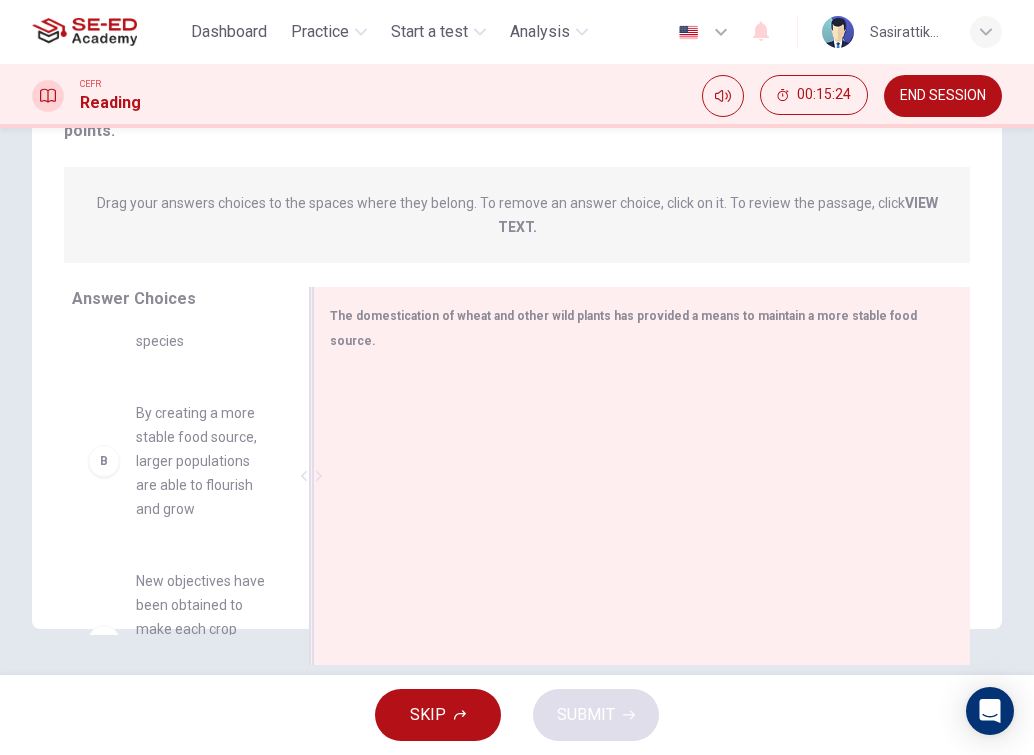 scroll, scrollTop: 132, scrollLeft: 0, axis: vertical 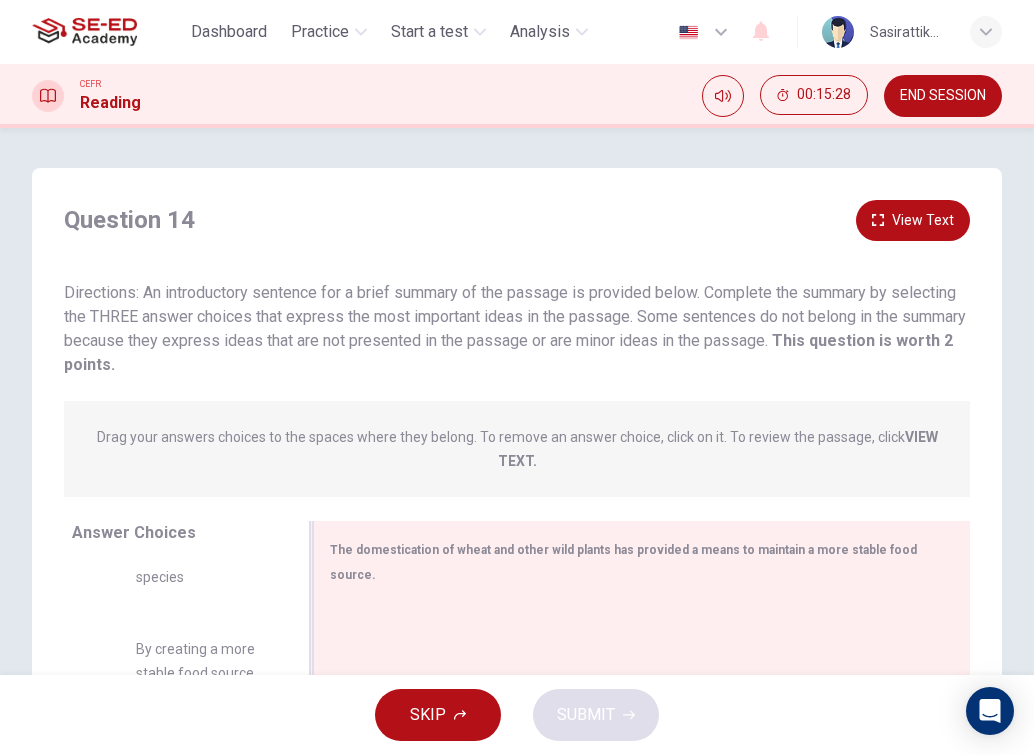 click on "View Text" at bounding box center (913, 220) 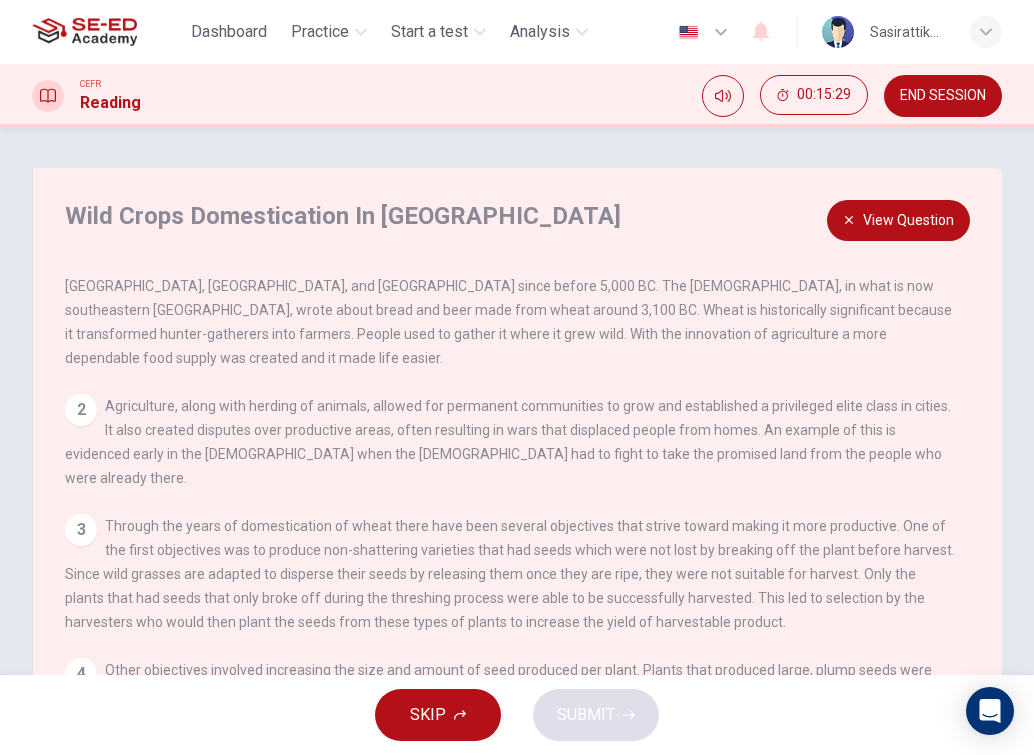 scroll, scrollTop: 70, scrollLeft: 0, axis: vertical 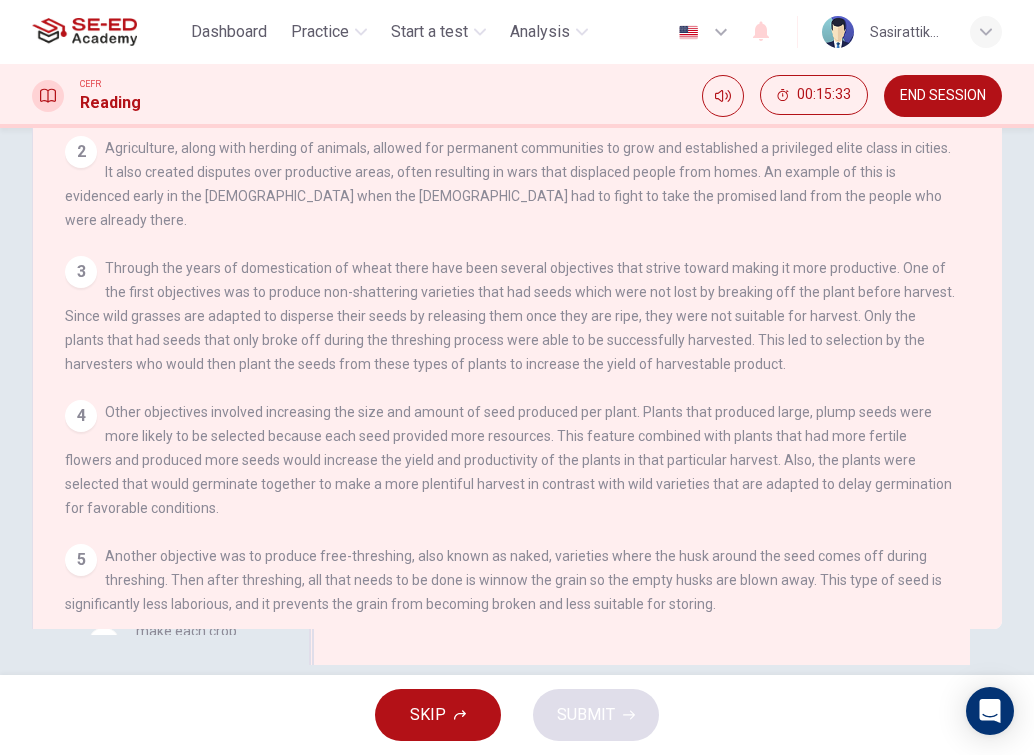 drag, startPoint x: 88, startPoint y: 434, endPoint x: 17, endPoint y: 444, distance: 71.70077 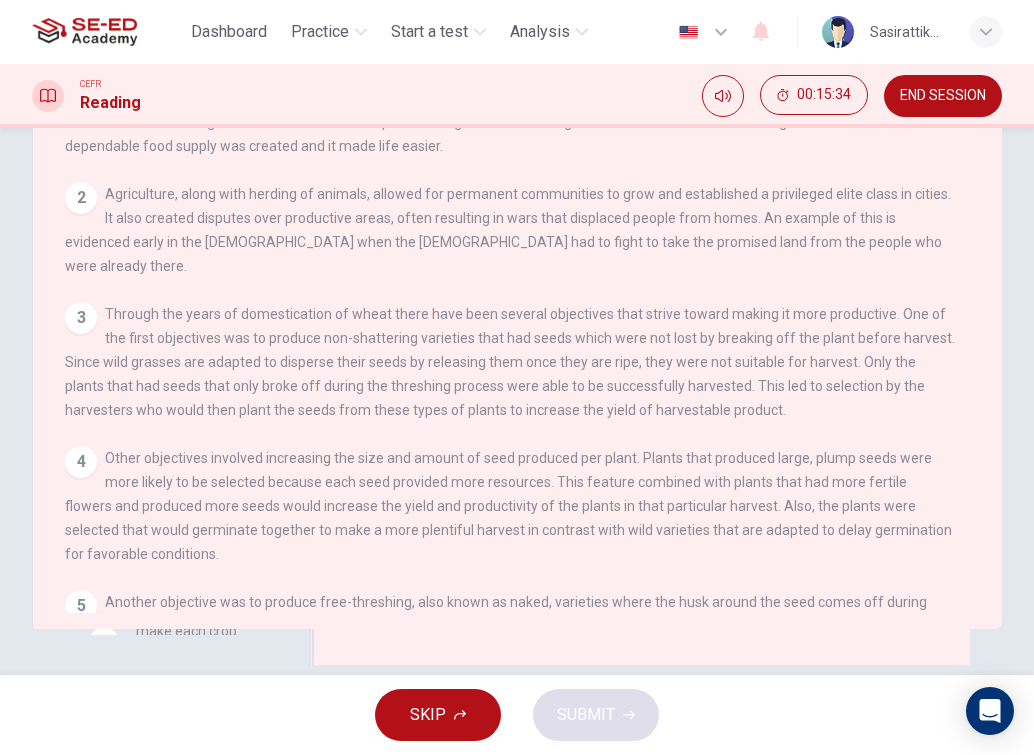 scroll, scrollTop: 0, scrollLeft: 0, axis: both 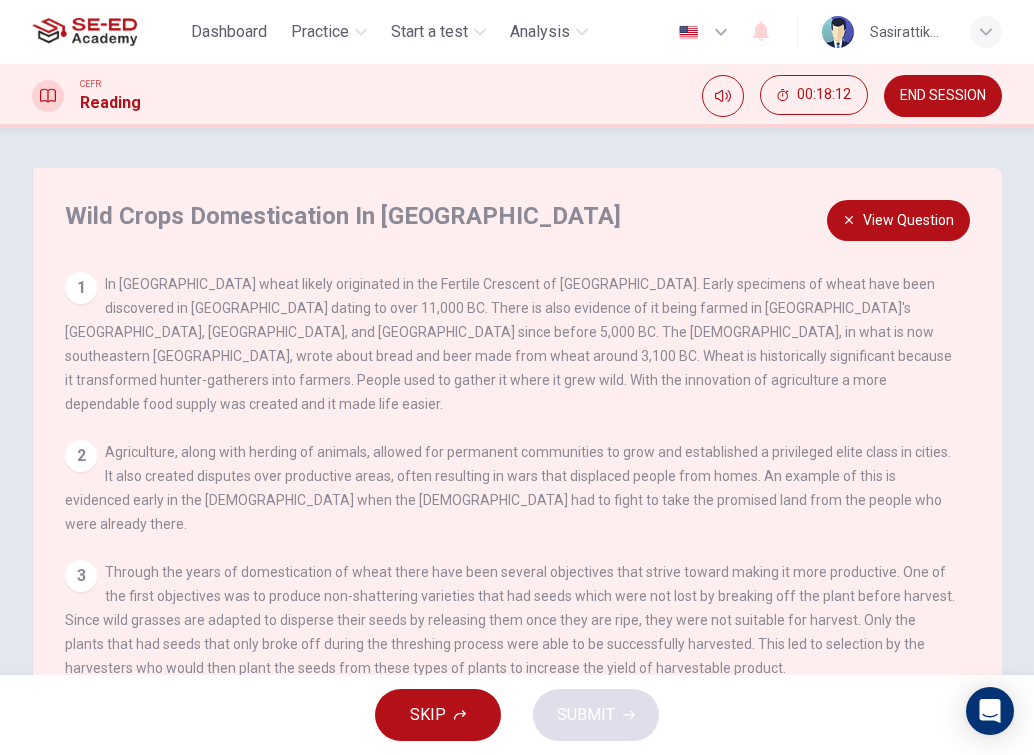 click on "View Question" at bounding box center [898, 220] 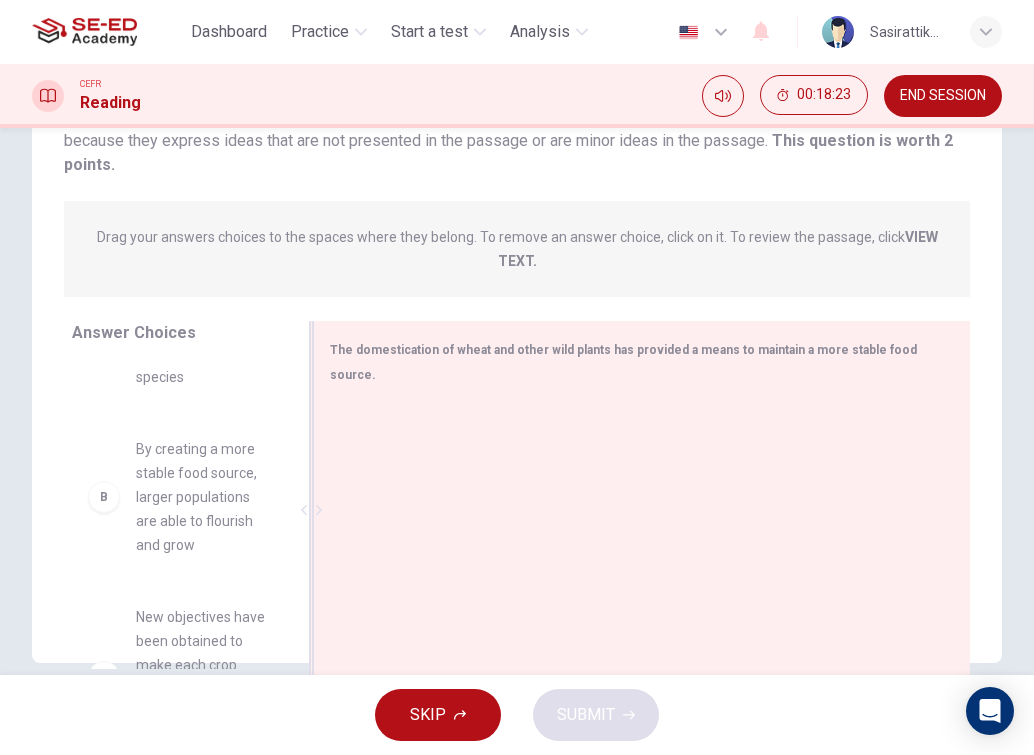 scroll, scrollTop: 234, scrollLeft: 0, axis: vertical 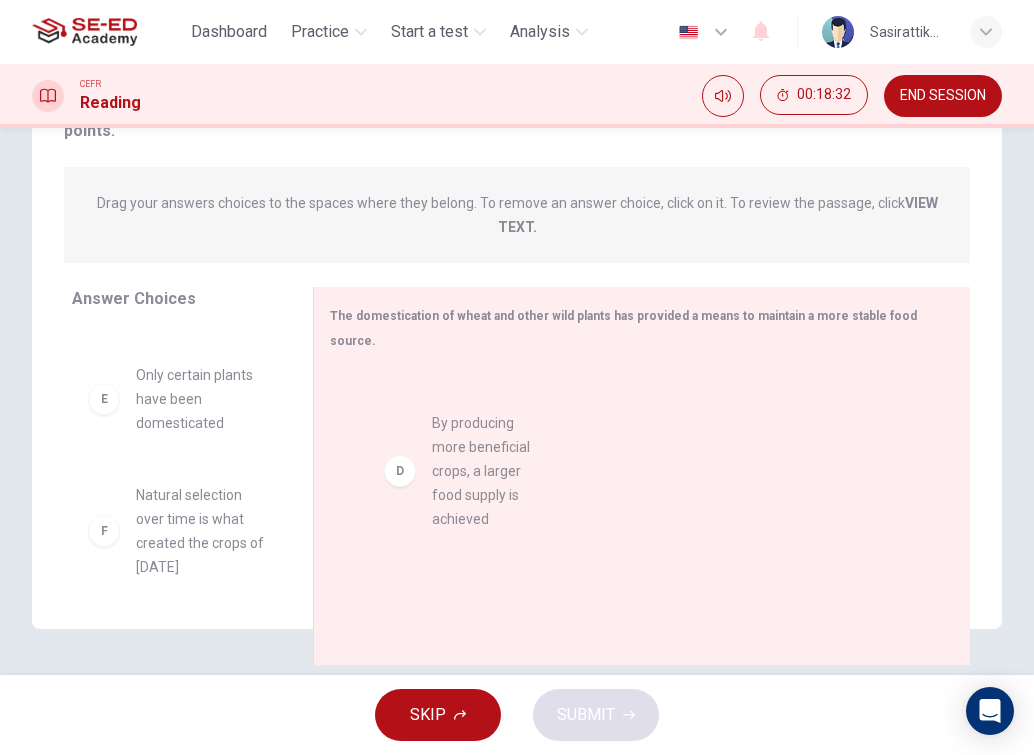 drag, startPoint x: 145, startPoint y: 471, endPoint x: 506, endPoint y: 446, distance: 361.86462 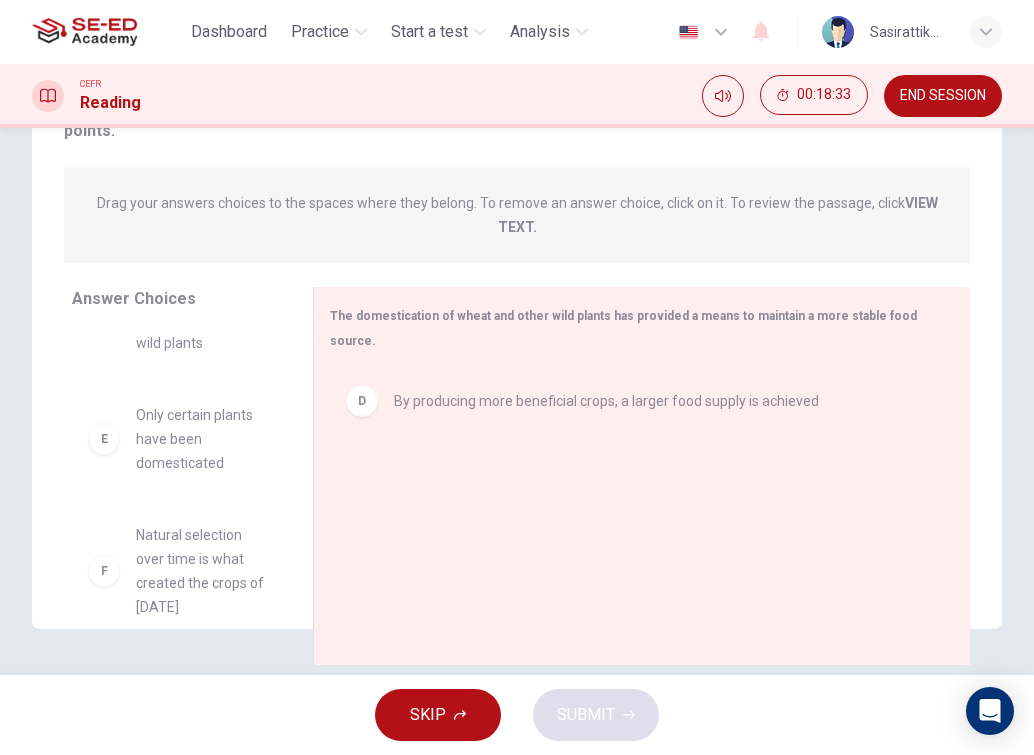 drag, startPoint x: 190, startPoint y: 417, endPoint x: 149, endPoint y: 523, distance: 113.65298 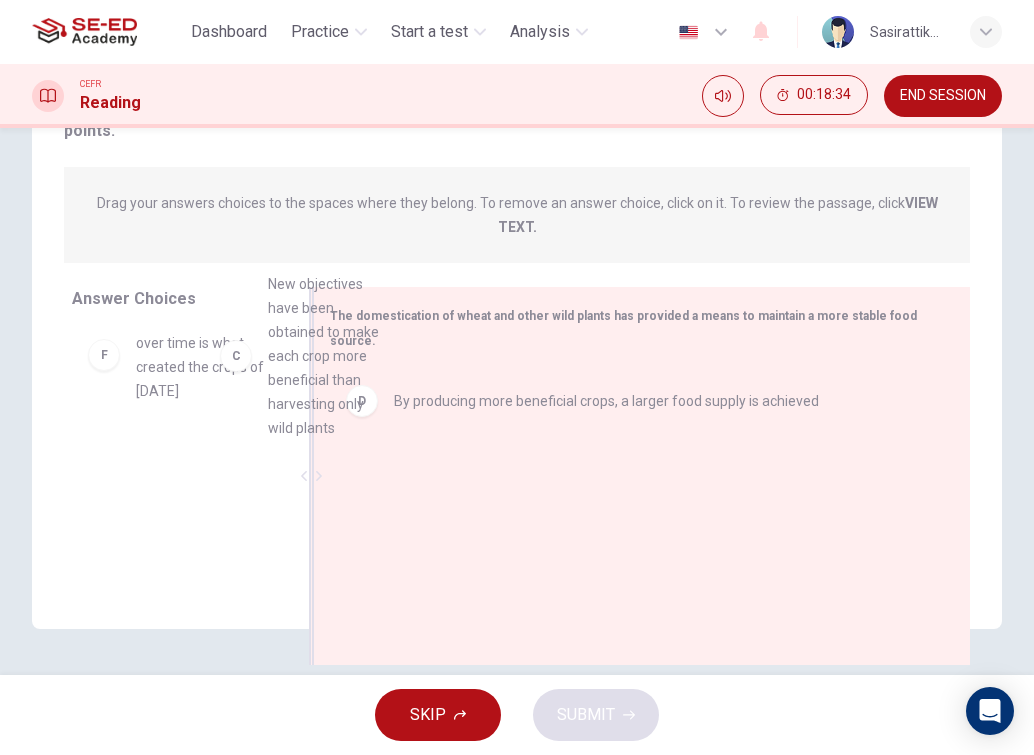 scroll, scrollTop: 524, scrollLeft: 0, axis: vertical 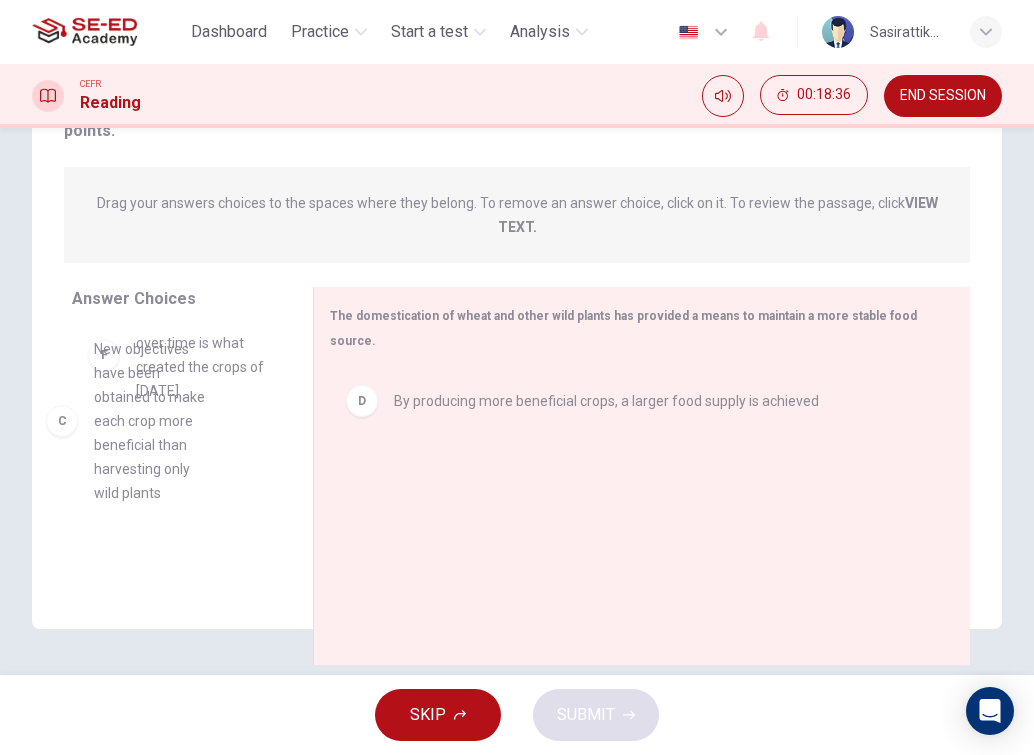 drag, startPoint x: 183, startPoint y: 342, endPoint x: 147, endPoint y: 466, distance: 129.1201 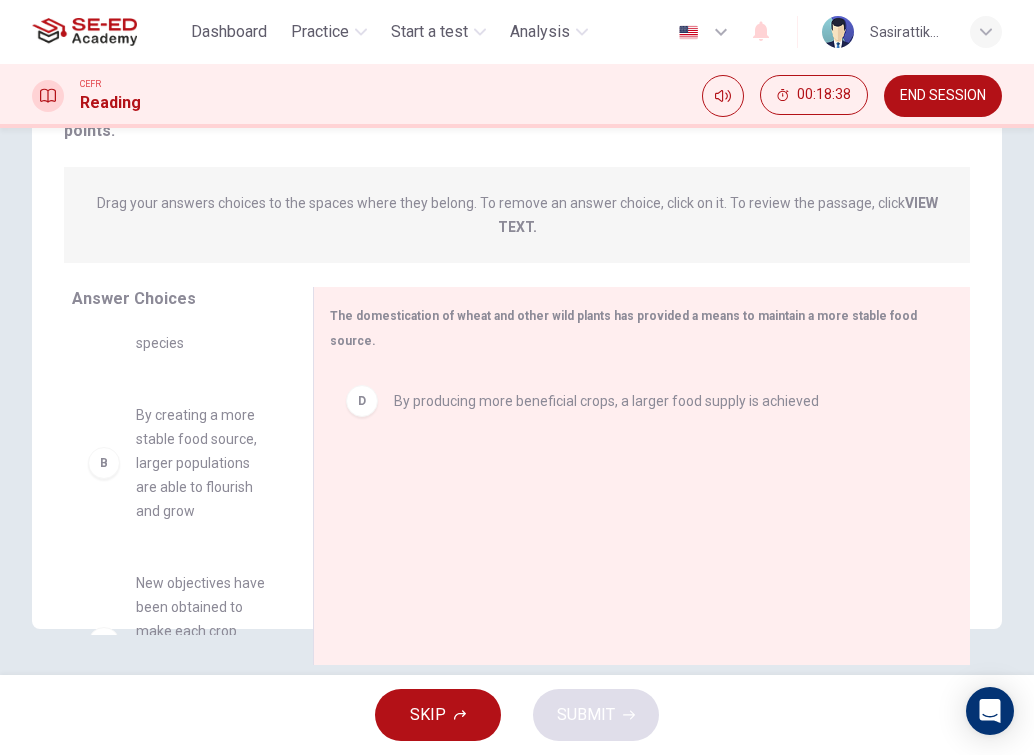 scroll, scrollTop: 124, scrollLeft: 0, axis: vertical 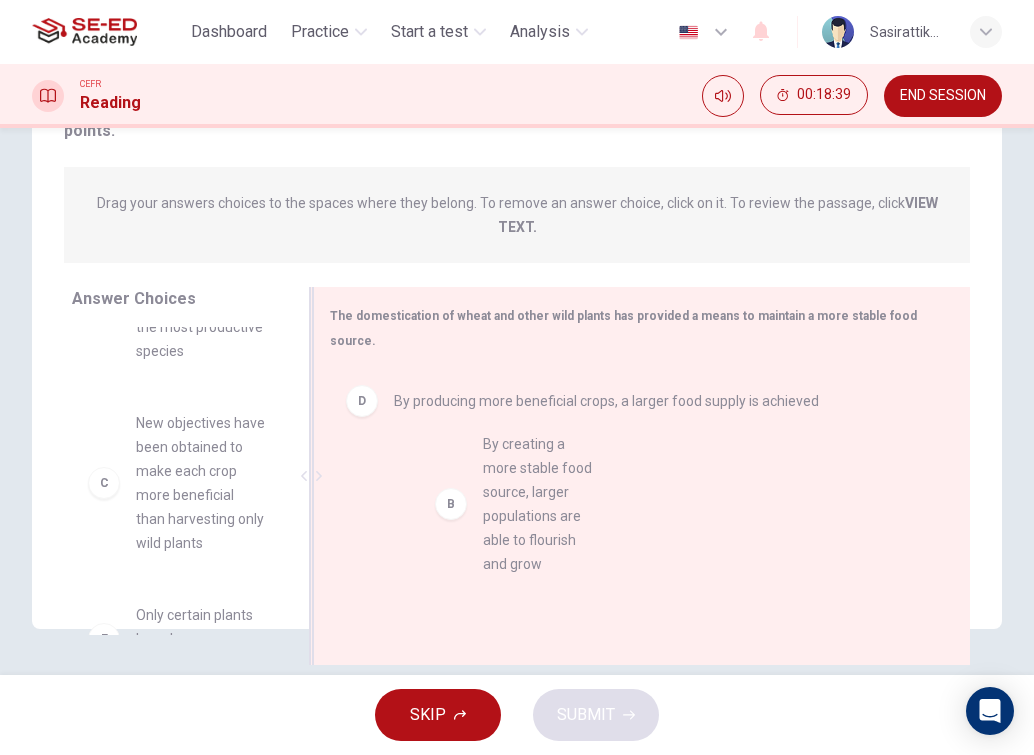 drag, startPoint x: 158, startPoint y: 492, endPoint x: 558, endPoint y: 489, distance: 400.01126 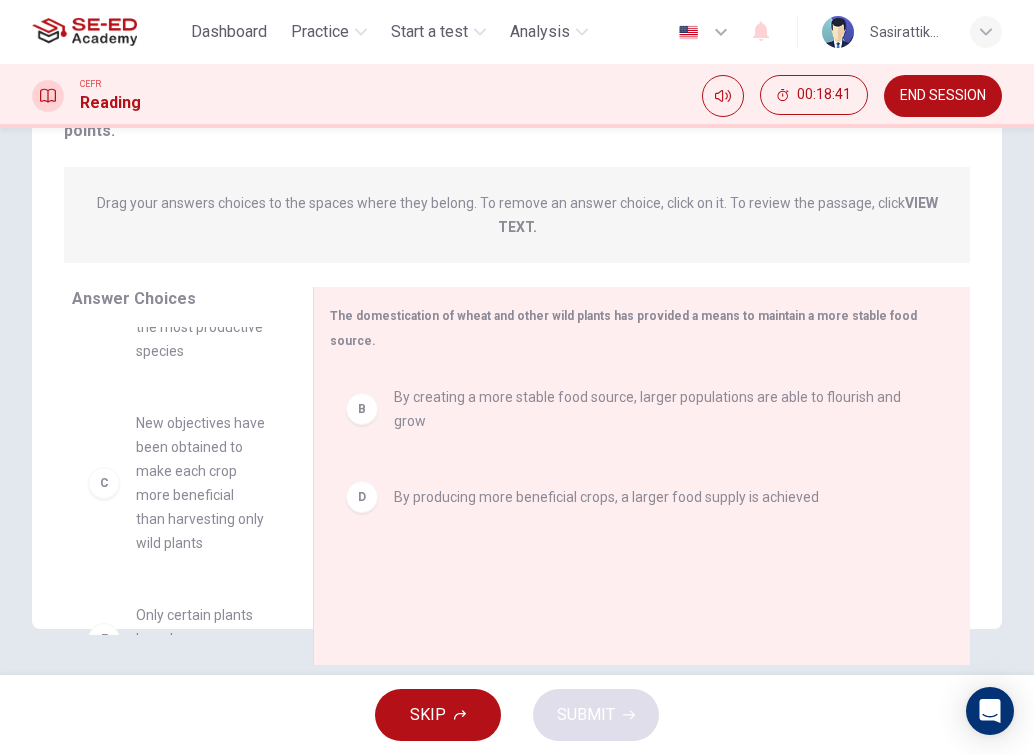 scroll, scrollTop: 0, scrollLeft: 0, axis: both 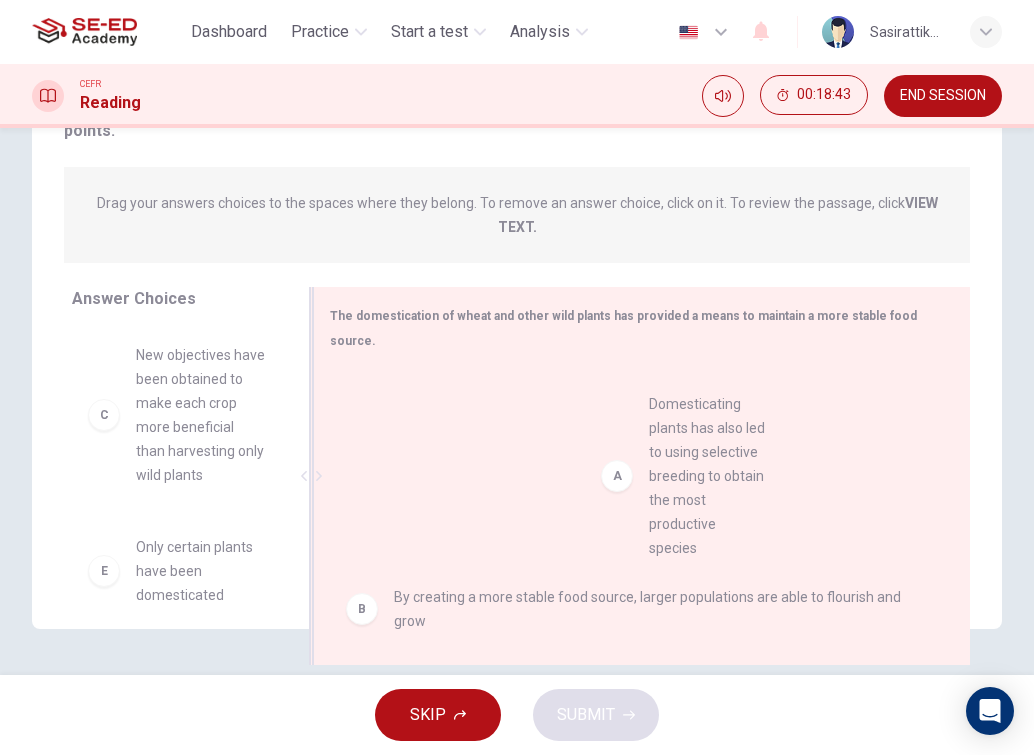 drag, startPoint x: 216, startPoint y: 427, endPoint x: 724, endPoint y: 478, distance: 510.55362 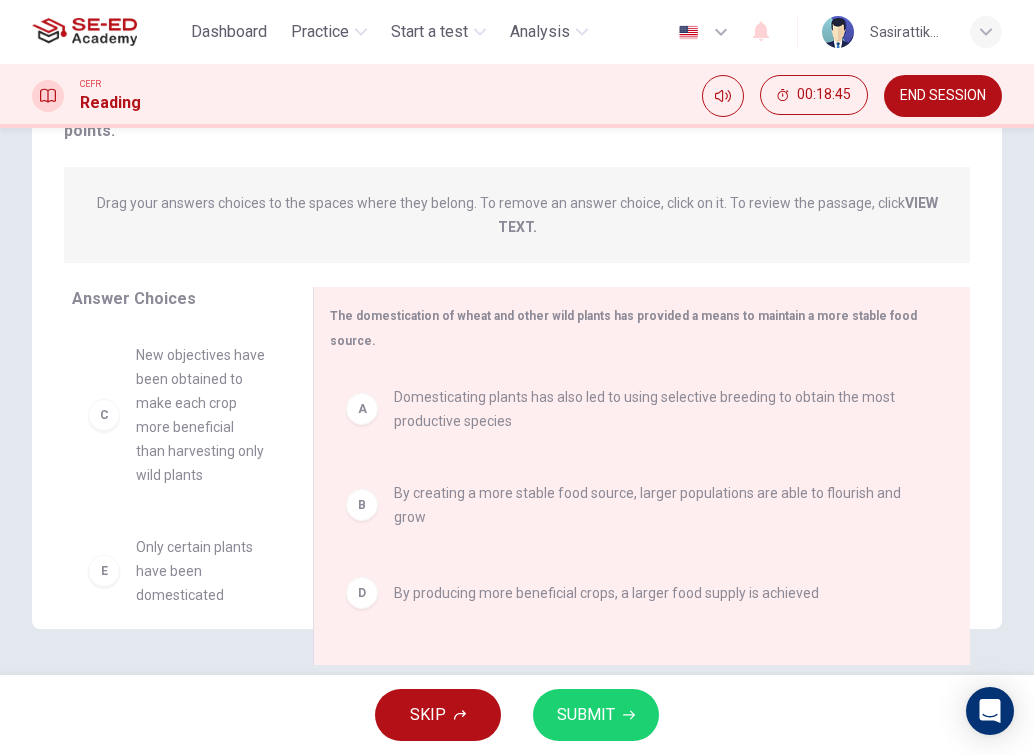 click on "SUBMIT" at bounding box center (596, 715) 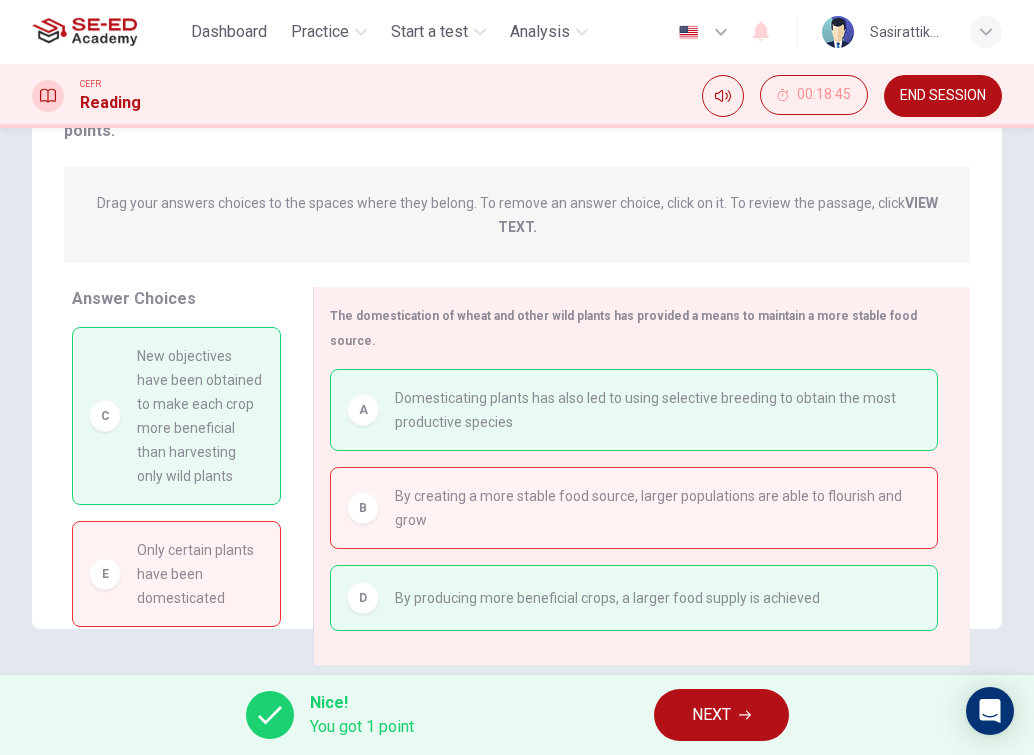 click on "New objectives have been obtained to make each crop more beneficial than harvesting only wild plants" at bounding box center (200, 416) 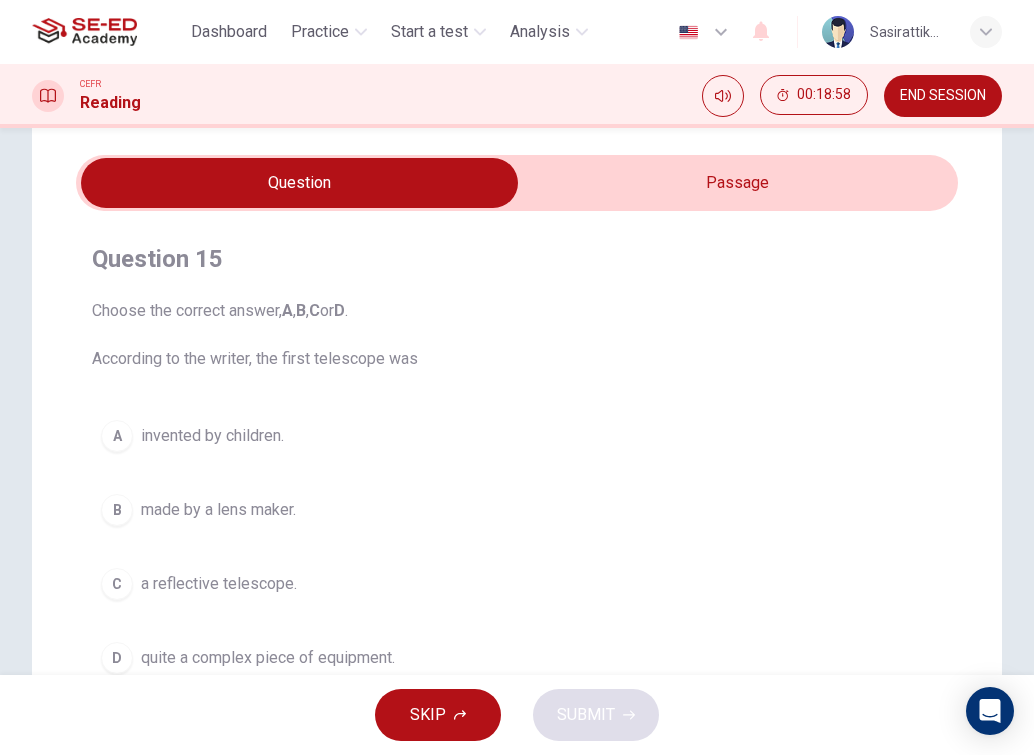 scroll, scrollTop: 0, scrollLeft: 0, axis: both 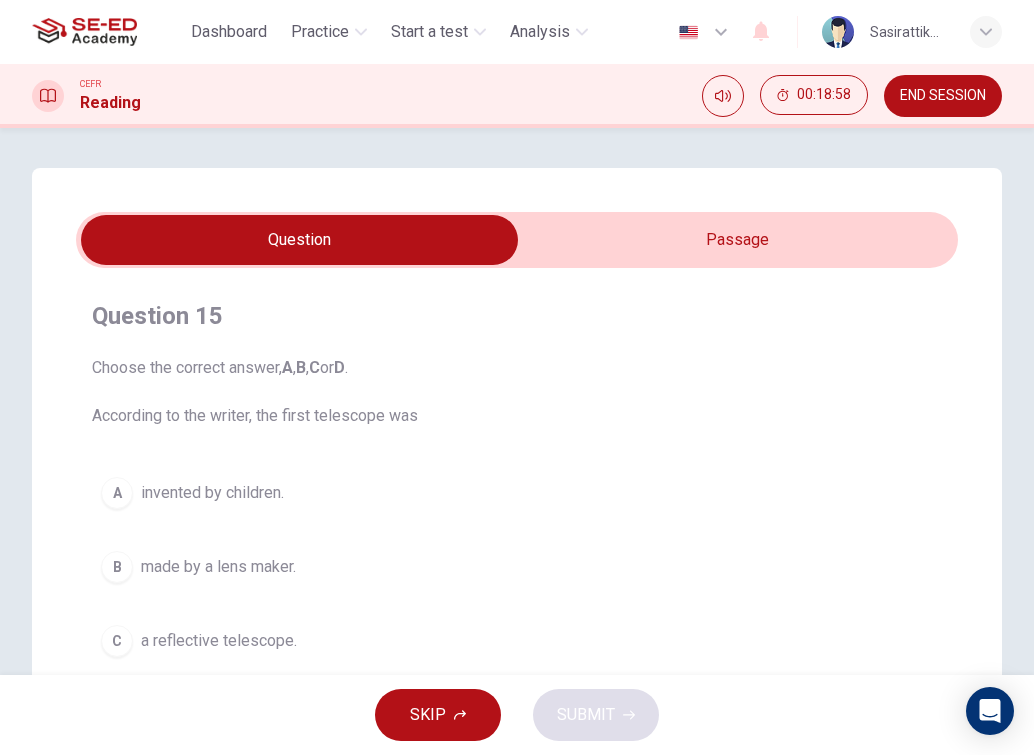 click at bounding box center (299, 240) 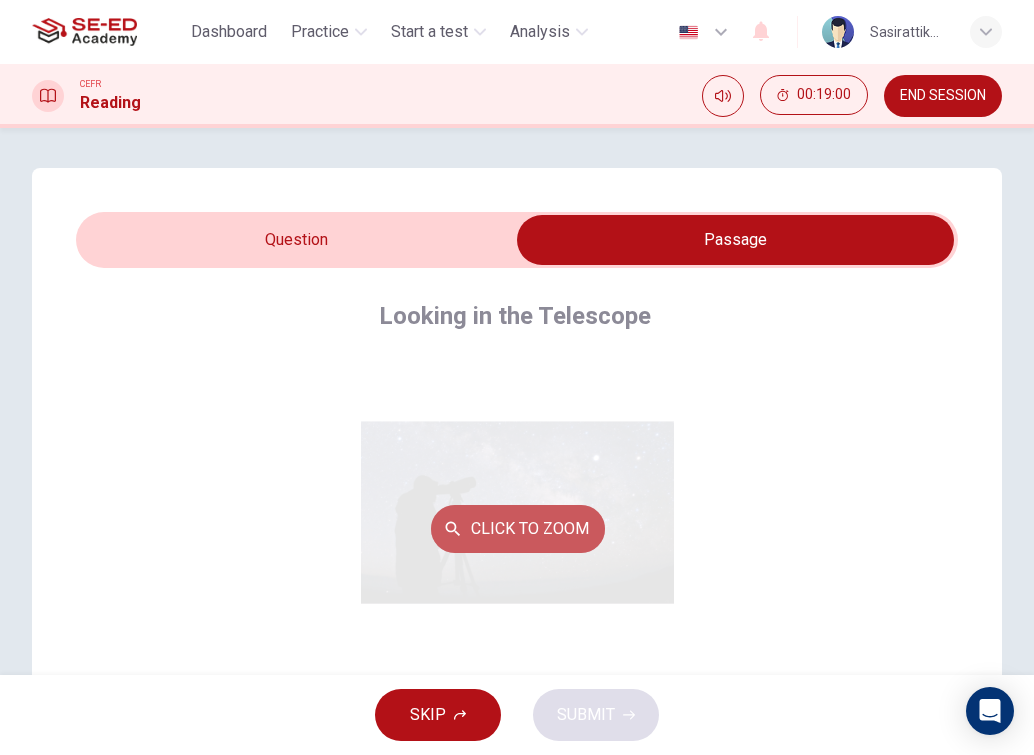 click on "Click to Zoom" at bounding box center (518, 529) 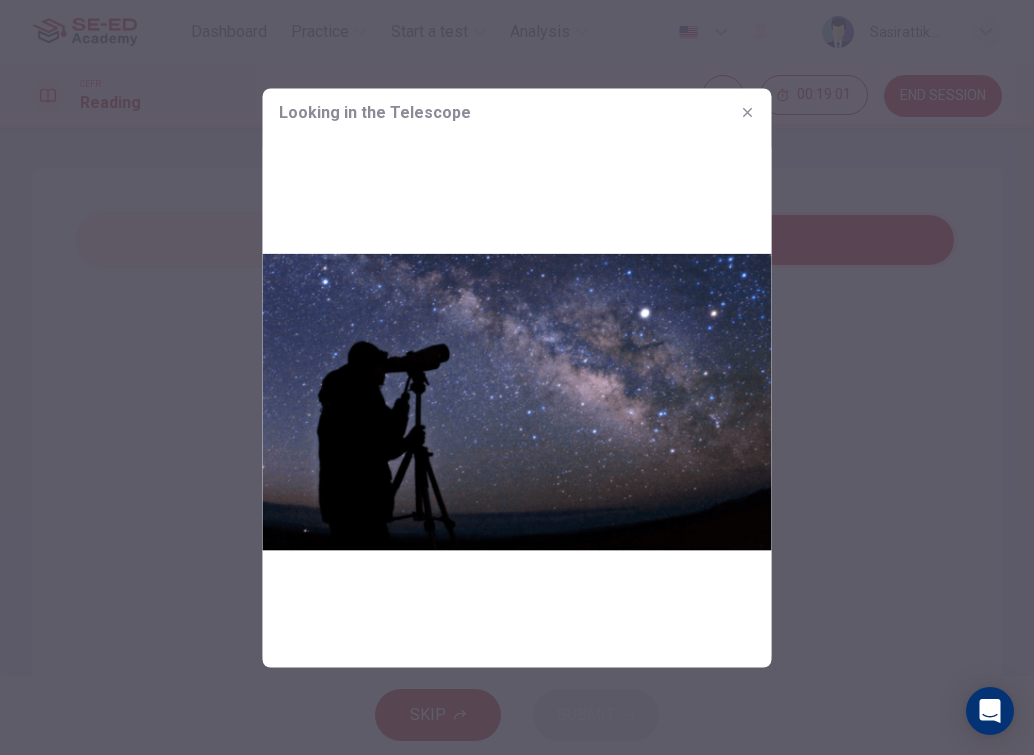 click at bounding box center [517, 401] 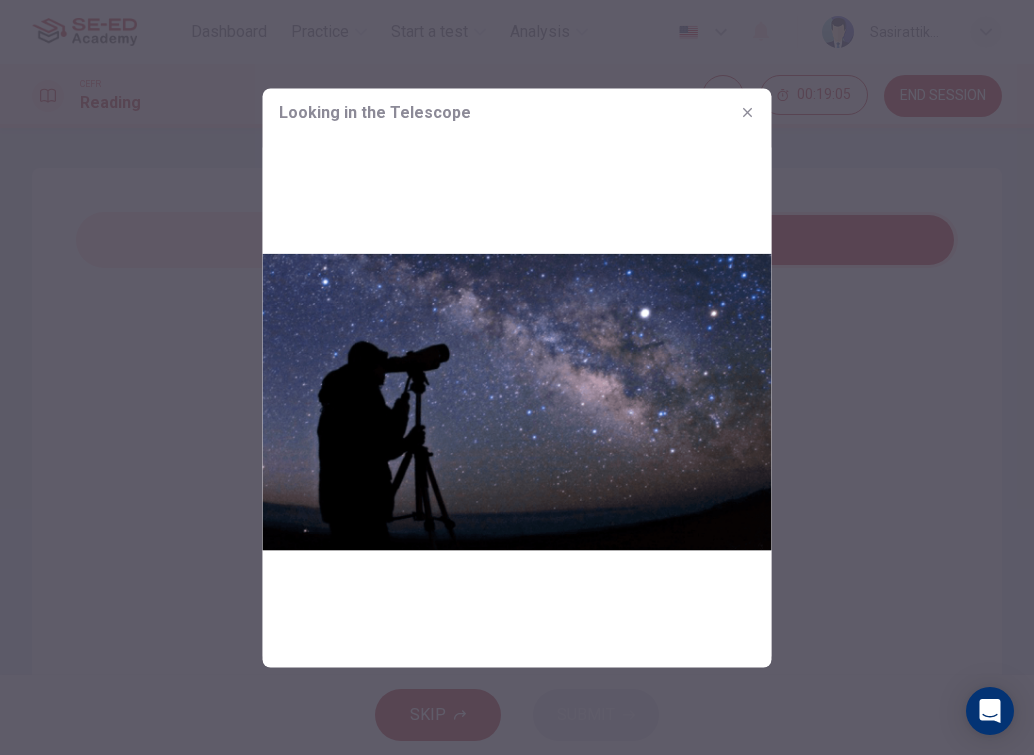 click at bounding box center (517, 401) 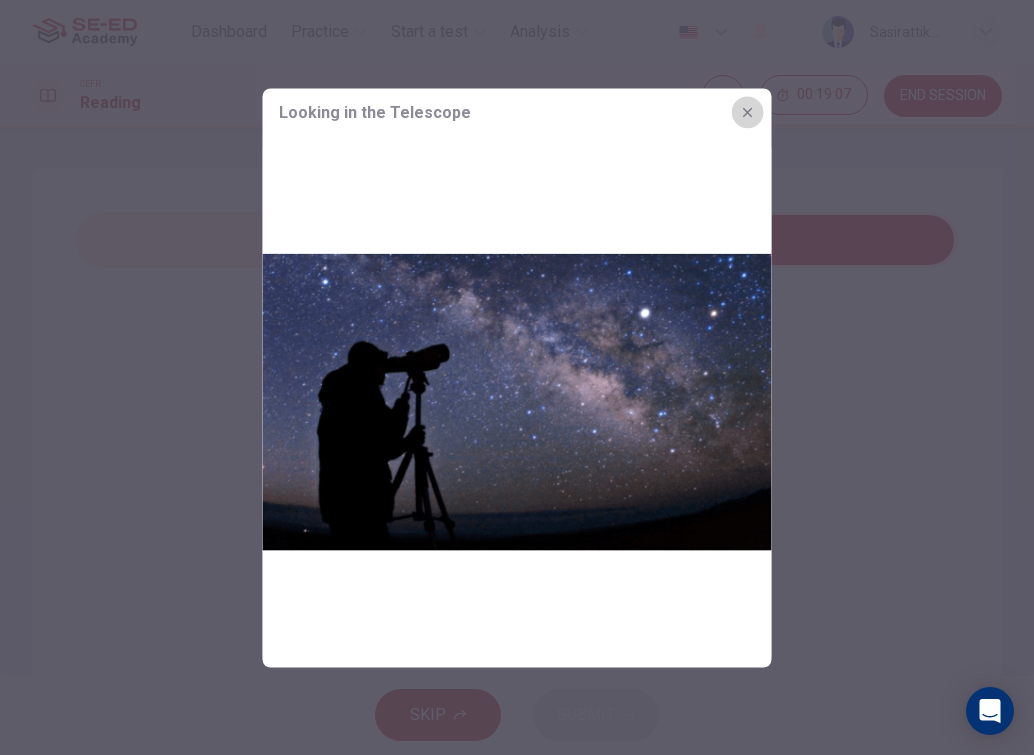 click 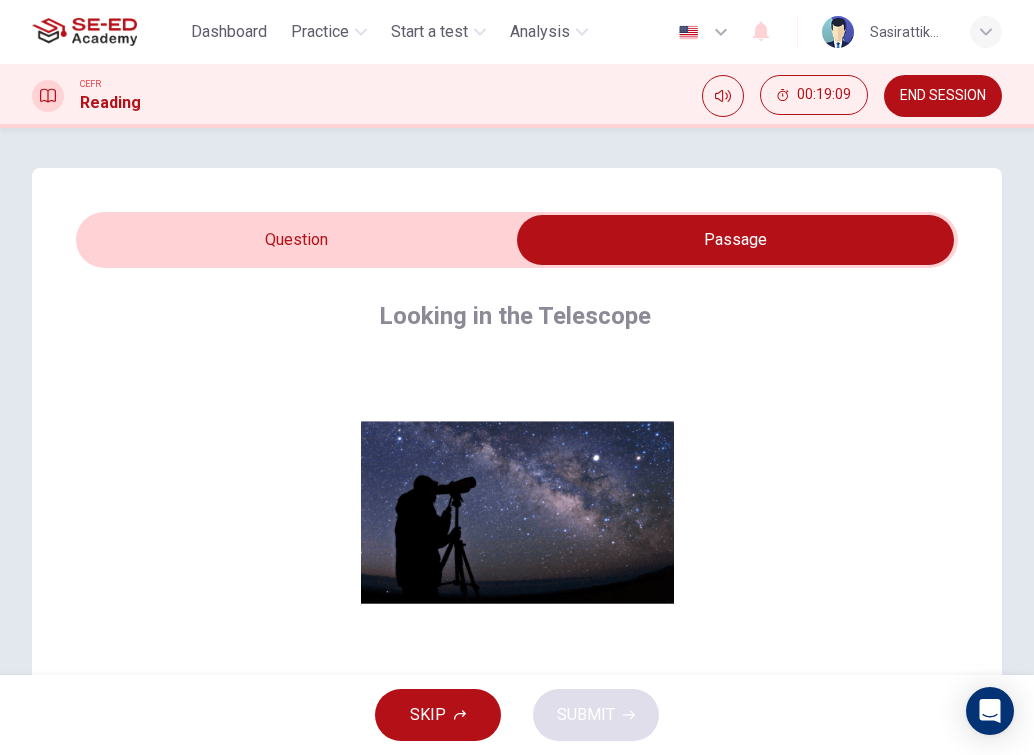 click at bounding box center [735, 240] 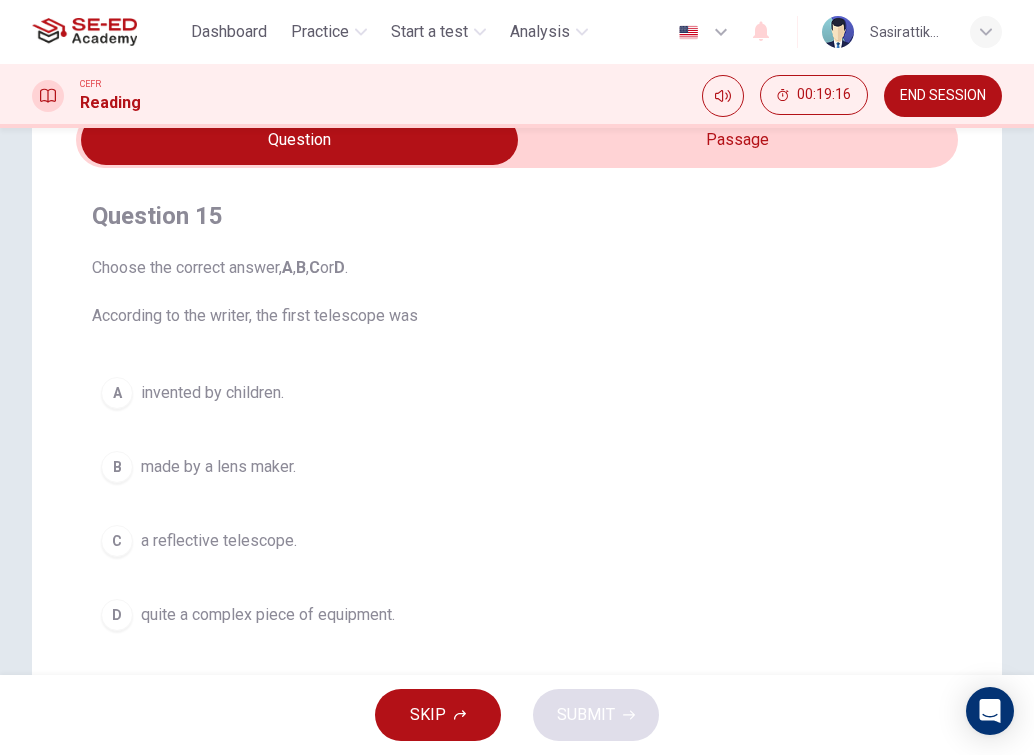 scroll, scrollTop: 200, scrollLeft: 0, axis: vertical 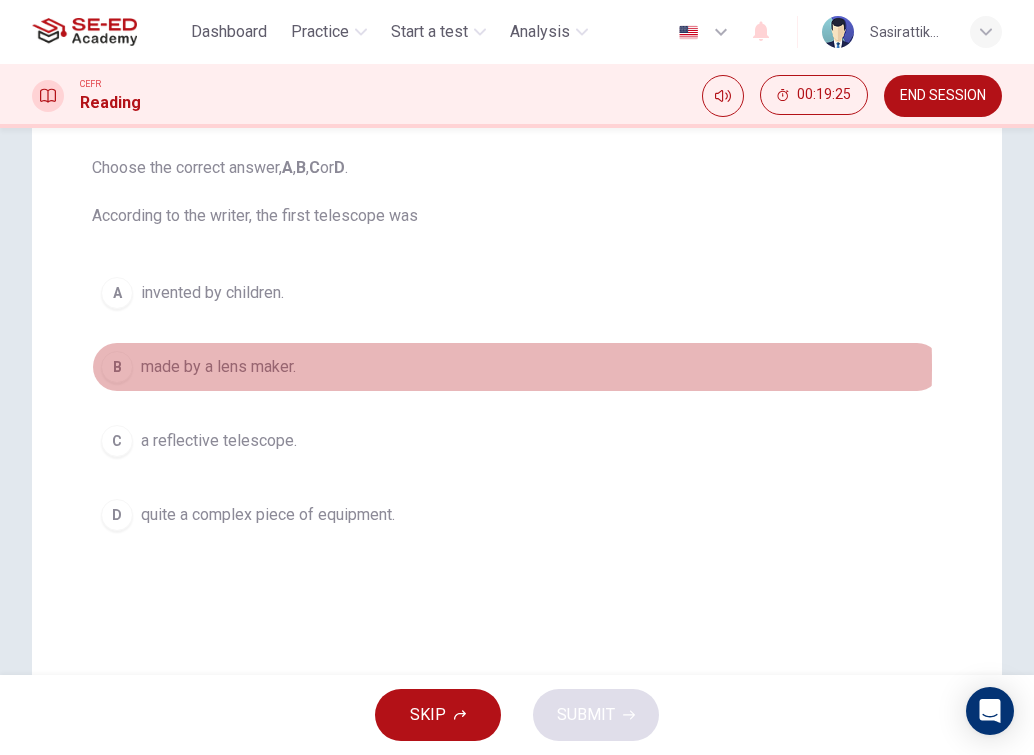 click on "B" at bounding box center [117, 367] 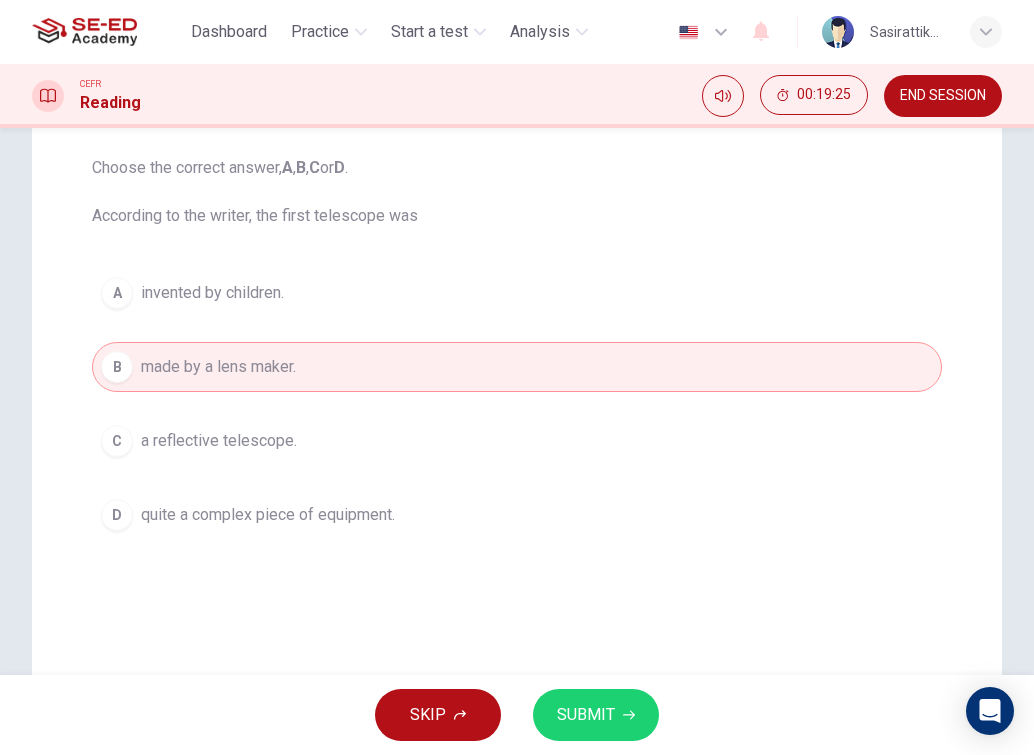 click on "C" at bounding box center (117, 441) 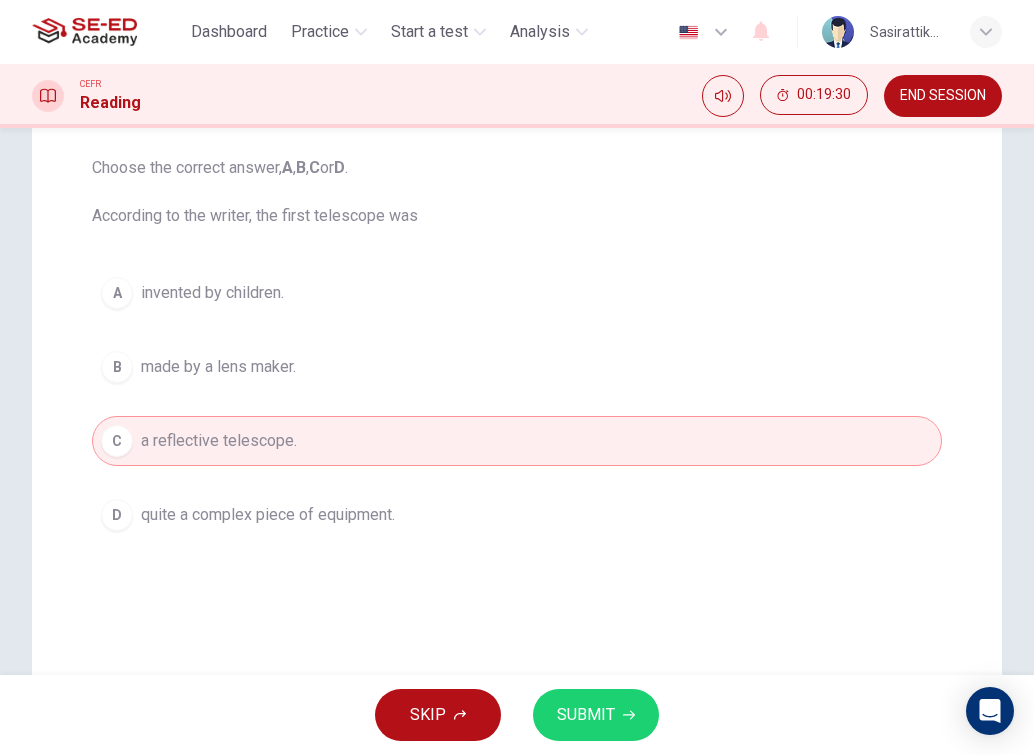 click on "SUBMIT" at bounding box center [586, 715] 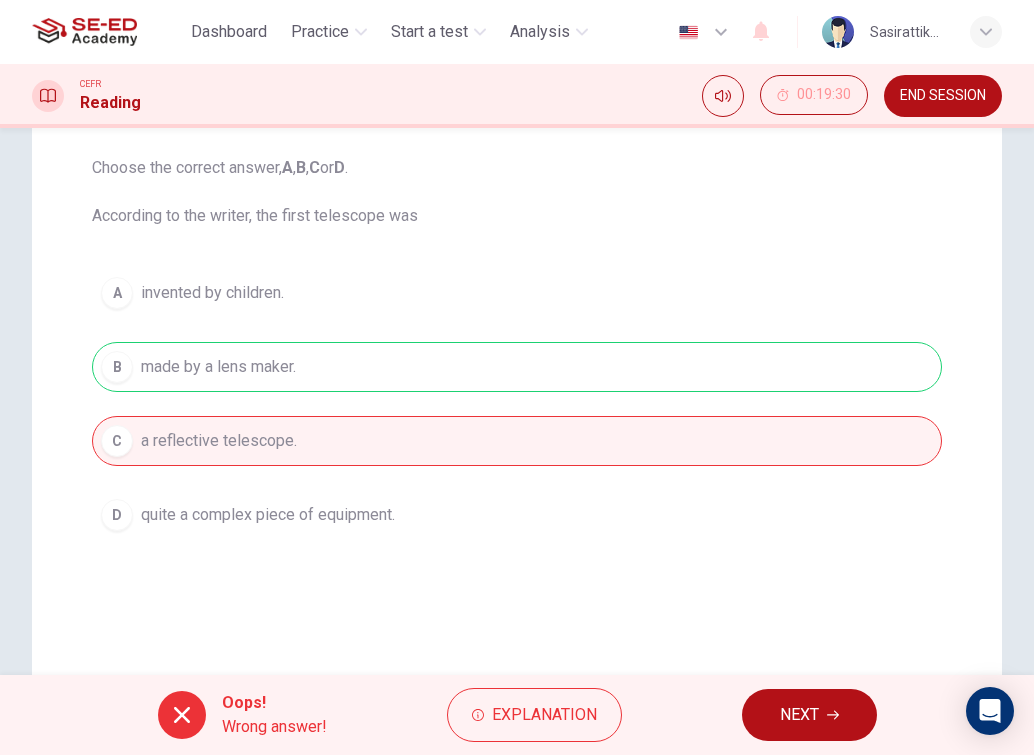 click on "A invented by children. B made by a lens maker. C a reflective telescope. D quite a complex piece of equipment." at bounding box center (517, 404) 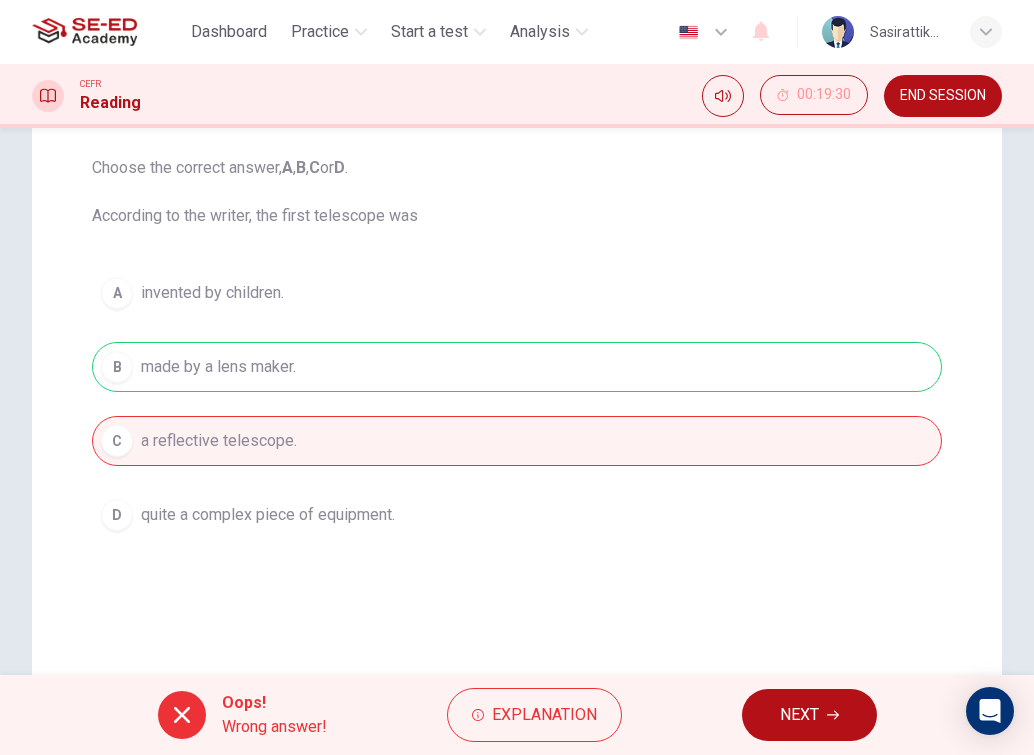 click on "NEXT" at bounding box center (799, 715) 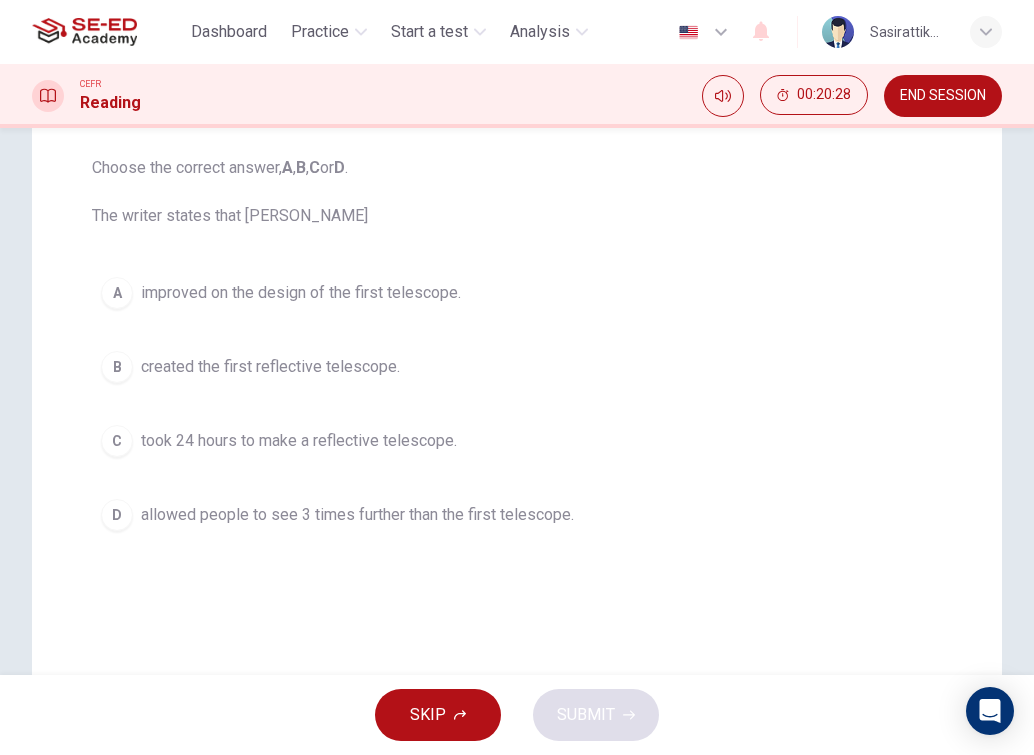 click on "created the first reflective telescope." at bounding box center (270, 367) 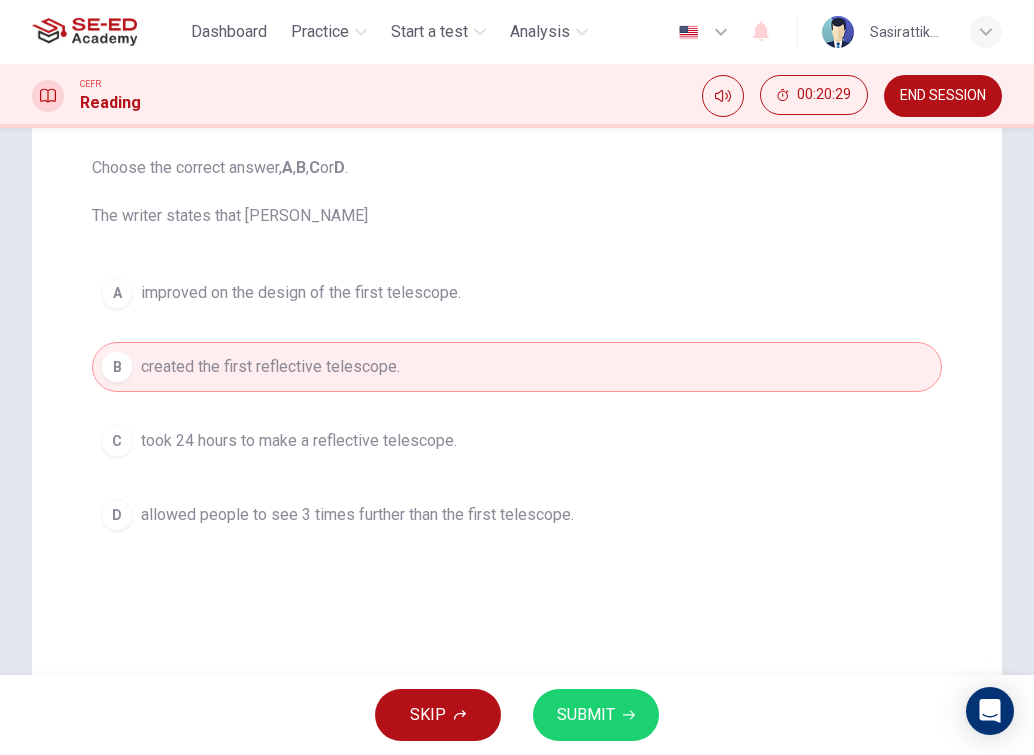 click on "improved on the design of the first telescope." at bounding box center [301, 293] 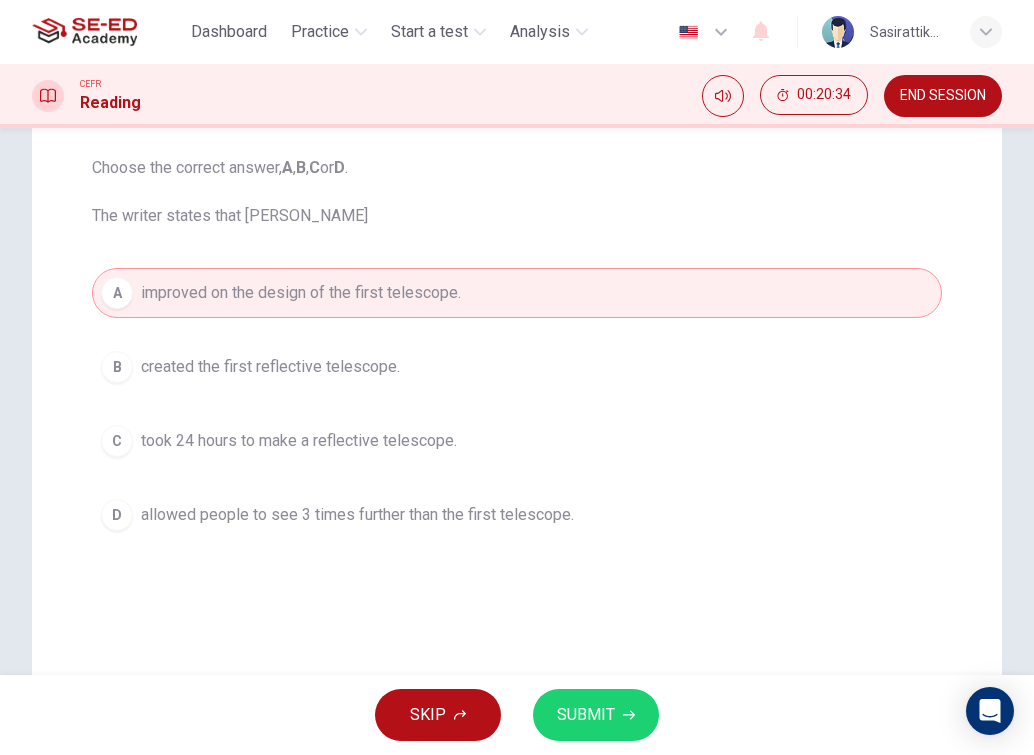 click on "created the first reflective telescope." at bounding box center (270, 367) 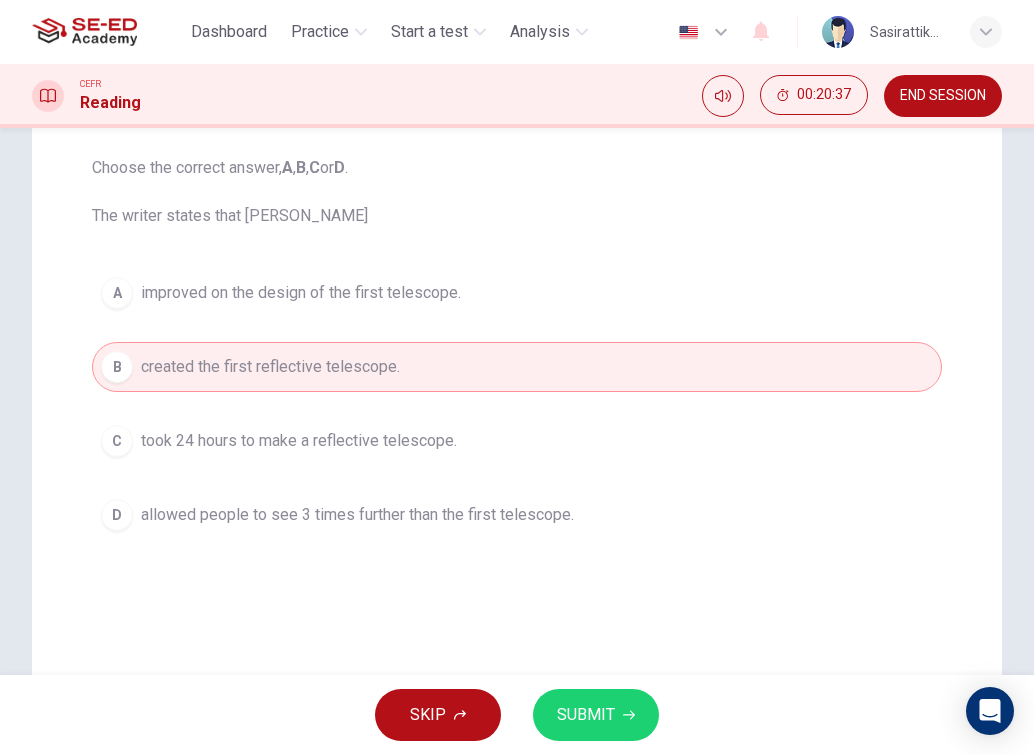 click on "improved on the design of the first telescope." at bounding box center [301, 293] 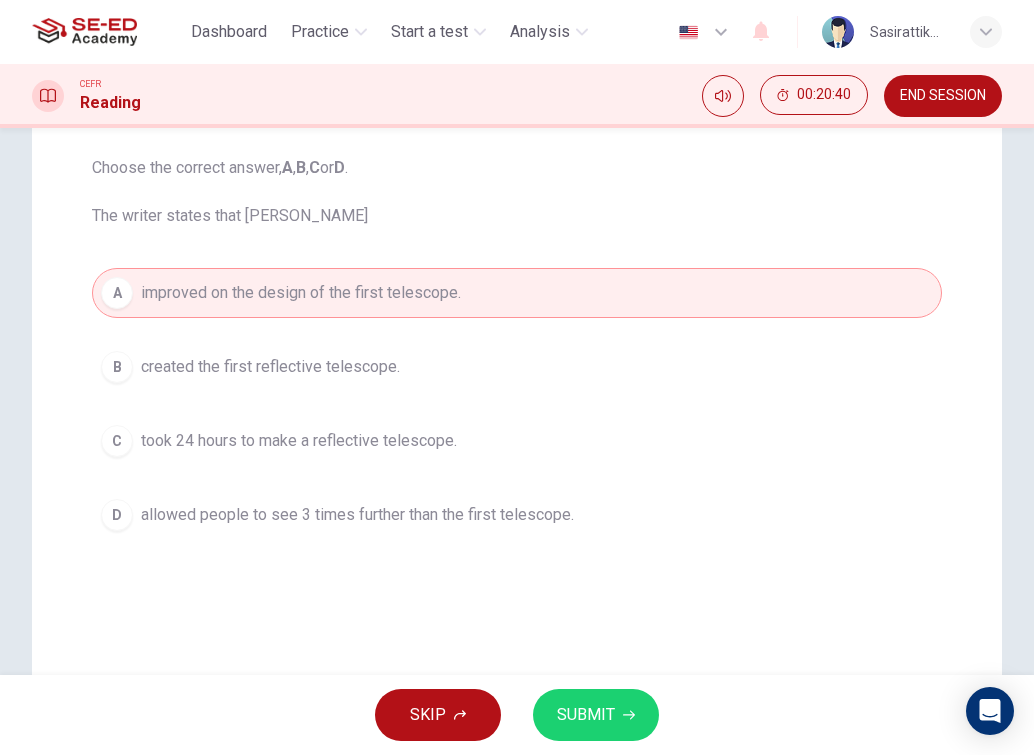 click on "SUBMIT" at bounding box center [596, 715] 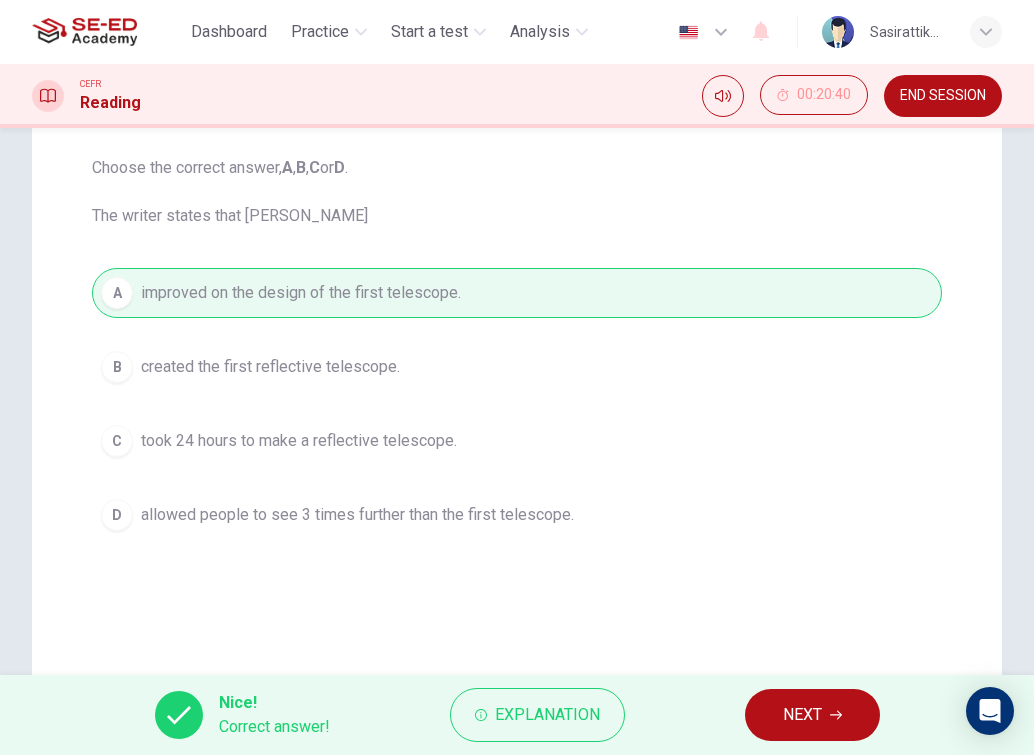 click on "NEXT" at bounding box center [802, 715] 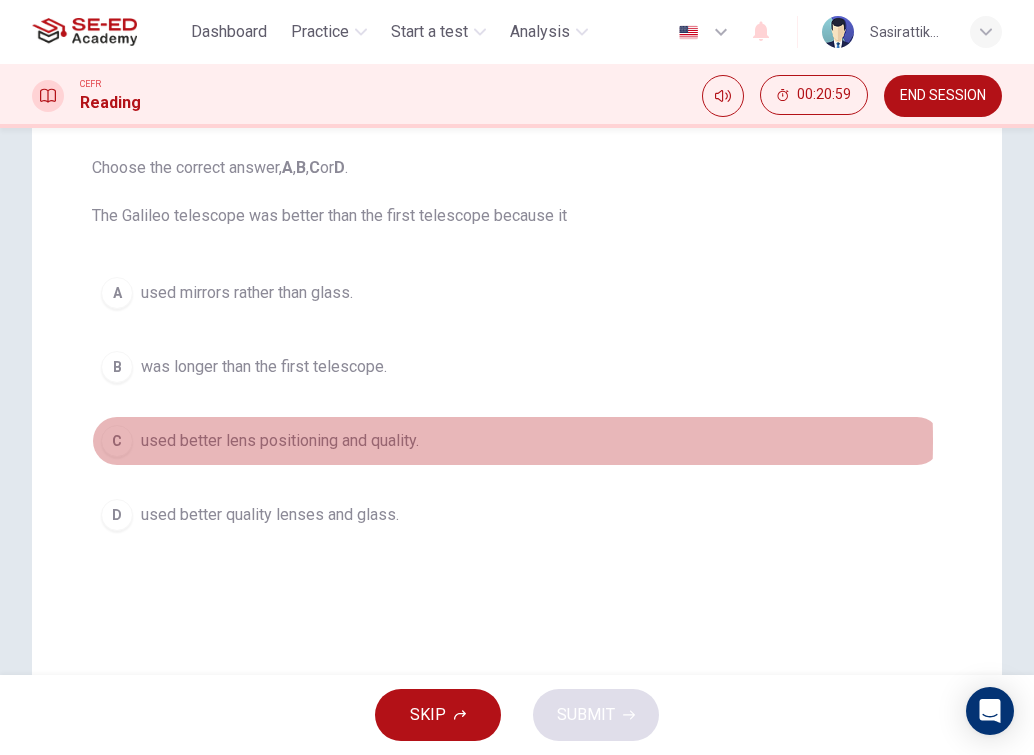 click on "used better lens positioning and quality." at bounding box center [280, 441] 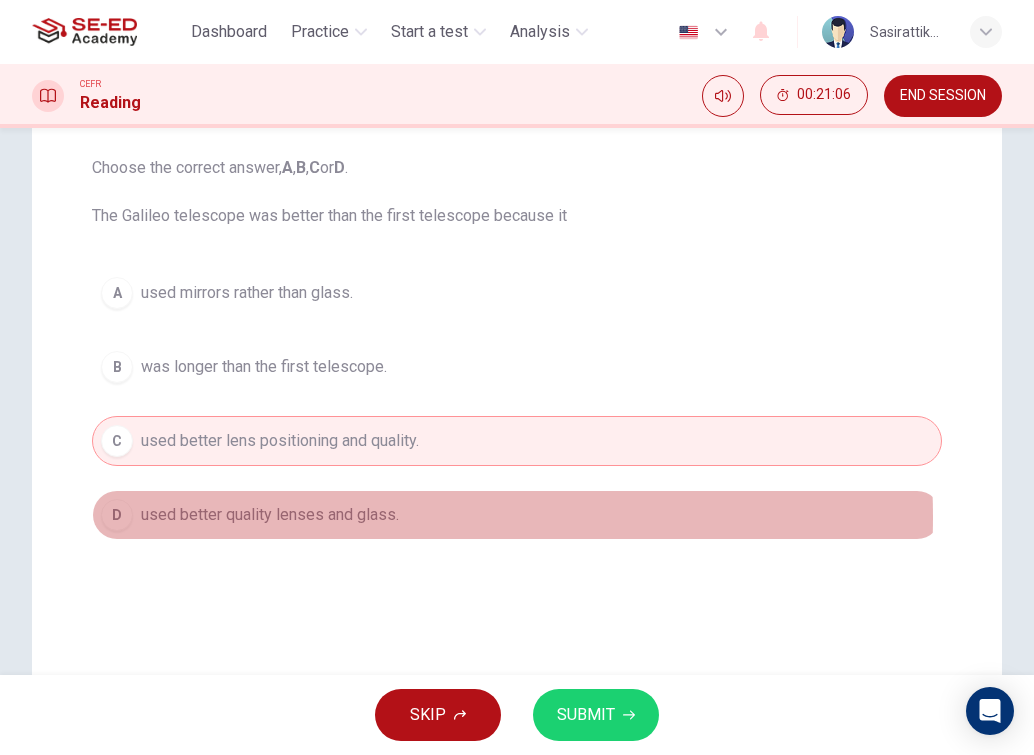 click on "used better quality lenses and glass." at bounding box center [270, 515] 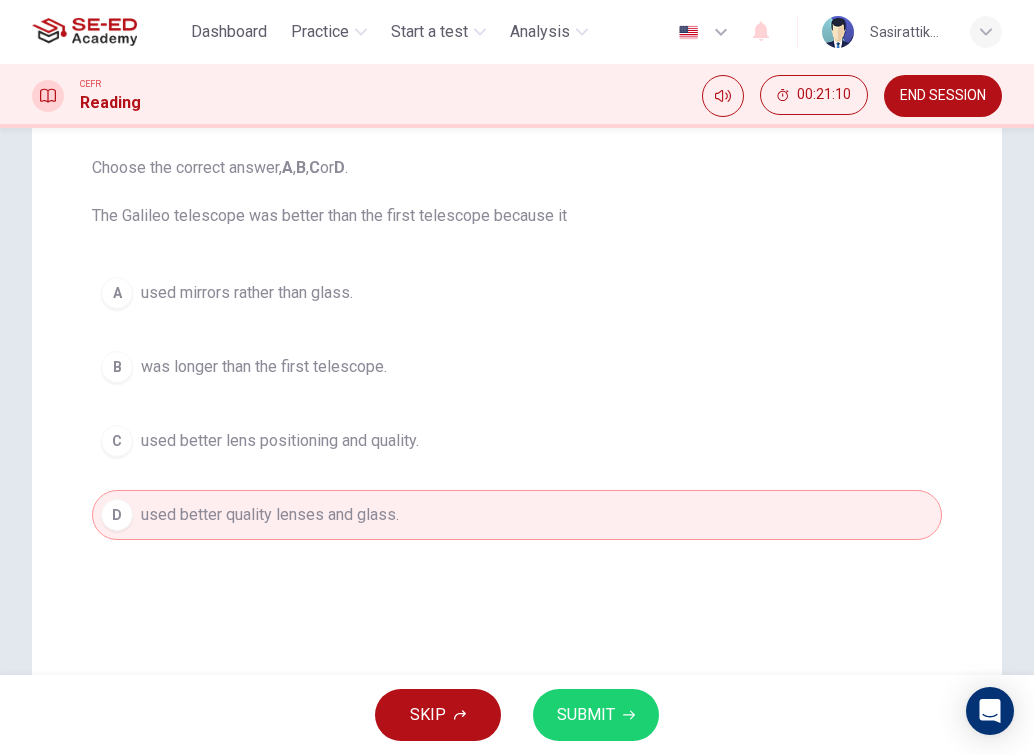 click on "A used mirrors rather than glass. B was longer than the first telescope. C used better lens positioning and quality. D used better quality lenses and glass." at bounding box center [517, 404] 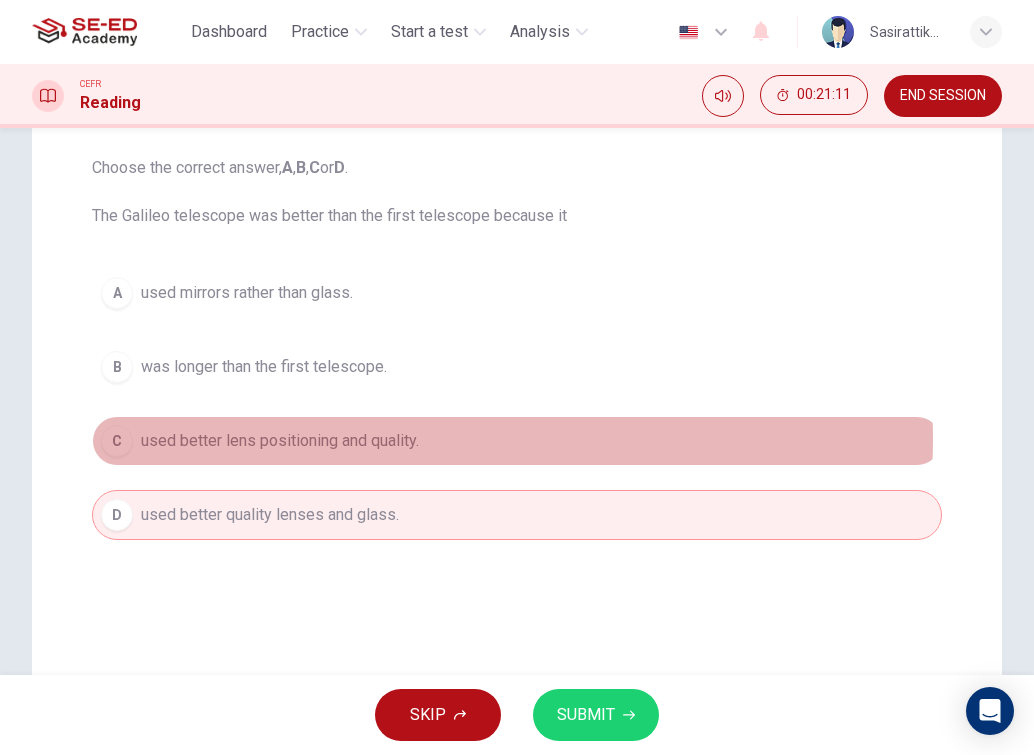 click on "C used better lens positioning and quality." at bounding box center [517, 441] 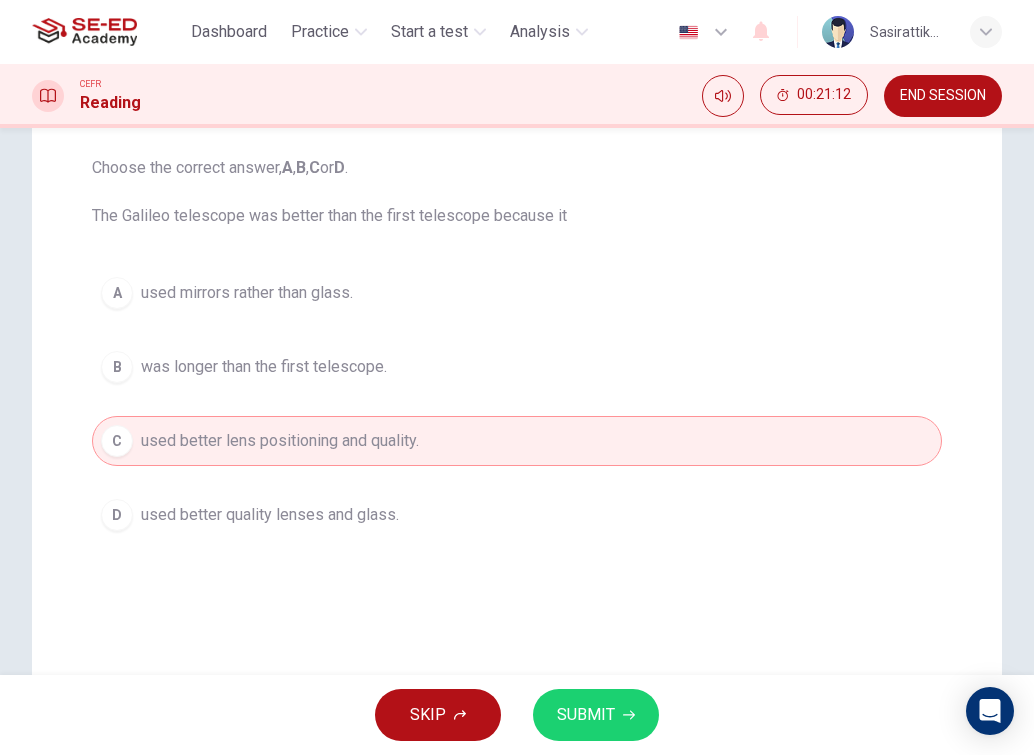 click on "SUBMIT" at bounding box center [586, 715] 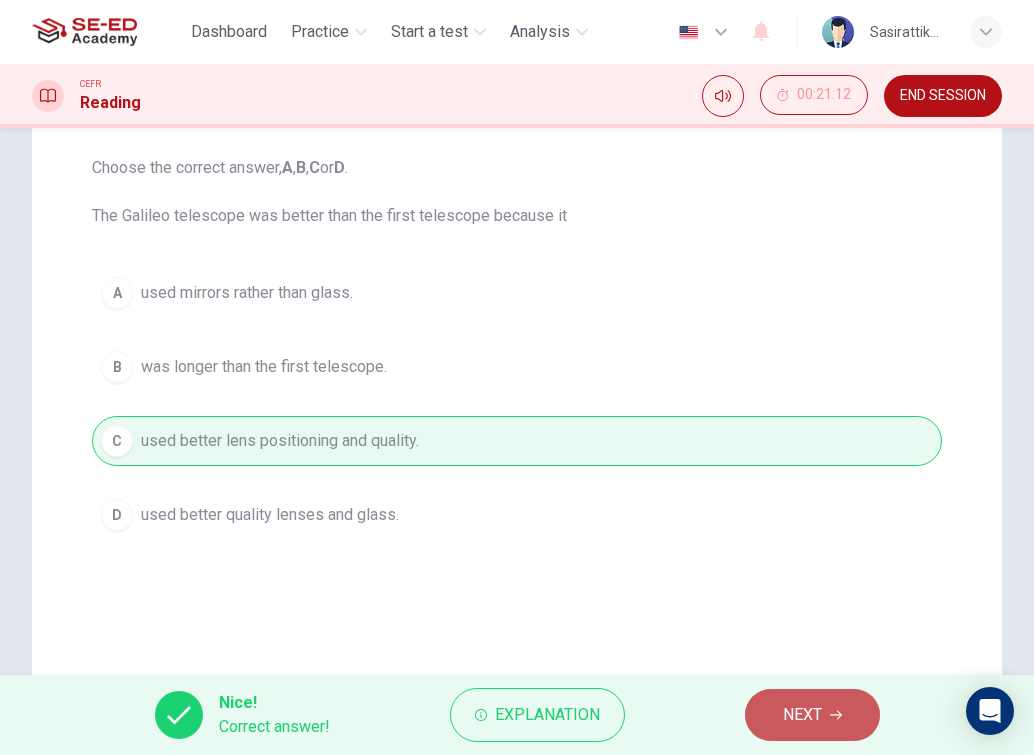 click on "NEXT" at bounding box center (812, 715) 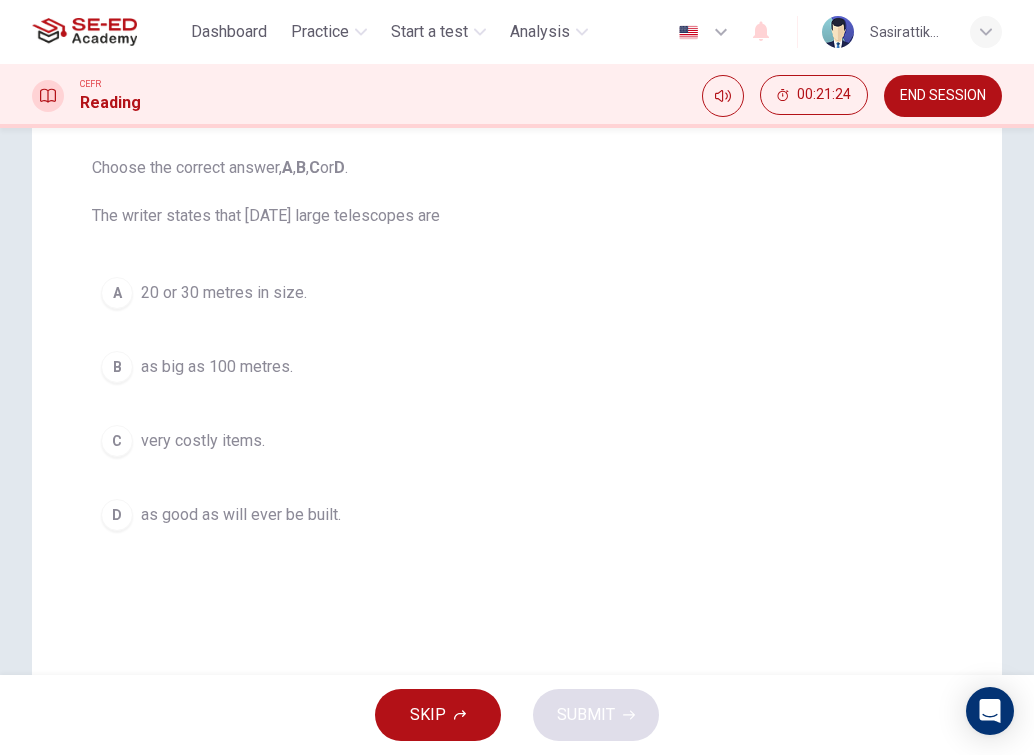 scroll, scrollTop: 0, scrollLeft: 0, axis: both 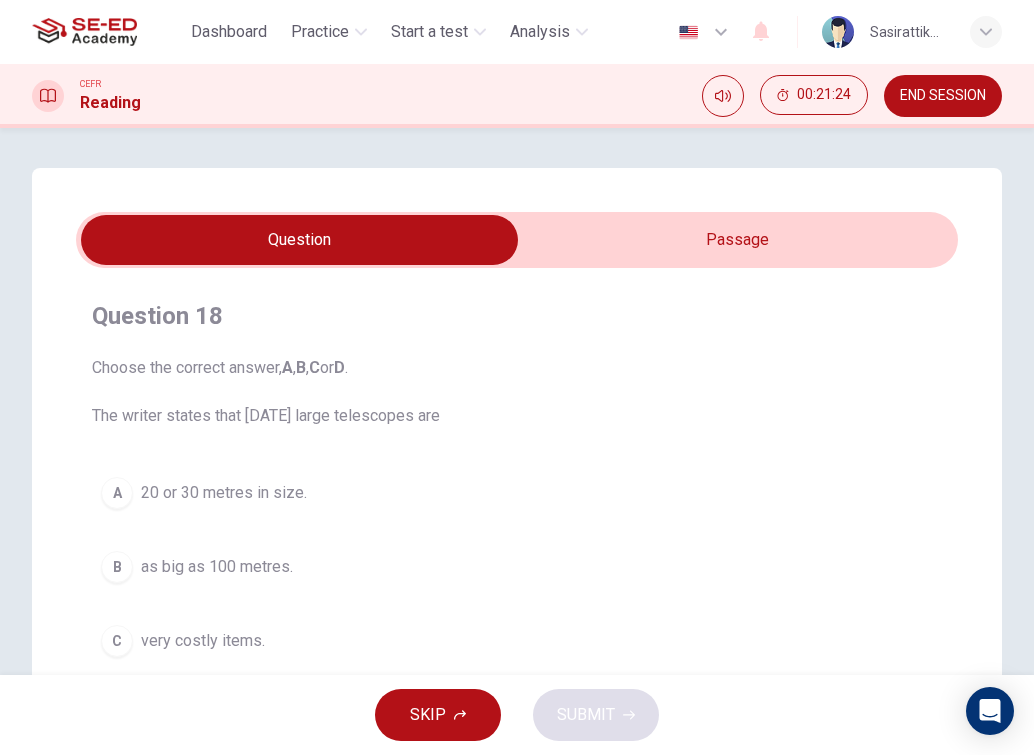 click at bounding box center [517, 240] 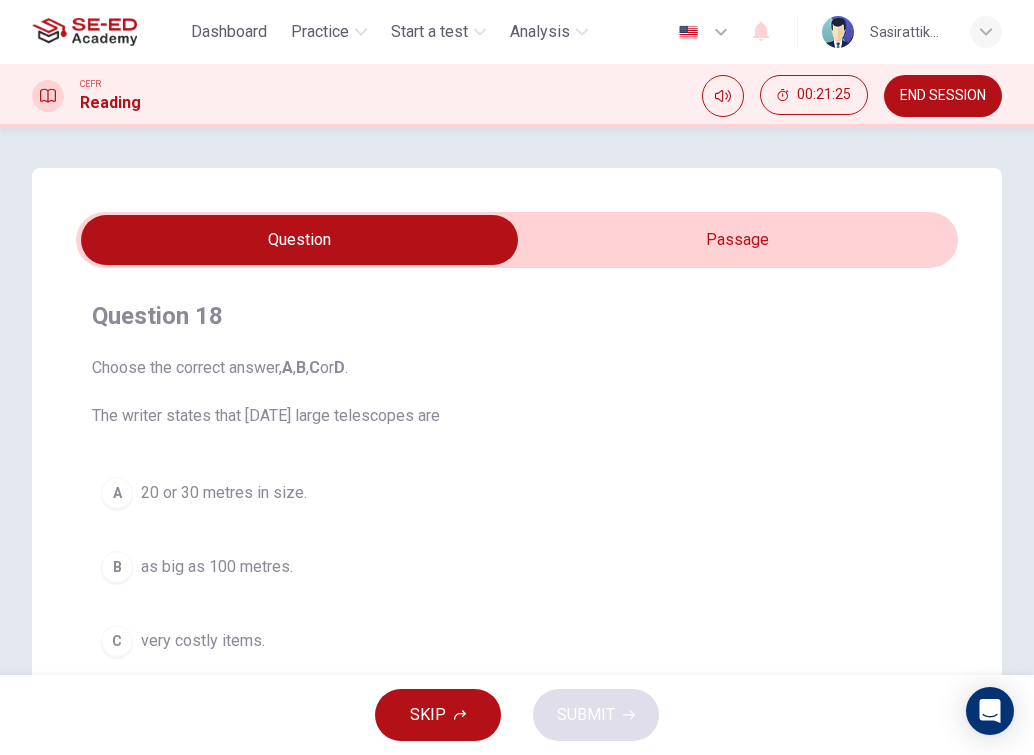 click at bounding box center (299, 240) 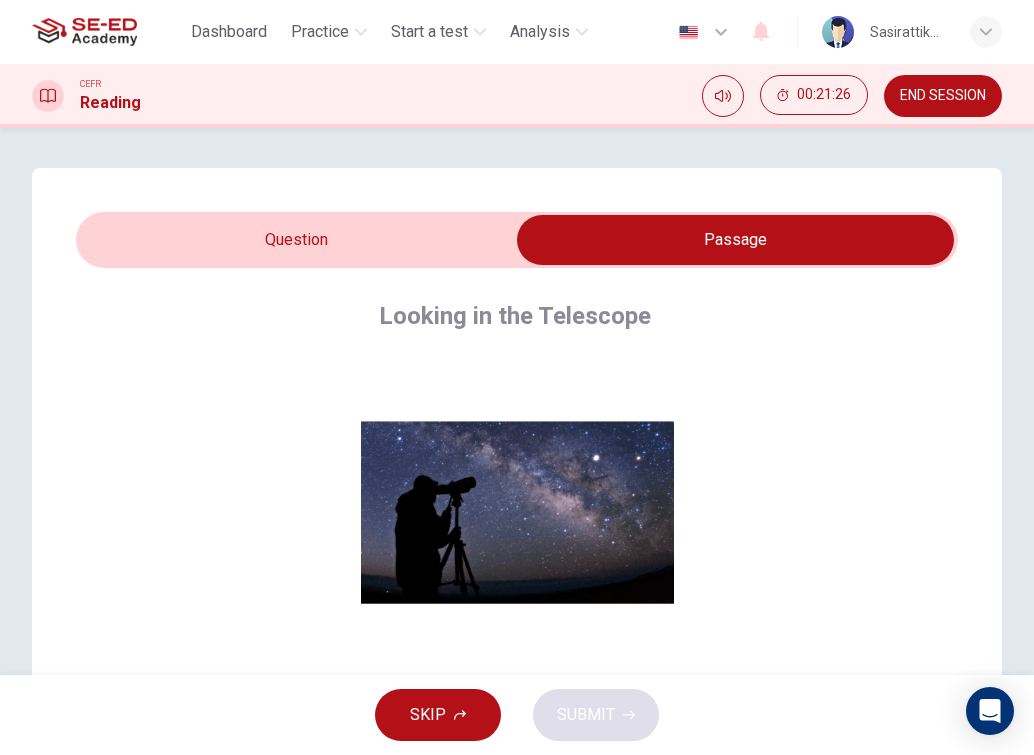 click at bounding box center [735, 240] 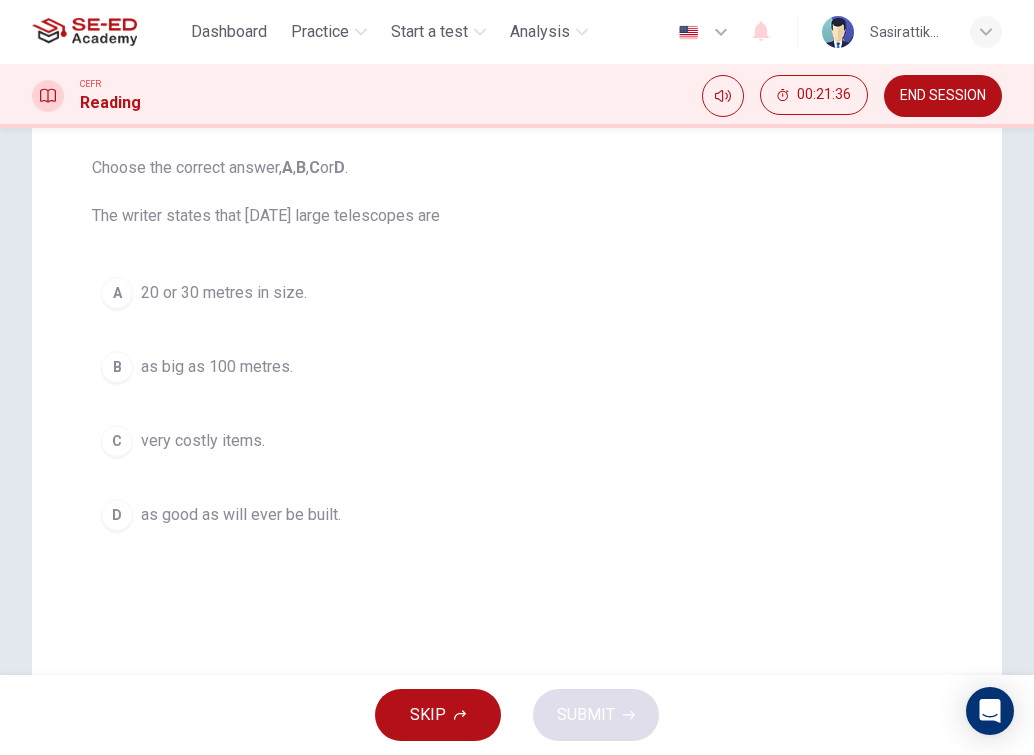 scroll, scrollTop: 100, scrollLeft: 0, axis: vertical 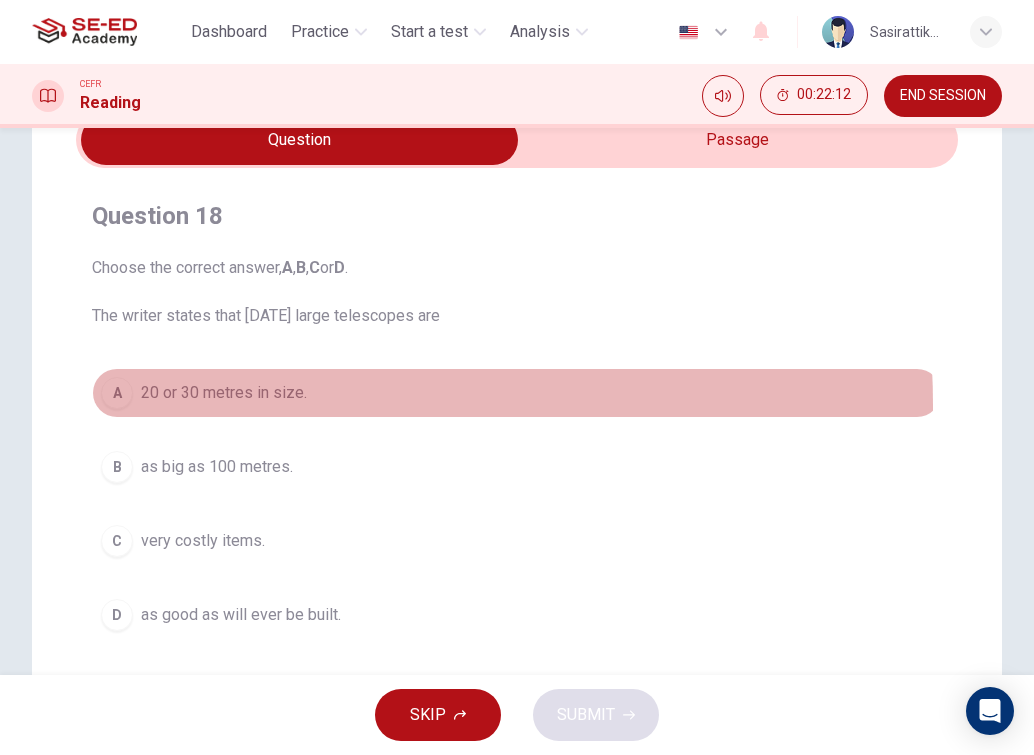click on "A 20 or 30 metres in size." at bounding box center (517, 393) 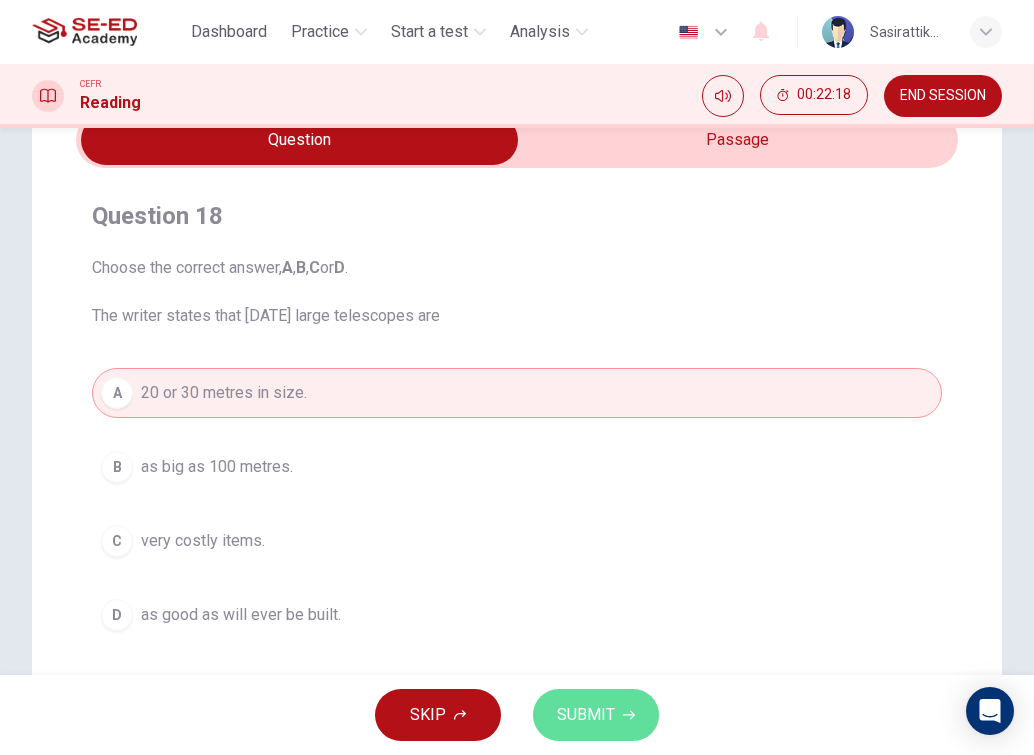 click on "SUBMIT" at bounding box center [596, 715] 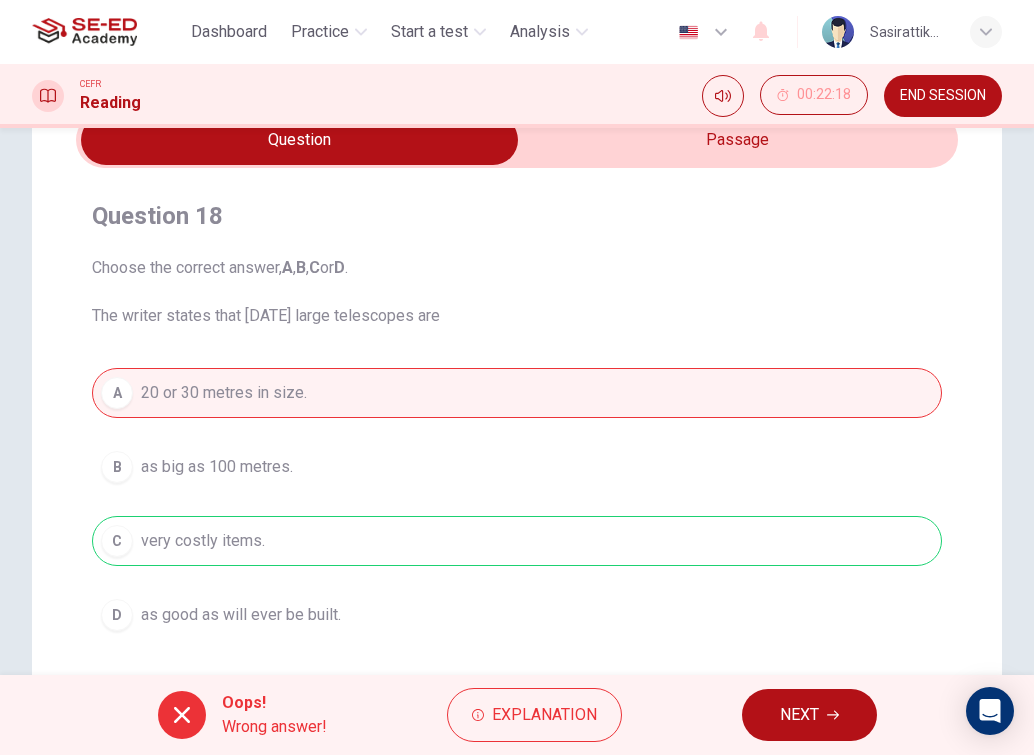 click on "NEXT" at bounding box center [799, 715] 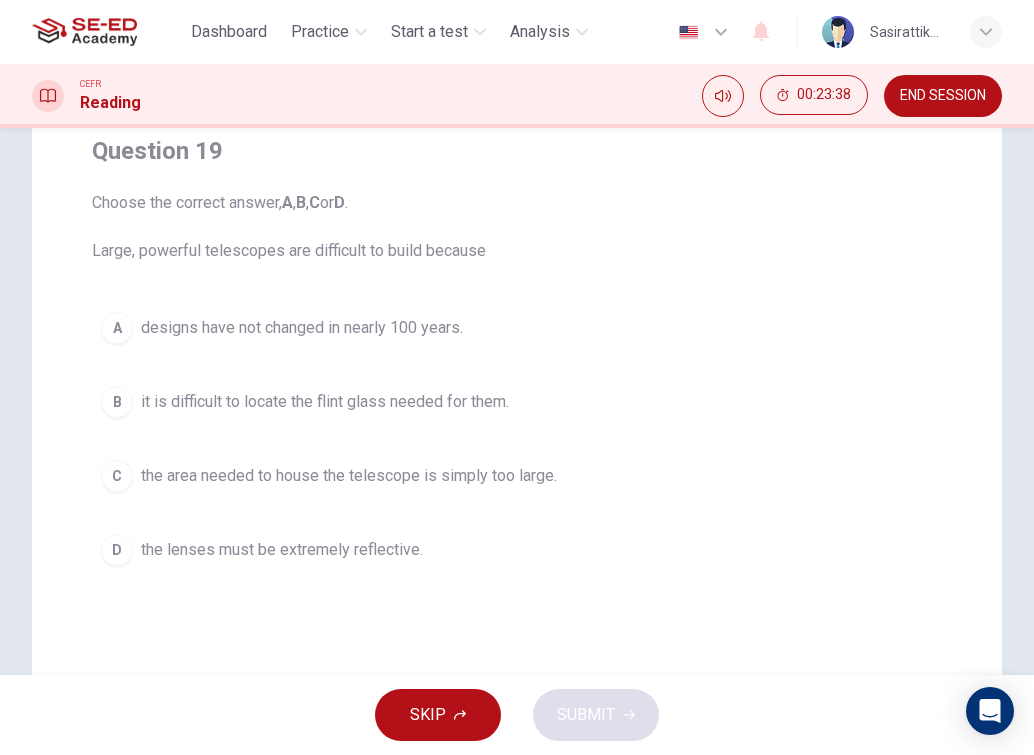 scroll, scrollTop: 200, scrollLeft: 0, axis: vertical 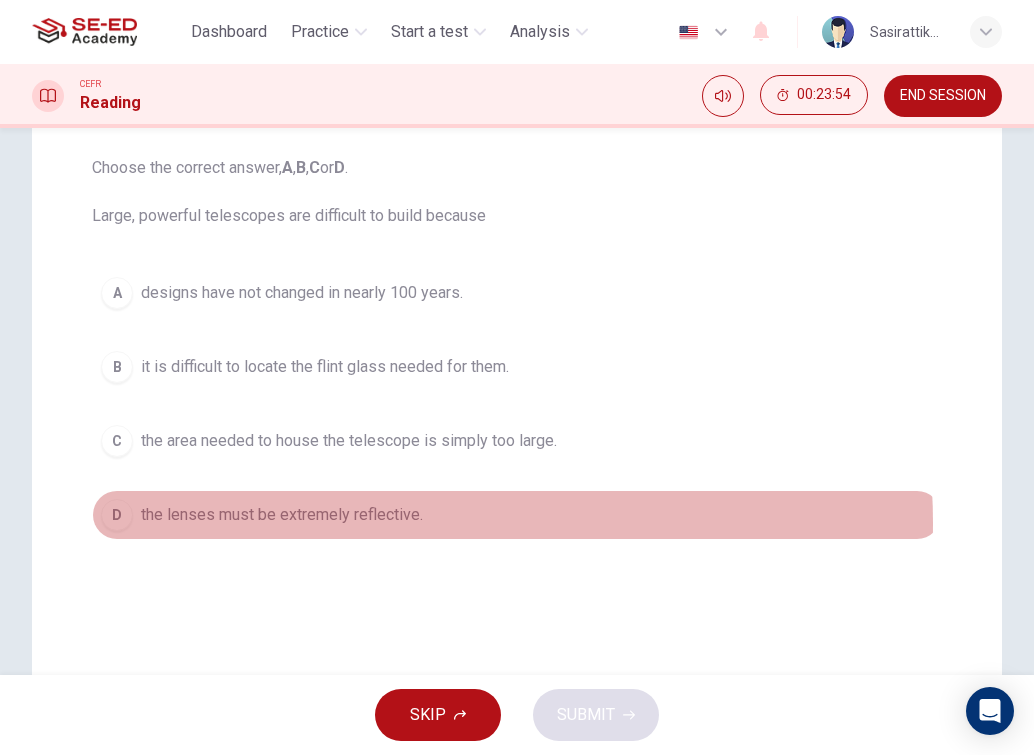 click on "the lenses must be extremely reflective." at bounding box center (282, 515) 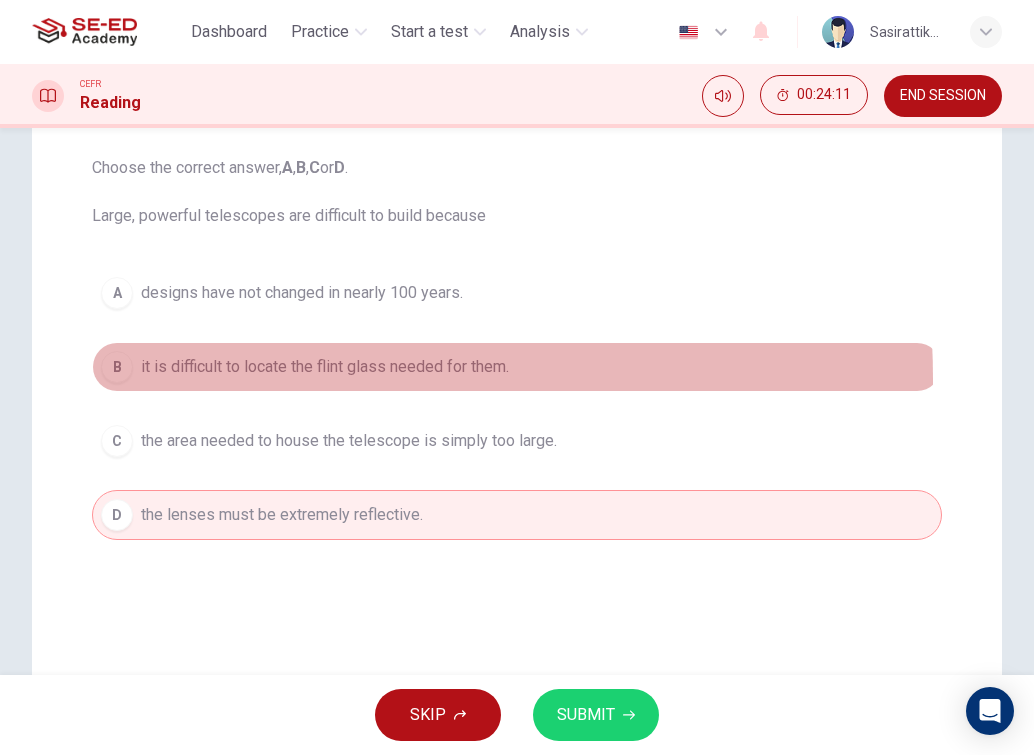 drag, startPoint x: 229, startPoint y: 379, endPoint x: 225, endPoint y: 393, distance: 14.56022 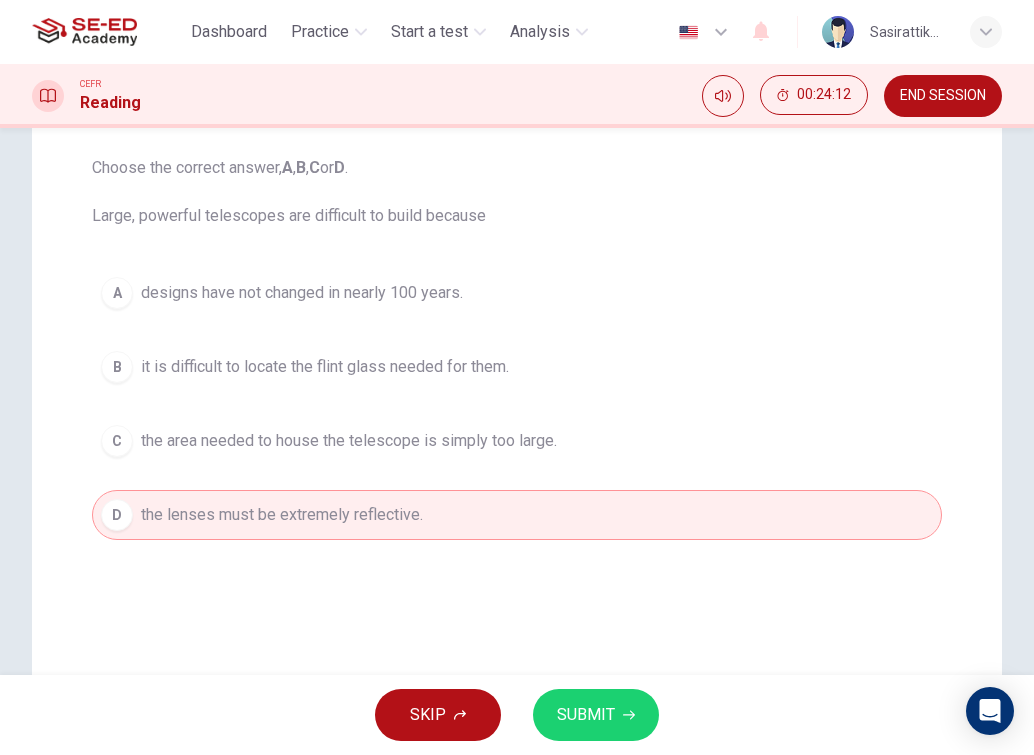 click on "it is difficult to locate the flint glass needed for them." at bounding box center (325, 367) 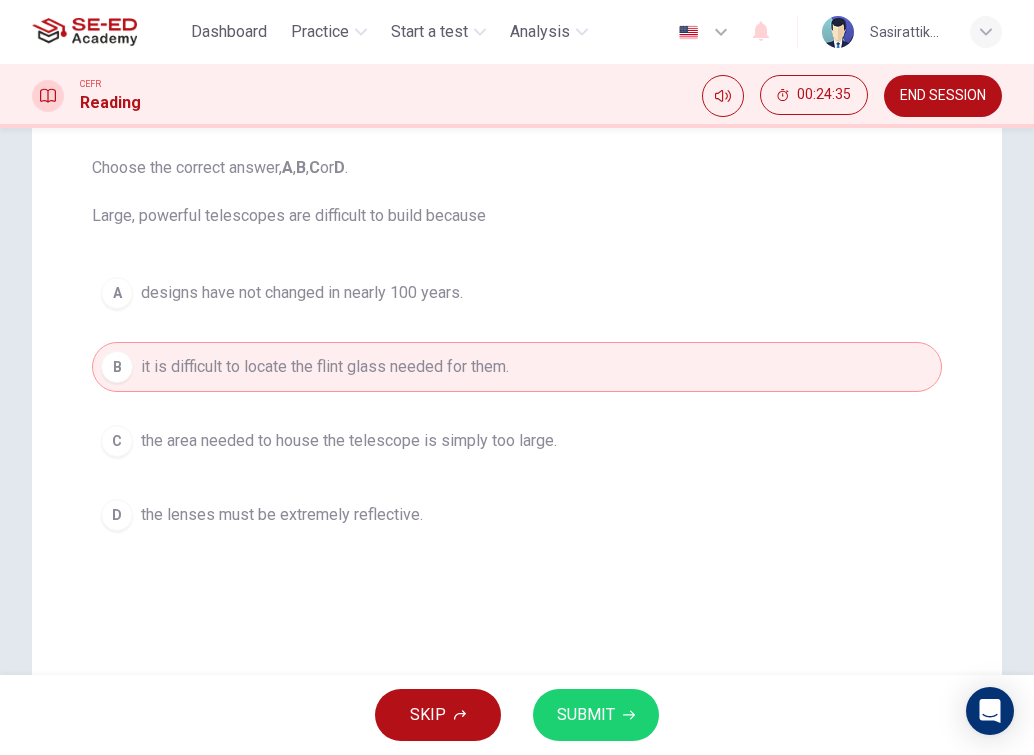 click on "SUBMIT" at bounding box center [596, 715] 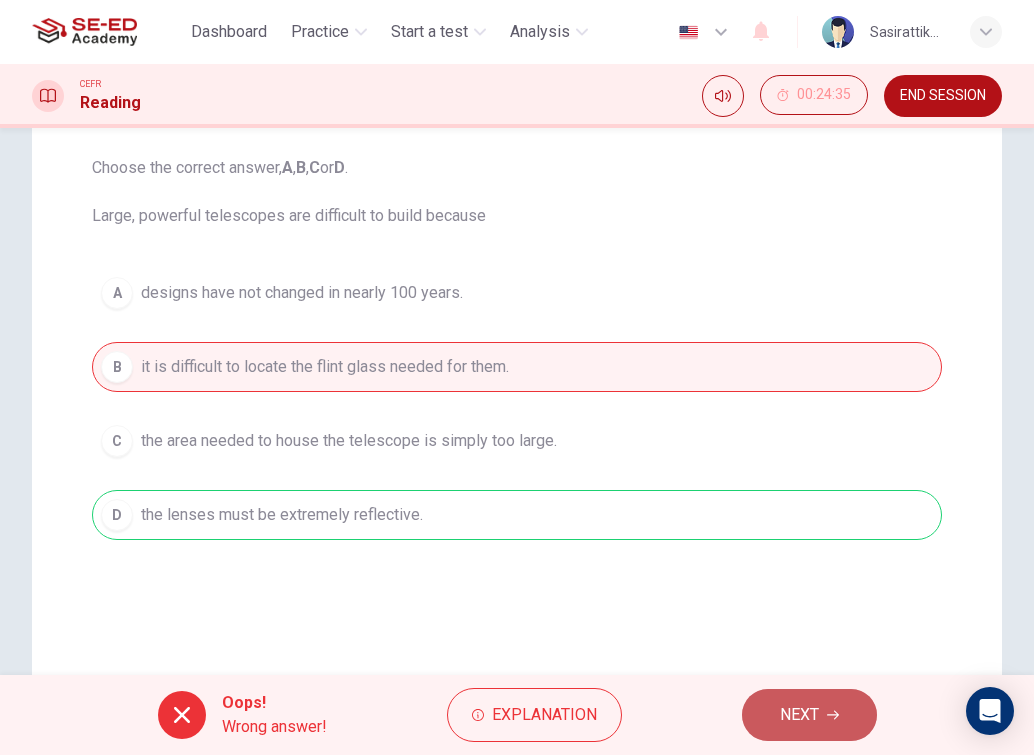 click on "NEXT" at bounding box center (809, 715) 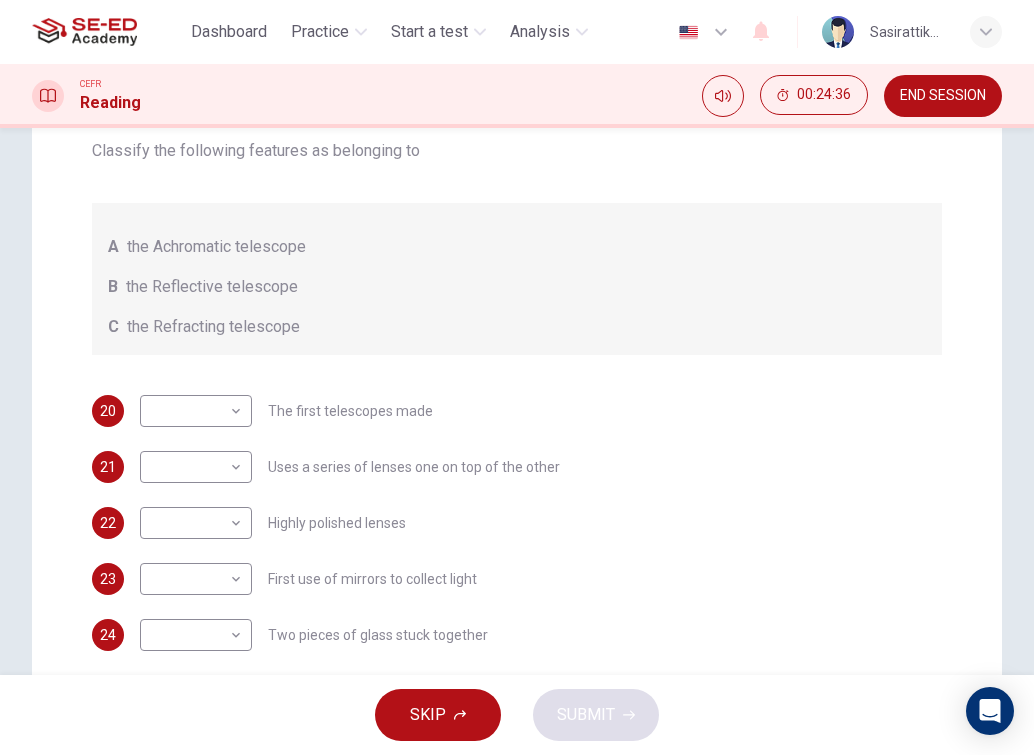 scroll, scrollTop: 300, scrollLeft: 0, axis: vertical 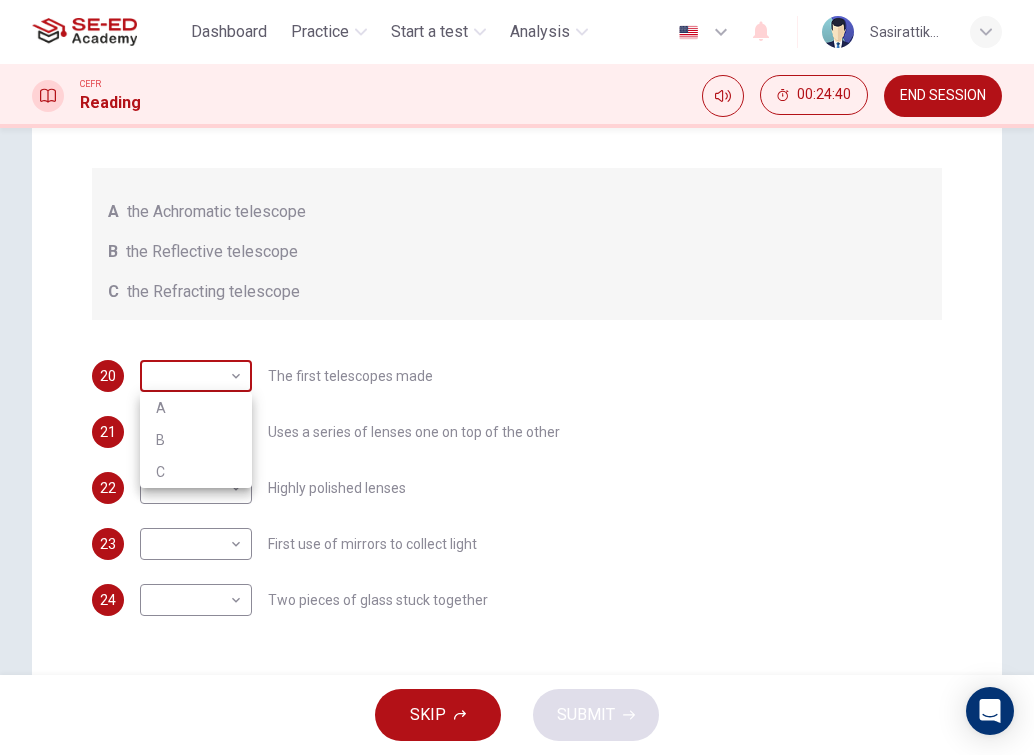 click on "This site uses cookies, as explained in our  Privacy Policy . If you agree to the use of cookies, please click the Accept button and continue to browse our site.   Privacy Policy Accept Dashboard Practice Start a test Analysis English en ​ Sasirattikan Oupanan CEFR Reading 00:24:40 END SESSION Question Passage Questions 20 - 24 Write the correct letter A, B or C, in the boxes below.
Classify the following features as belonging to A the Achromatic telescope B the Reflective telescope C the Refracting telescope 20 ​ ​ The first telescopes made 21 ​ ​ Uses a series of lenses one on top of the other 22 ​ ​ Highly polished lenses 23 ​ ​ First use of mirrors to collect light 24 ​ ​ Two pieces of glass stuck together Looking in the Telescope CLICK TO ZOOM Click to Zoom 1 2 3 4 5 SKIP SUBMIT SE-ED Academy - Online Testing Platform
Dashboard Practice Start a test Analysis Notifications © Copyright  2025 A B C" at bounding box center (517, 377) 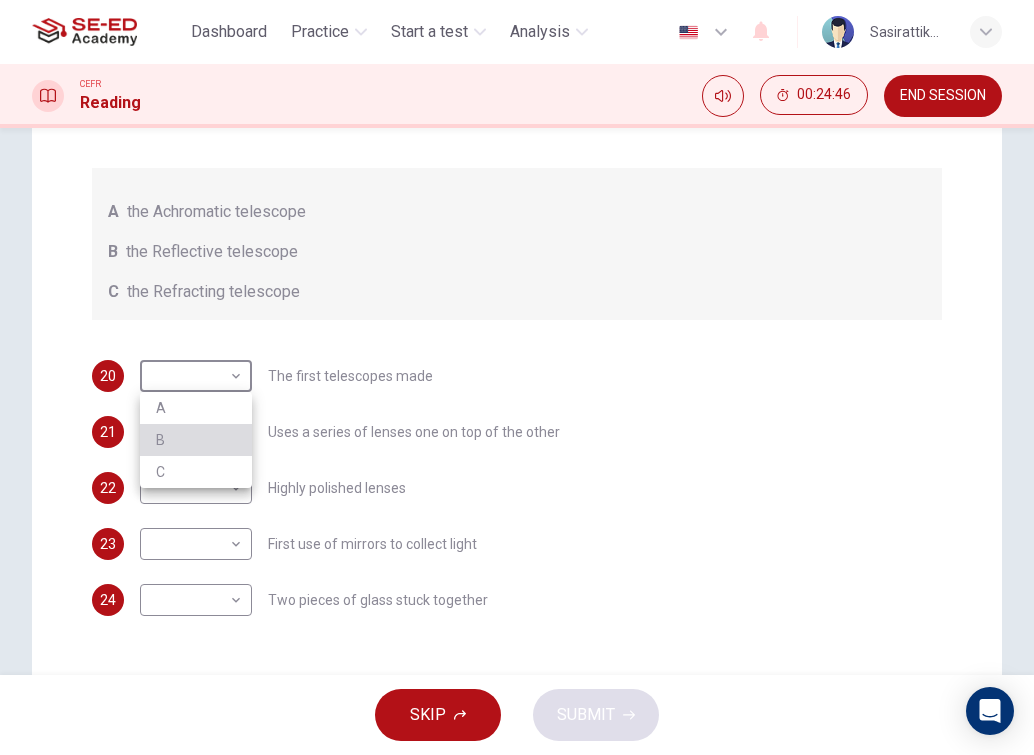 click on "B" at bounding box center [196, 440] 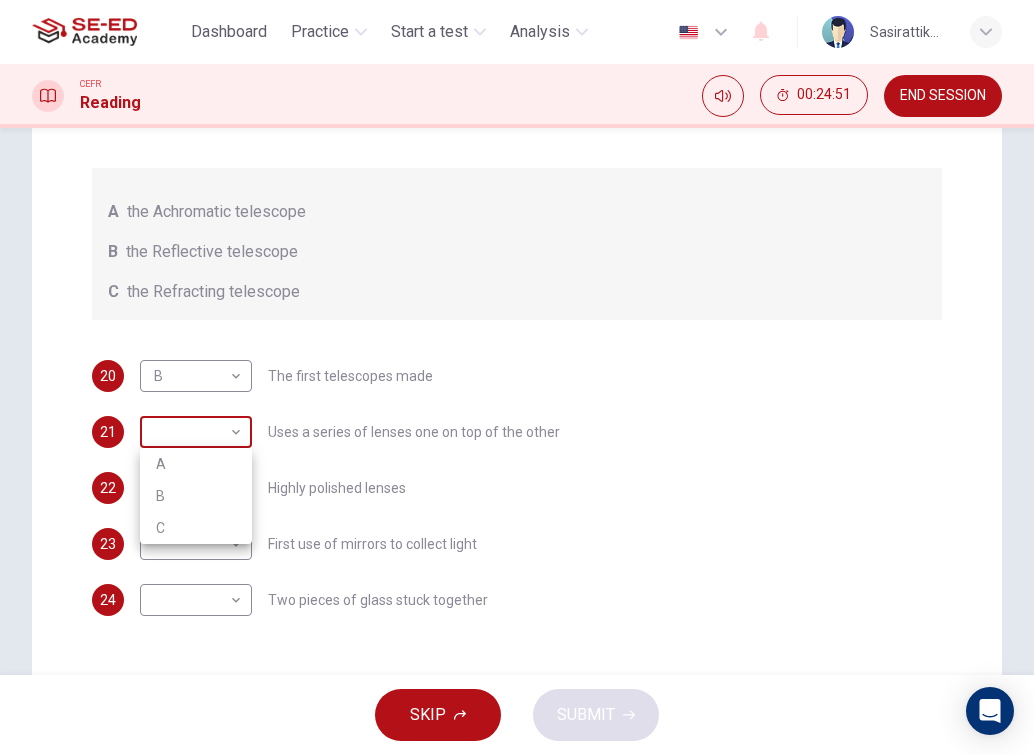 click on "This site uses cookies, as explained in our  Privacy Policy . If you agree to the use of cookies, please click the Accept button and continue to browse our site.   Privacy Policy Accept Dashboard Practice Start a test Analysis English en ​ Sasirattikan Oupanan CEFR Reading 00:24:51 END SESSION Question Passage Questions 20 - 24 Write the correct letter A, B or C, in the boxes below.
Classify the following features as belonging to A the Achromatic telescope B the Reflective telescope C the Refracting telescope 20 B B ​ The first telescopes made 21 ​ ​ Uses a series of lenses one on top of the other 22 ​ ​ Highly polished lenses 23 ​ ​ First use of mirrors to collect light 24 ​ ​ Two pieces of glass stuck together Looking in the Telescope CLICK TO ZOOM Click to Zoom 1 2 3 4 5 SKIP SUBMIT SE-ED Academy - Online Testing Platform
Dashboard Practice Start a test Analysis Notifications © Copyright  2025 A B C" at bounding box center [517, 377] 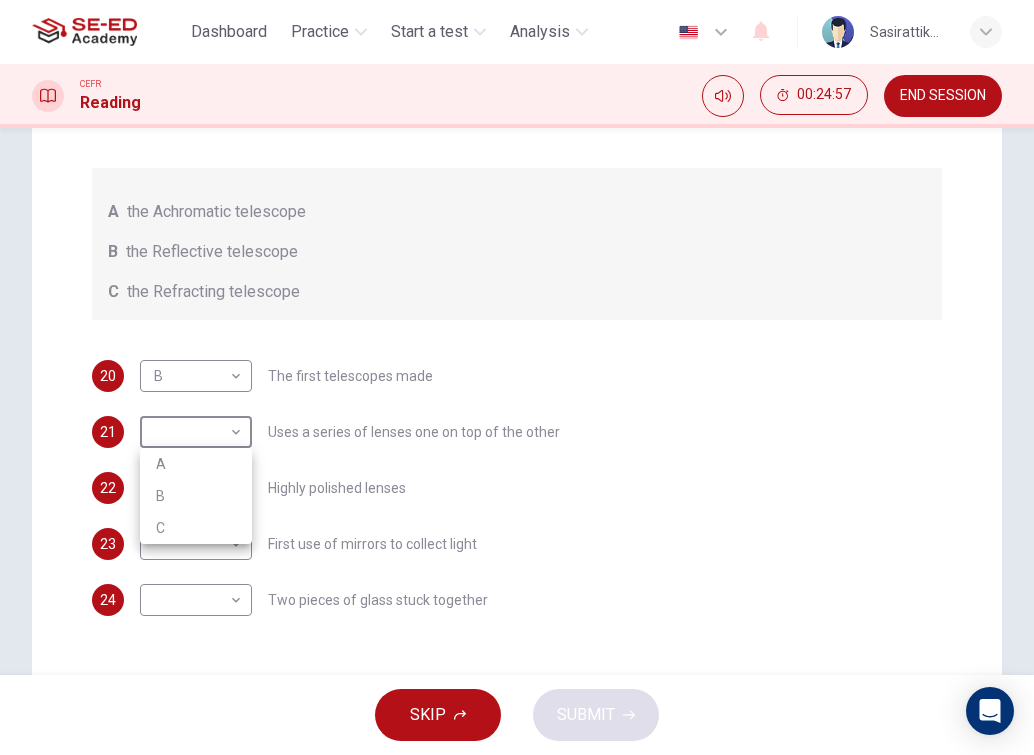 click at bounding box center [517, 377] 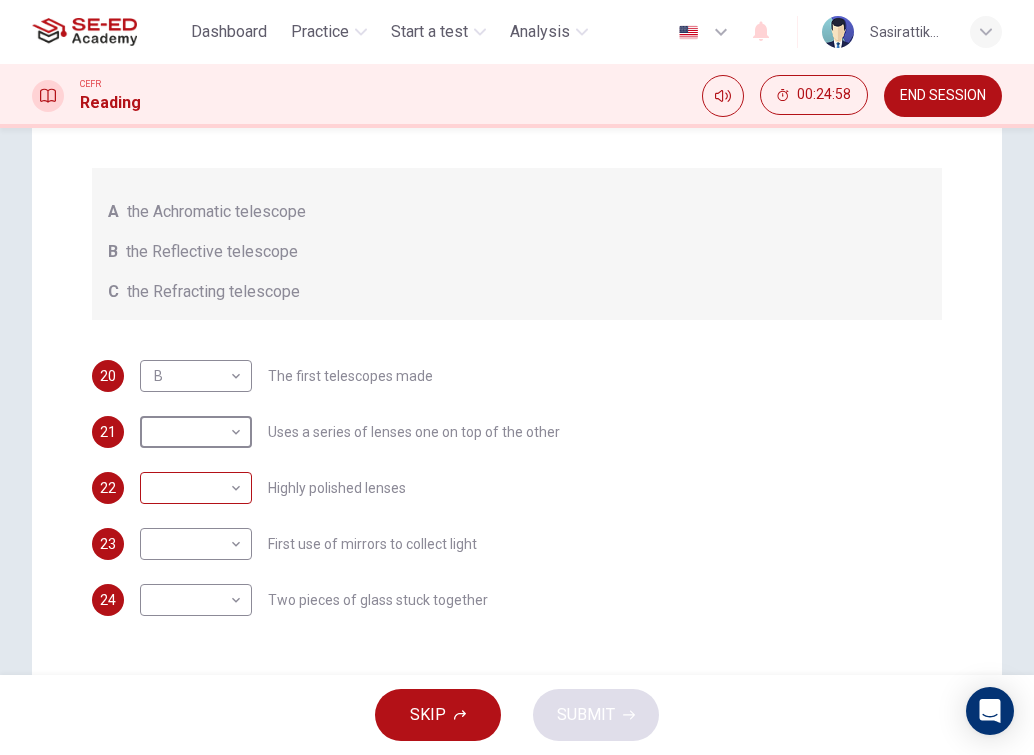 click on "This site uses cookies, as explained in our  Privacy Policy . If you agree to the use of cookies, please click the Accept button and continue to browse our site.   Privacy Policy Accept Dashboard Practice Start a test Analysis English en ​ Sasirattikan Oupanan CEFR Reading 00:24:58 END SESSION Question Passage Questions 20 - 24 Write the correct letter A, B or C, in the boxes below.
Classify the following features as belonging to A the Achromatic telescope B the Reflective telescope C the Refracting telescope 20 B B ​ The first telescopes made 21 ​ ​ Uses a series of lenses one on top of the other 22 ​ ​ Highly polished lenses 23 ​ ​ First use of mirrors to collect light 24 ​ ​ Two pieces of glass stuck together Looking in the Telescope CLICK TO ZOOM Click to Zoom 1 2 3 4 5 SKIP SUBMIT SE-ED Academy - Online Testing Platform
Dashboard Practice Start a test Analysis Notifications © Copyright  2025" at bounding box center [517, 377] 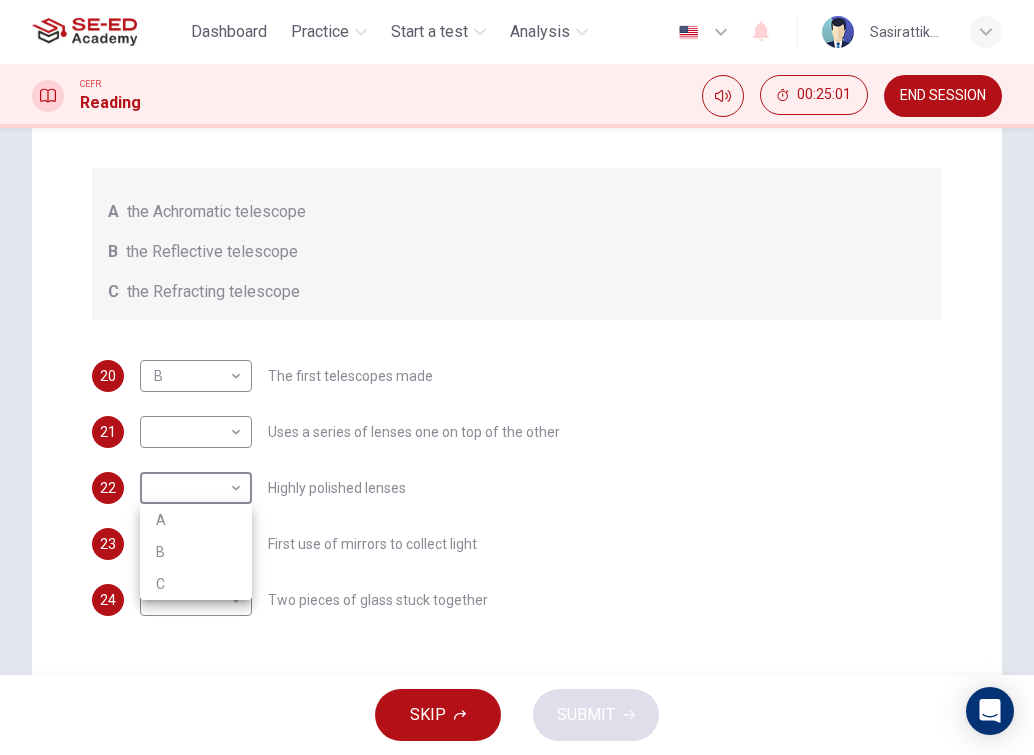 click on "A" at bounding box center (196, 520) 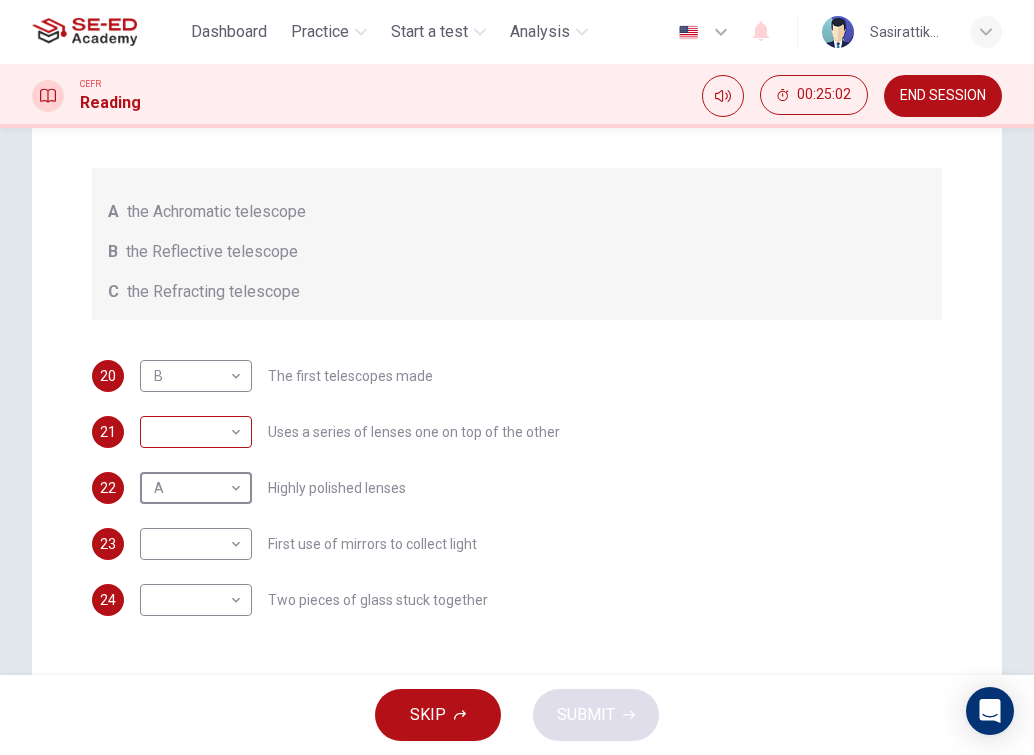 click on "This site uses cookies, as explained in our  Privacy Policy . If you agree to the use of cookies, please click the Accept button and continue to browse our site.   Privacy Policy Accept Dashboard Practice Start a test Analysis English en ​ Sasirattikan Oupanan CEFR Reading 00:25:02 END SESSION Question Passage Questions 20 - 24 Write the correct letter A, B or C, in the boxes below.
Classify the following features as belonging to A the Achromatic telescope B the Reflective telescope C the Refracting telescope 20 B B ​ The first telescopes made 21 ​ ​ Uses a series of lenses one on top of the other 22 A A ​ Highly polished lenses 23 ​ ​ First use of mirrors to collect light 24 ​ ​ Two pieces of glass stuck together Looking in the Telescope CLICK TO ZOOM Click to Zoom 1 2 3 4 5 SKIP SUBMIT SE-ED Academy - Online Testing Platform
Dashboard Practice Start a test Analysis Notifications © Copyright  2025" at bounding box center [517, 377] 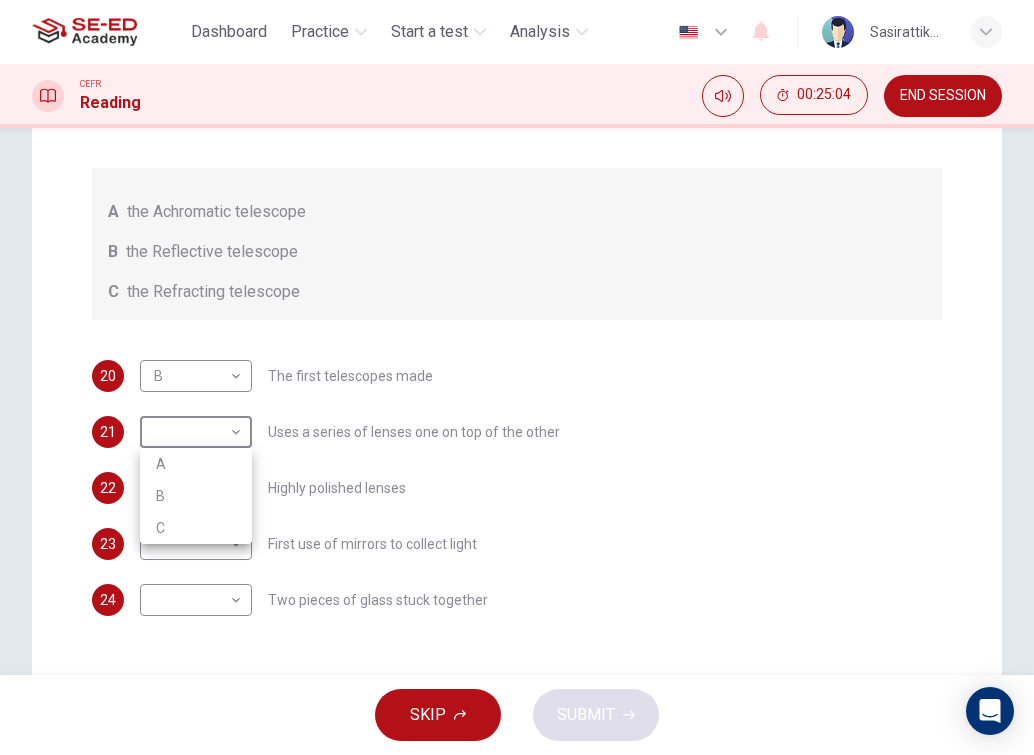 click on "C" at bounding box center (196, 528) 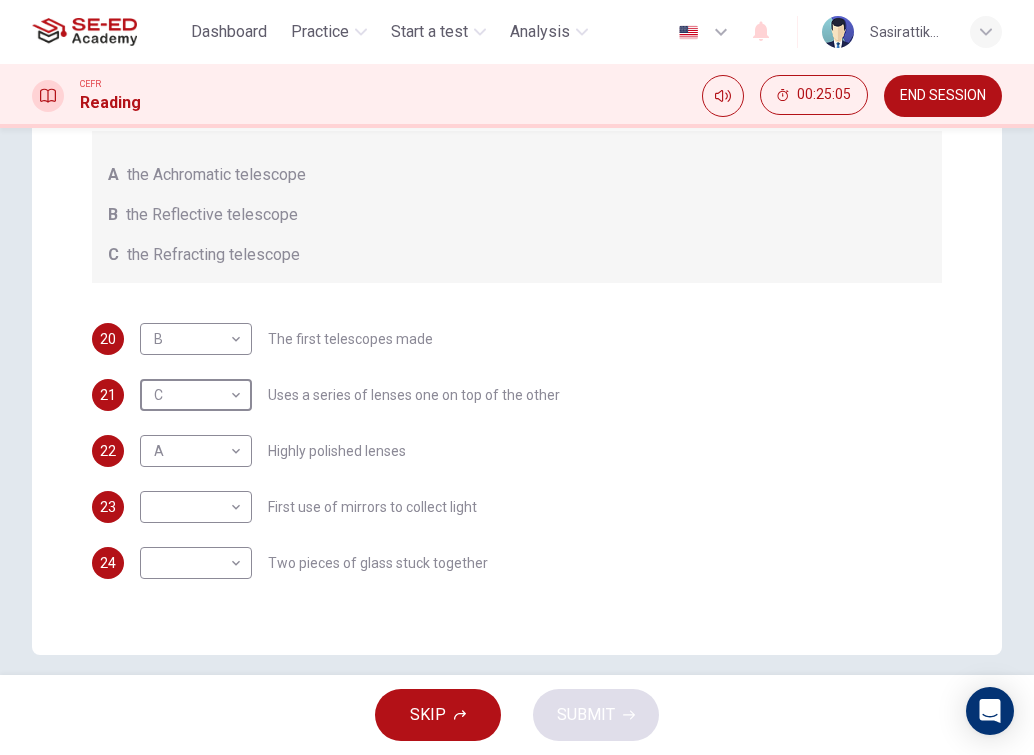 scroll, scrollTop: 357, scrollLeft: 0, axis: vertical 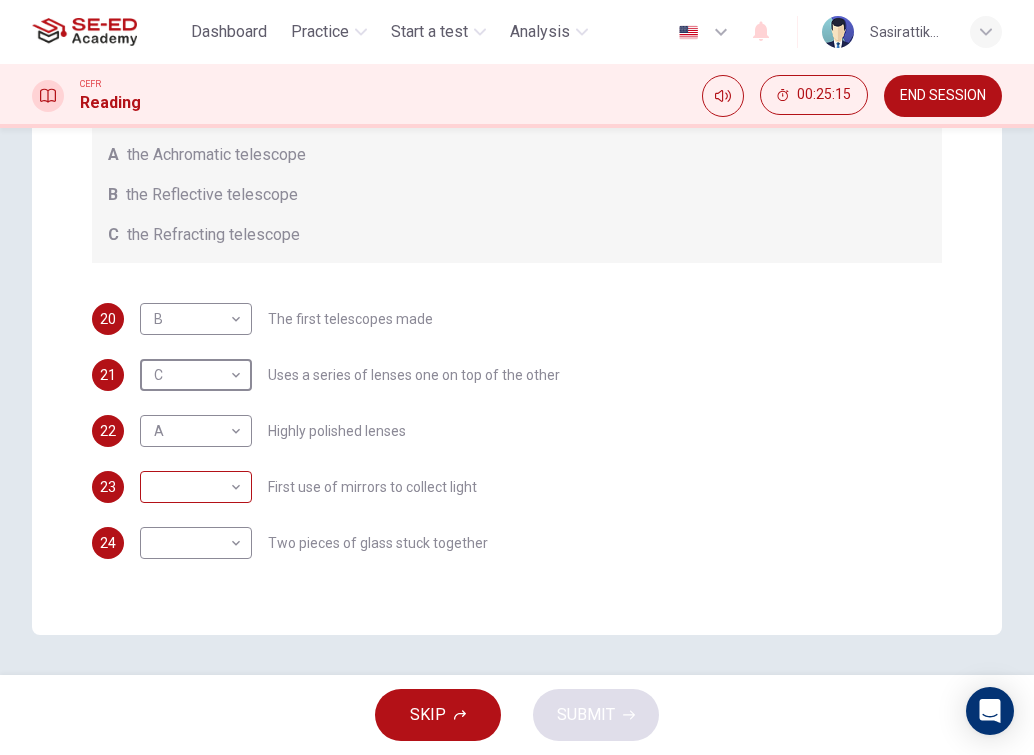 click on "This site uses cookies, as explained in our  Privacy Policy . If you agree to the use of cookies, please click the Accept button and continue to browse our site.   Privacy Policy Accept Dashboard Practice Start a test Analysis English en ​ Sasirattikan Oupanan CEFR Reading 00:25:15 END SESSION Question Passage Questions 20 - 24 Write the correct letter A, B or C, in the boxes below.
Classify the following features as belonging to A the Achromatic telescope B the Reflective telescope C the Refracting telescope 20 B B ​ The first telescopes made 21 C C ​ Uses a series of lenses one on top of the other 22 A A ​ Highly polished lenses 23 ​ ​ First use of mirrors to collect light 24 ​ ​ Two pieces of glass stuck together Looking in the Telescope CLICK TO ZOOM Click to Zoom 1 2 3 4 5 SKIP SUBMIT SE-ED Academy - Online Testing Platform
Dashboard Practice Start a test Analysis Notifications © Copyright  2025" at bounding box center (517, 377) 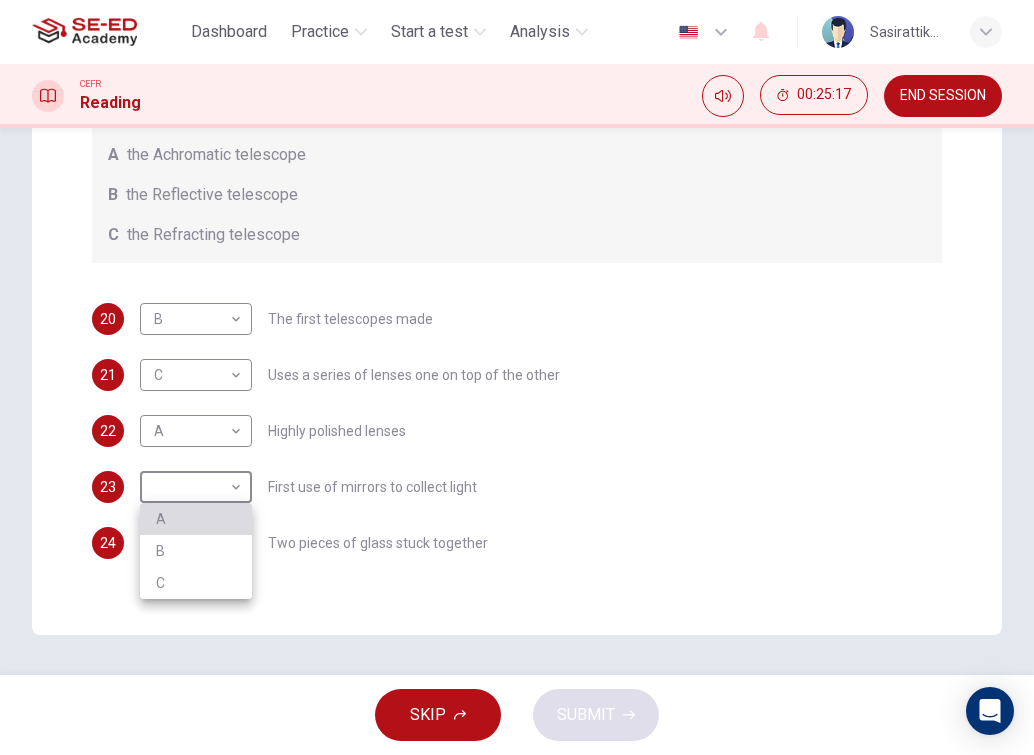 click on "A" at bounding box center (196, 519) 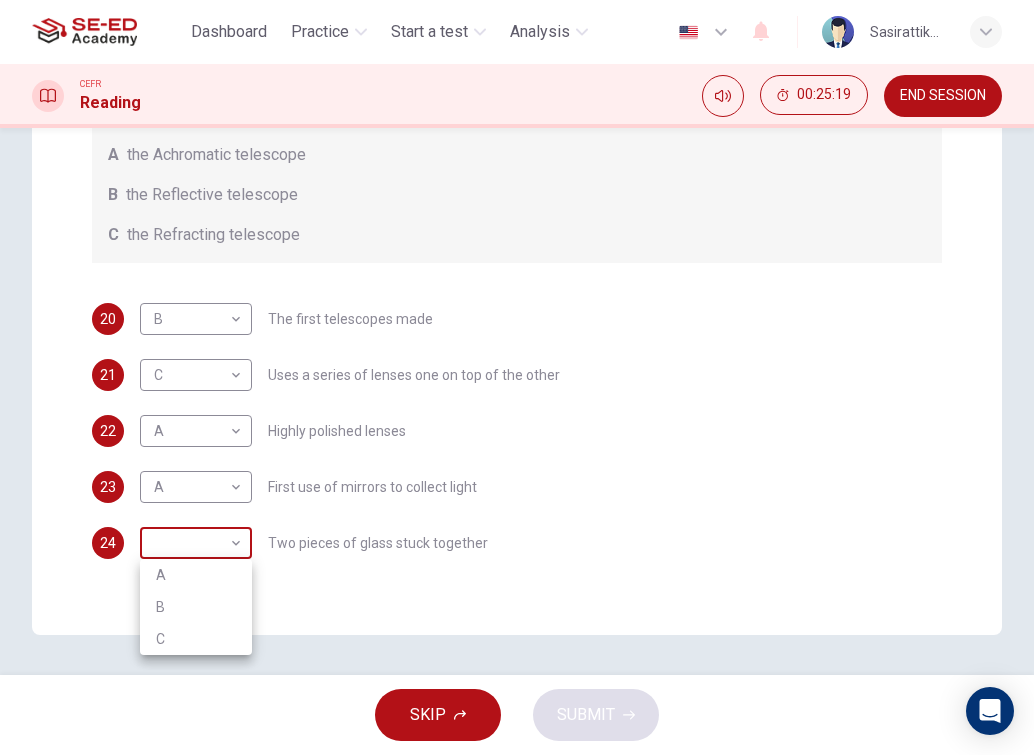 click on "This site uses cookies, as explained in our  Privacy Policy . If you agree to the use of cookies, please click the Accept button and continue to browse our site.   Privacy Policy Accept Dashboard Practice Start a test Analysis English en ​ Sasirattikan Oupanan CEFR Reading 00:25:19 END SESSION Question Passage Questions 20 - 24 Write the correct letter A, B or C, in the boxes below.
Classify the following features as belonging to A the Achromatic telescope B the Reflective telescope C the Refracting telescope 20 B B ​ The first telescopes made 21 C C ​ Uses a series of lenses one on top of the other 22 A A ​ Highly polished lenses 23 A A ​ First use of mirrors to collect light 24 ​ ​ Two pieces of glass stuck together Looking in the Telescope CLICK TO ZOOM Click to Zoom 1 2 3 4 5 SKIP SUBMIT SE-ED Academy - Online Testing Platform
Dashboard Practice Start a test Analysis Notifications © Copyright  2025 A B C" at bounding box center [517, 377] 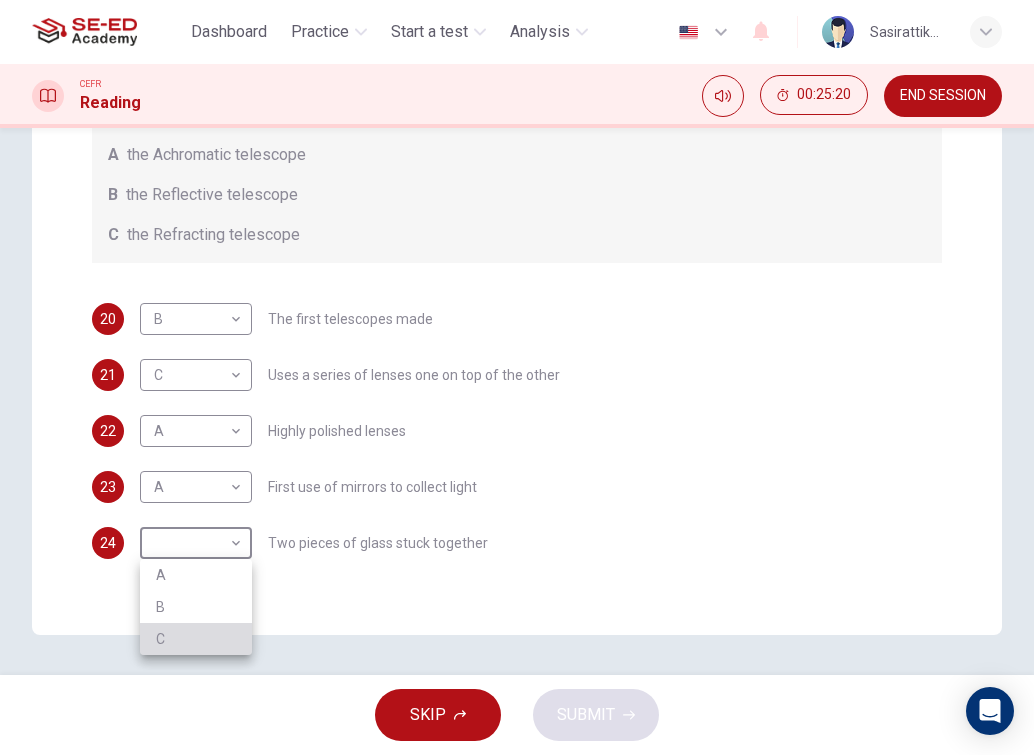 click on "C" at bounding box center (196, 639) 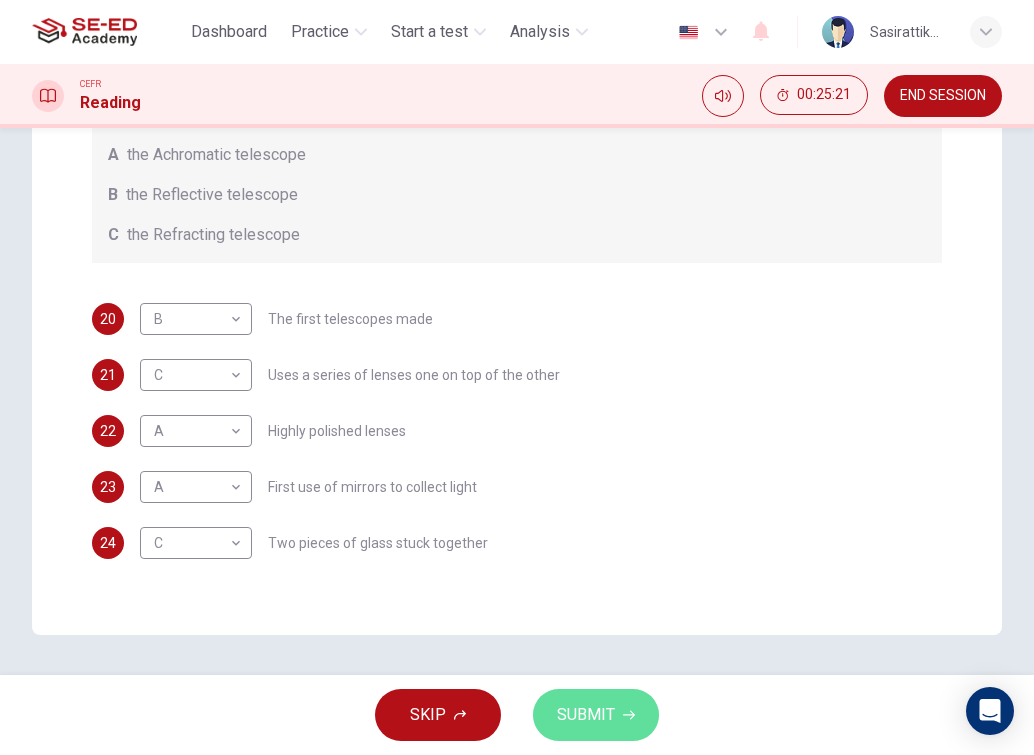 click on "SUBMIT" at bounding box center (596, 715) 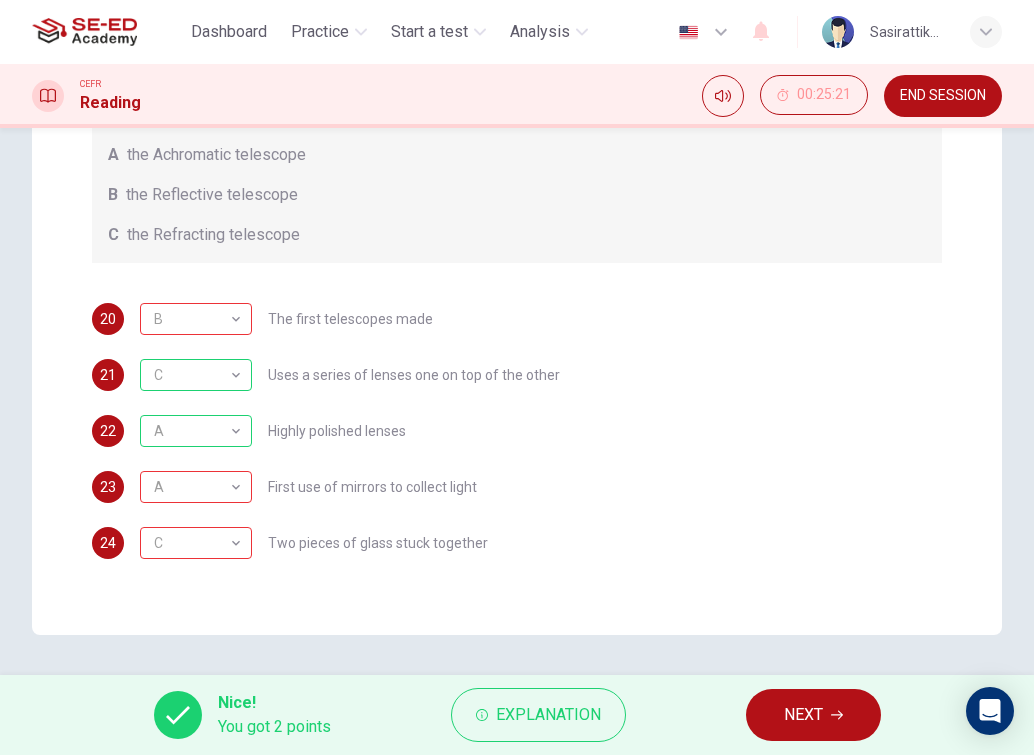 click on "NEXT" at bounding box center [803, 715] 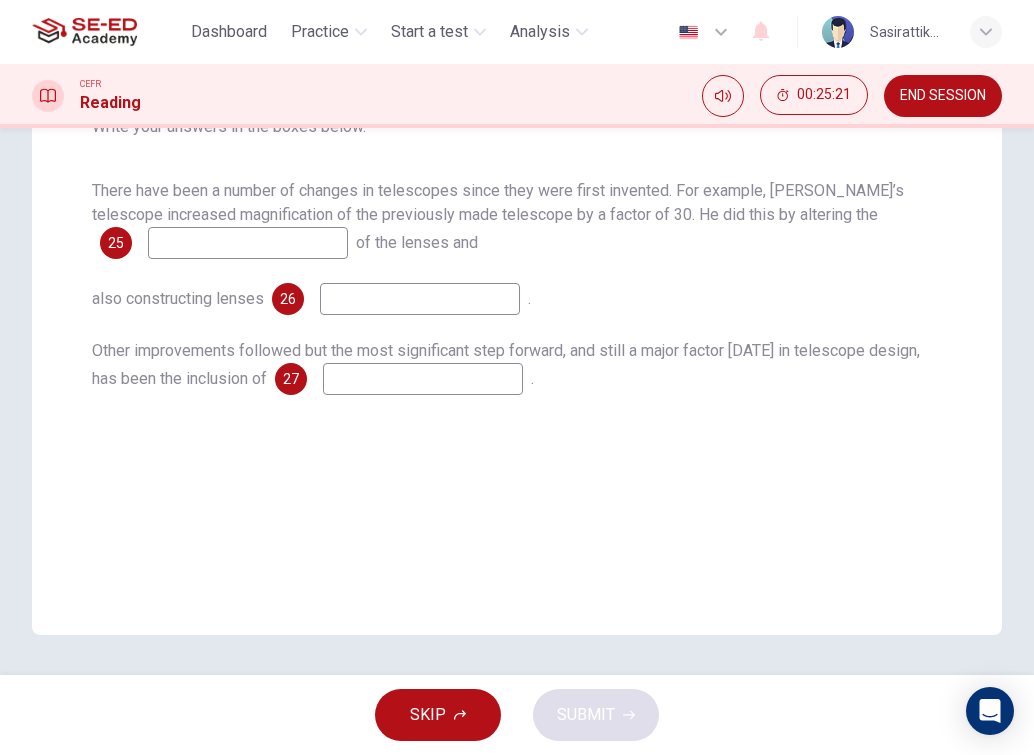 scroll, scrollTop: 337, scrollLeft: 0, axis: vertical 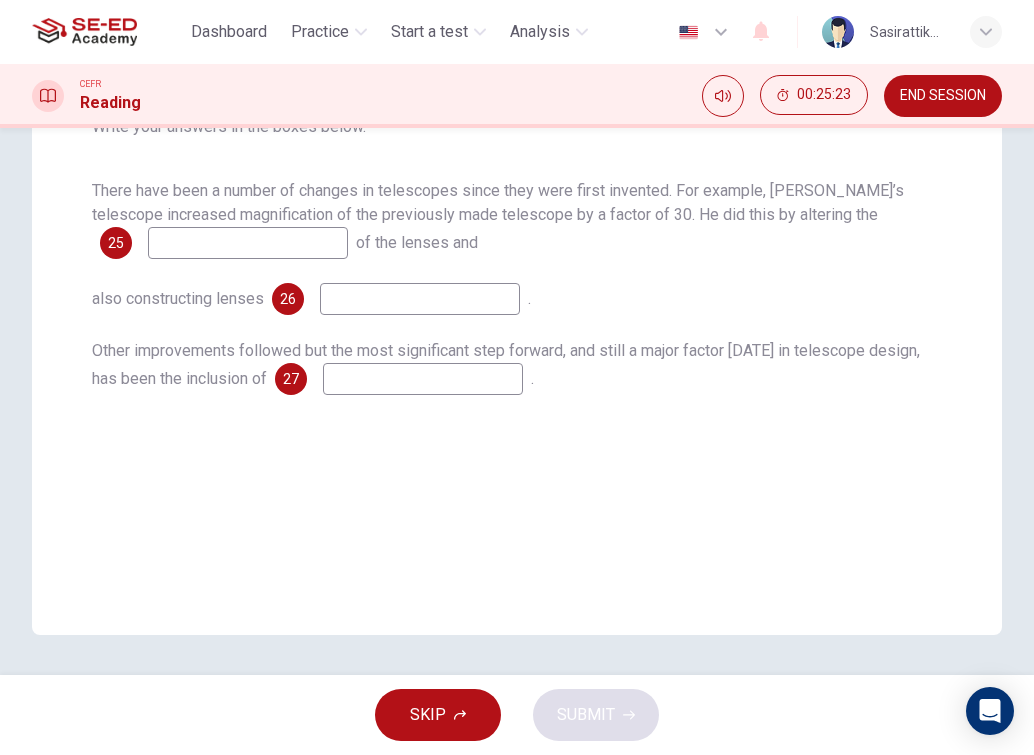 click at bounding box center (248, 243) 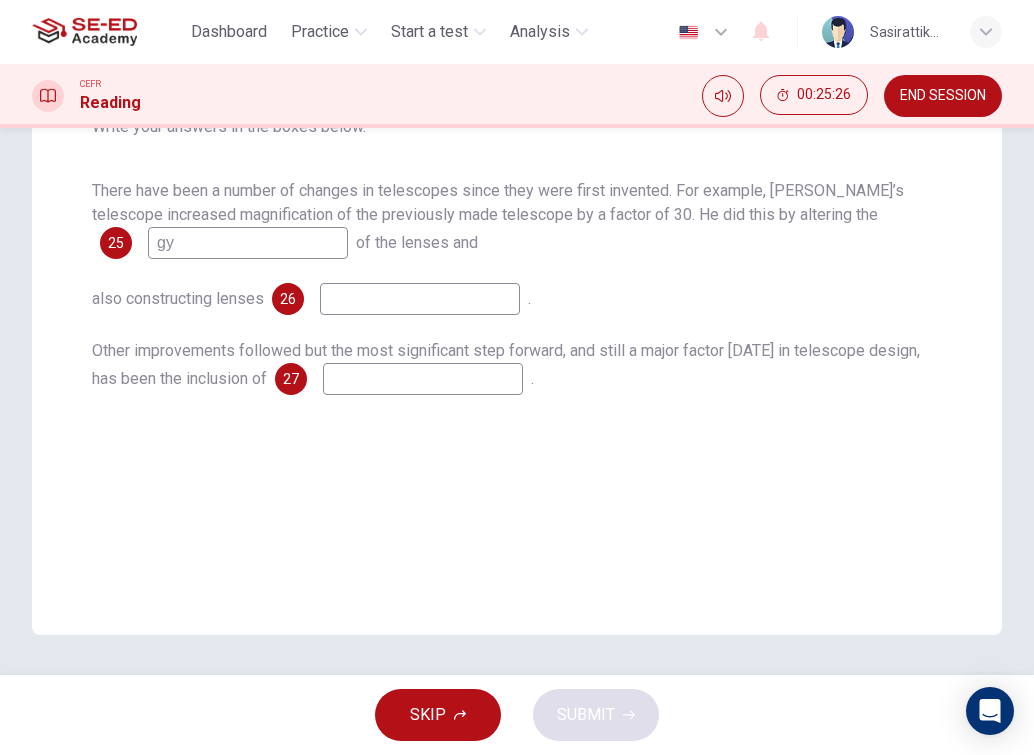 type on "g" 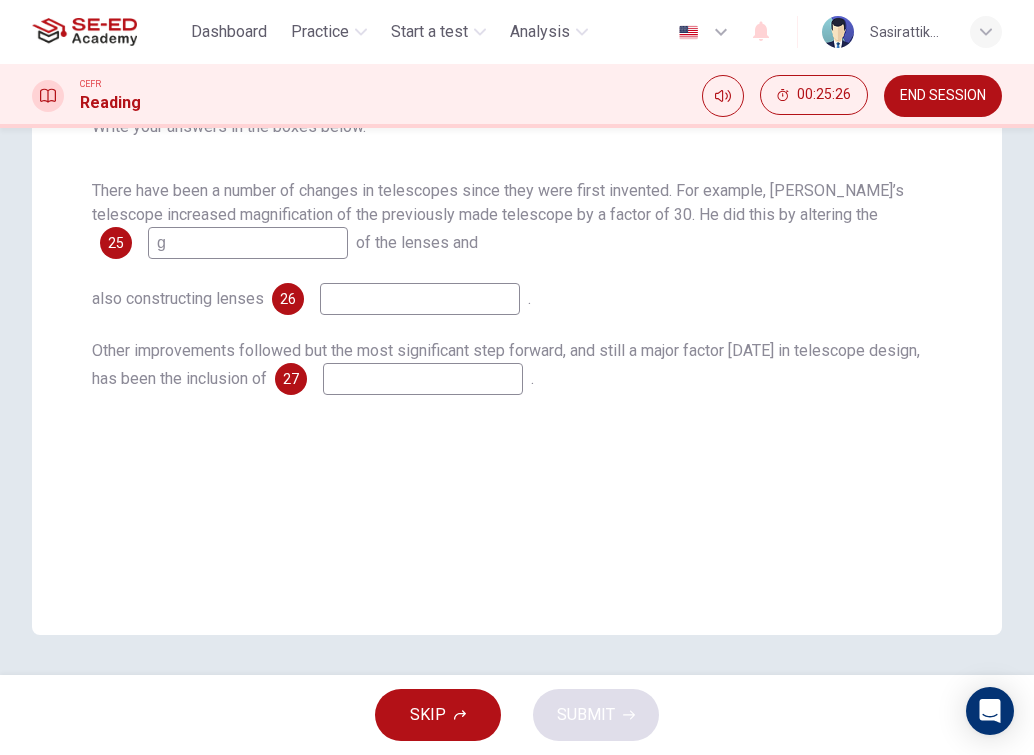 type 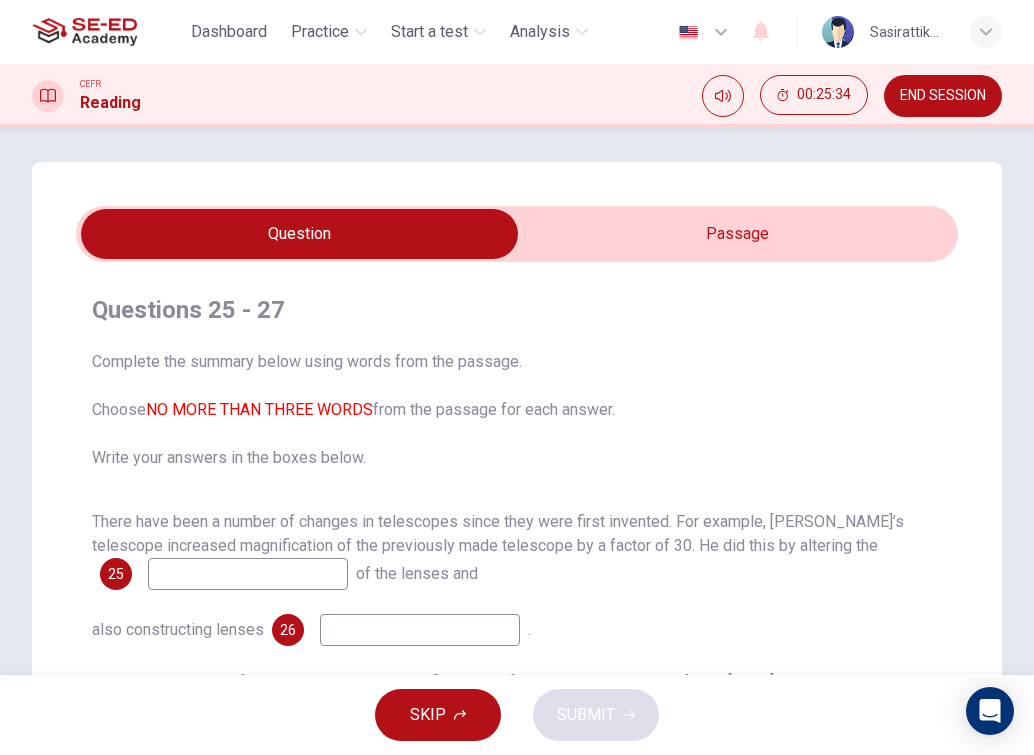 scroll, scrollTop: 0, scrollLeft: 0, axis: both 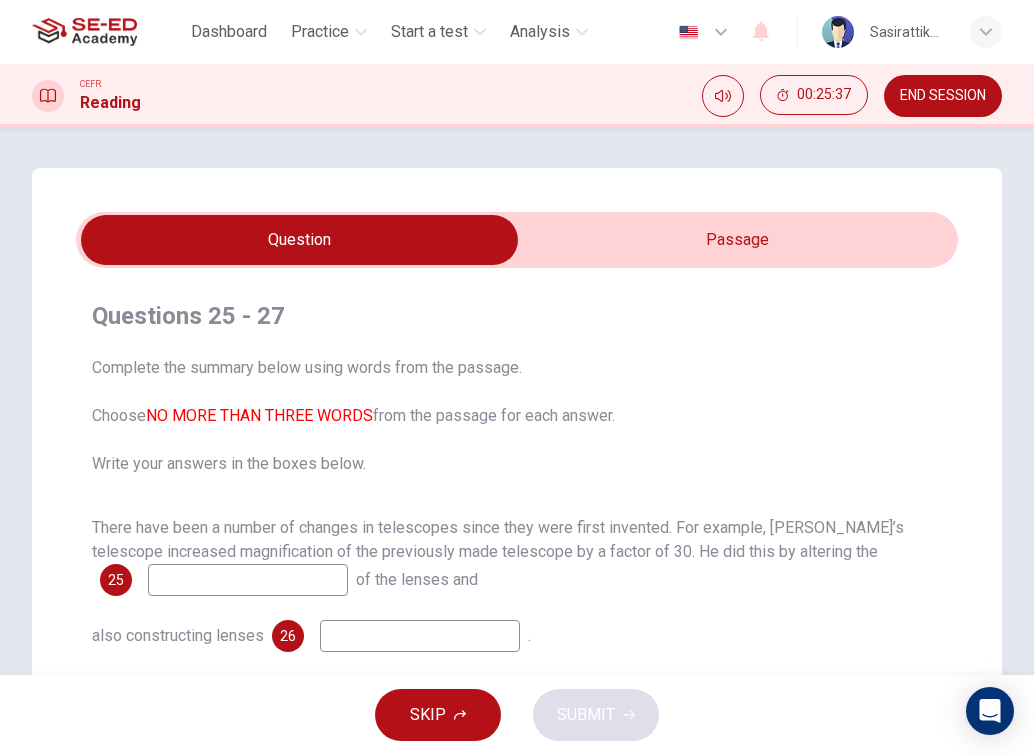 click at bounding box center (299, 240) 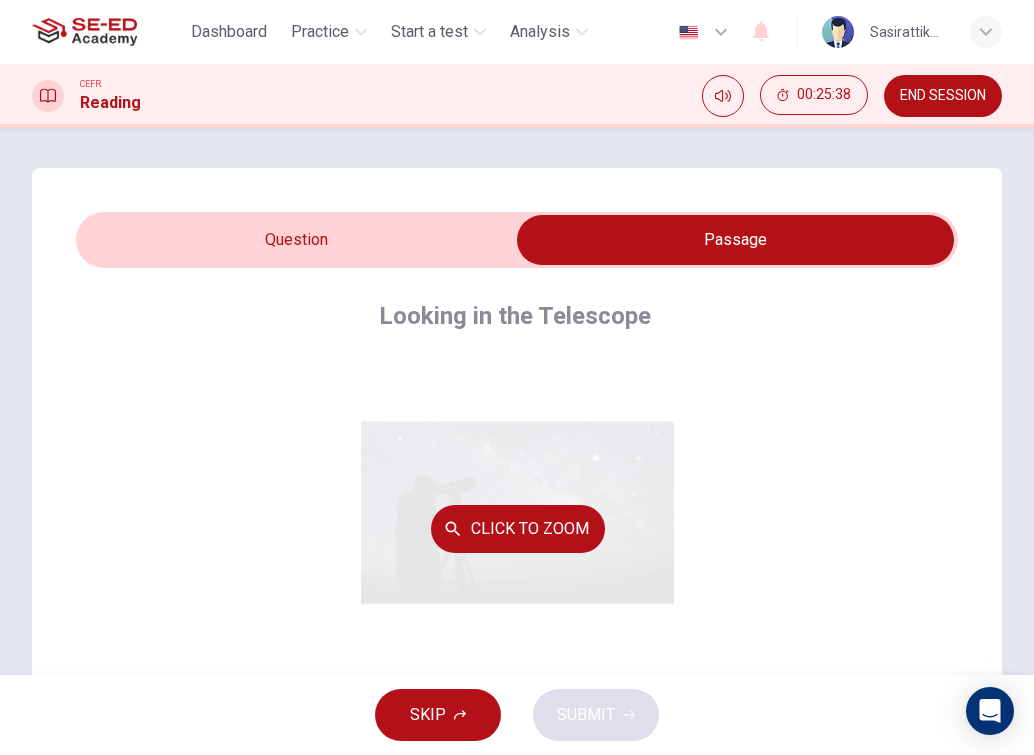 click on "Click to Zoom" at bounding box center (517, 528) 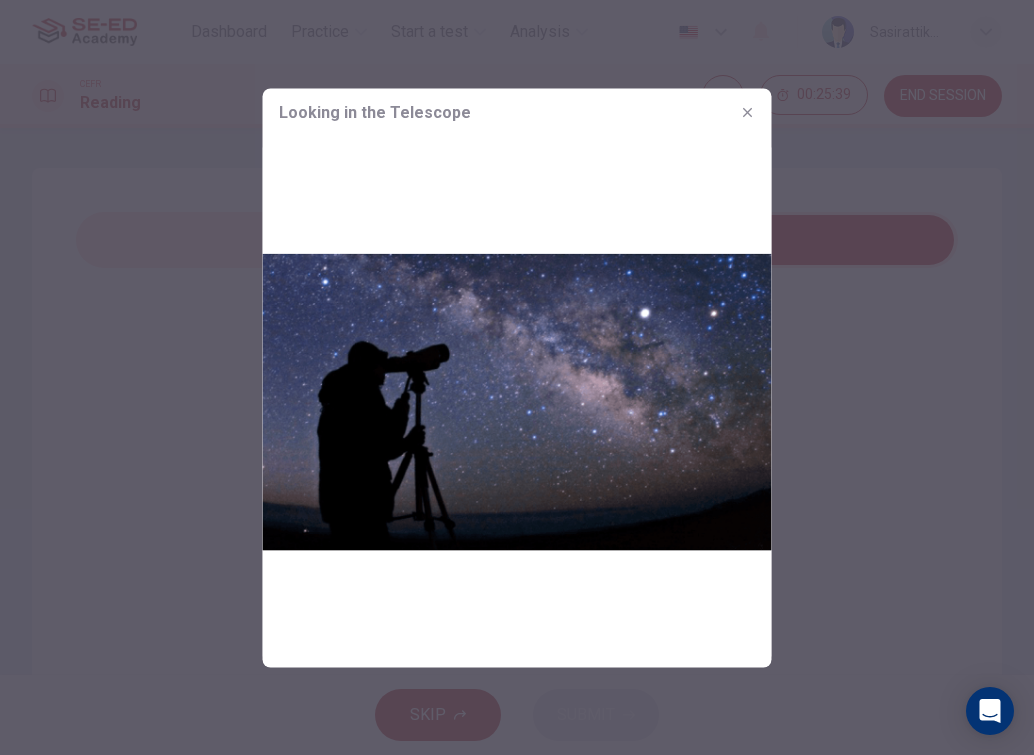 click at bounding box center [517, 401] 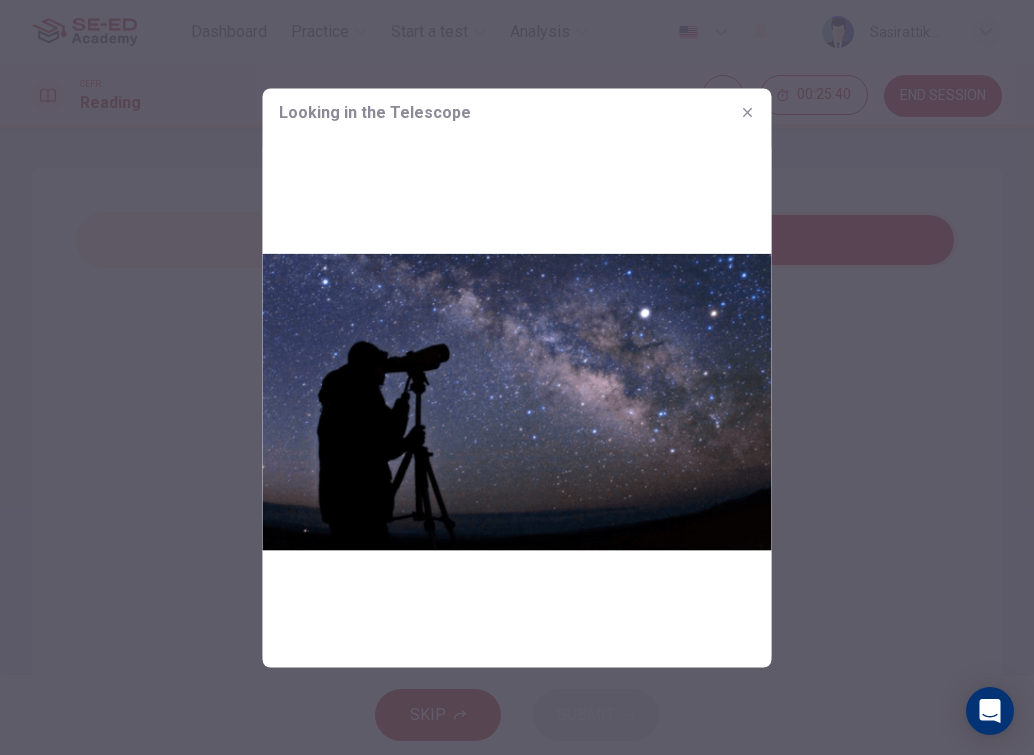 click at bounding box center [517, 401] 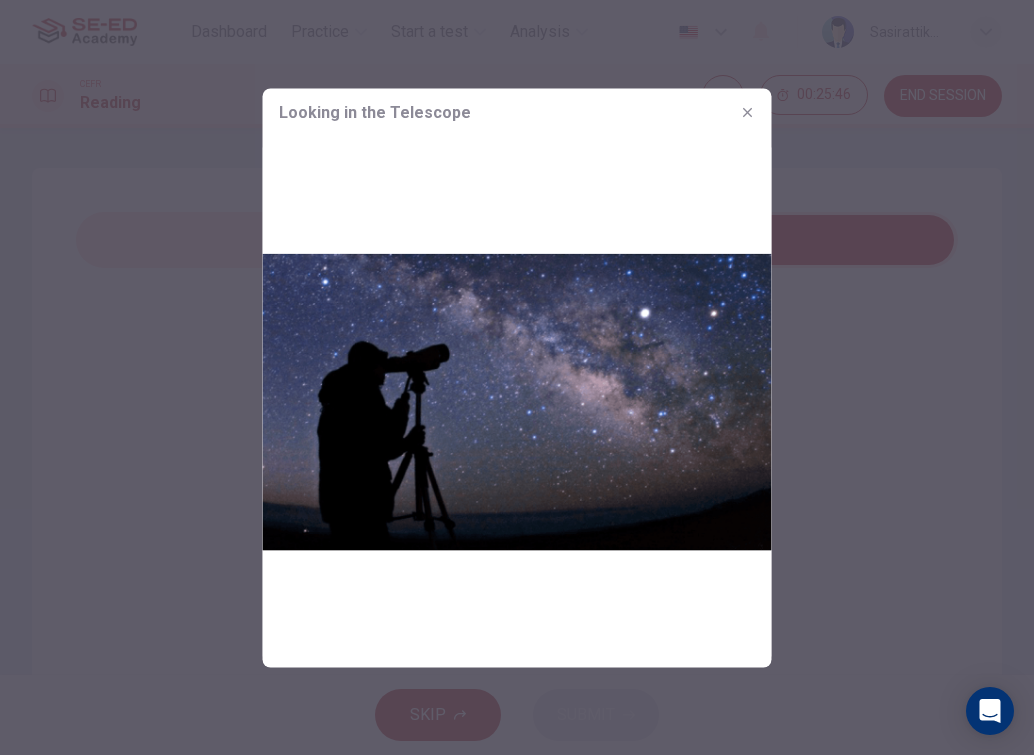 click 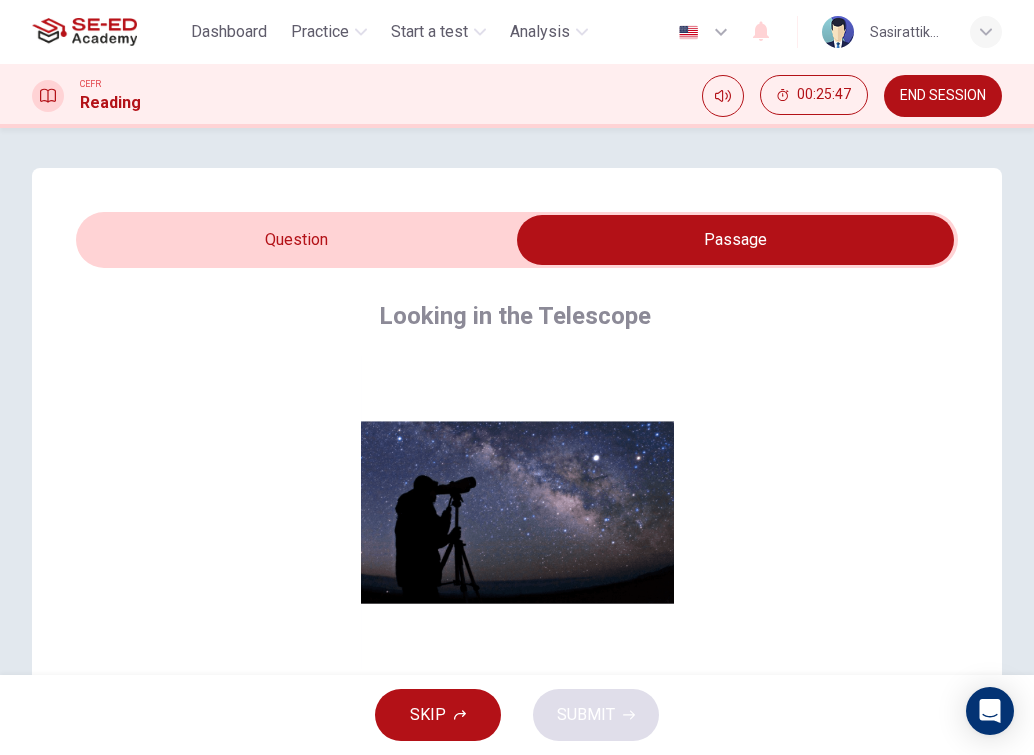click at bounding box center (735, 240) 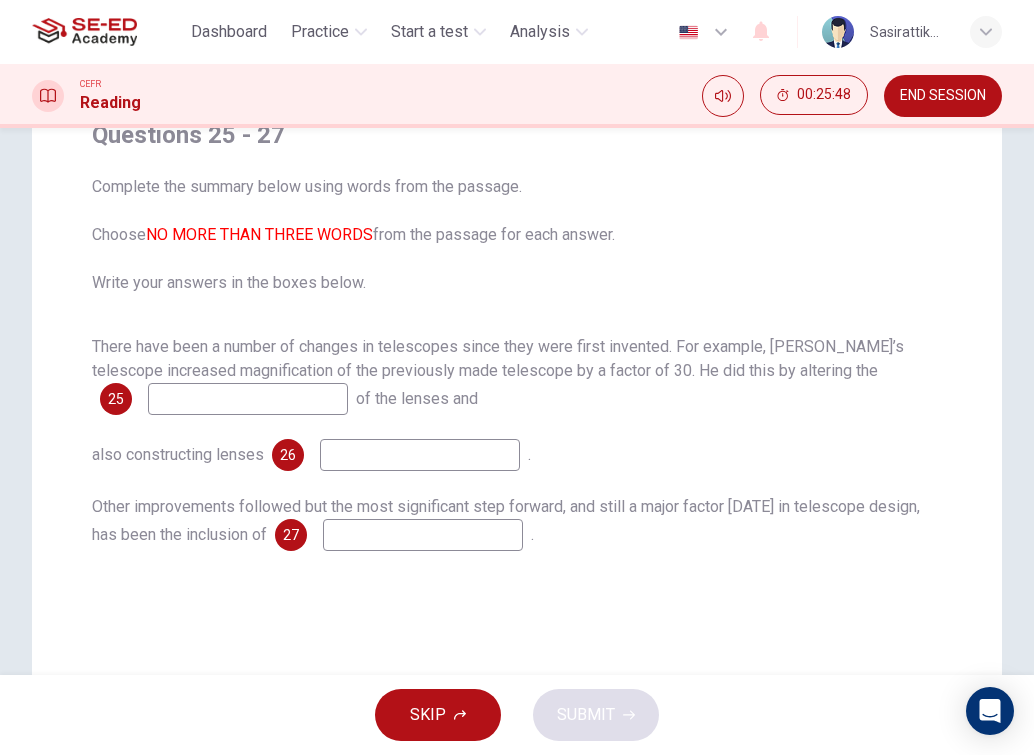 scroll, scrollTop: 200, scrollLeft: 0, axis: vertical 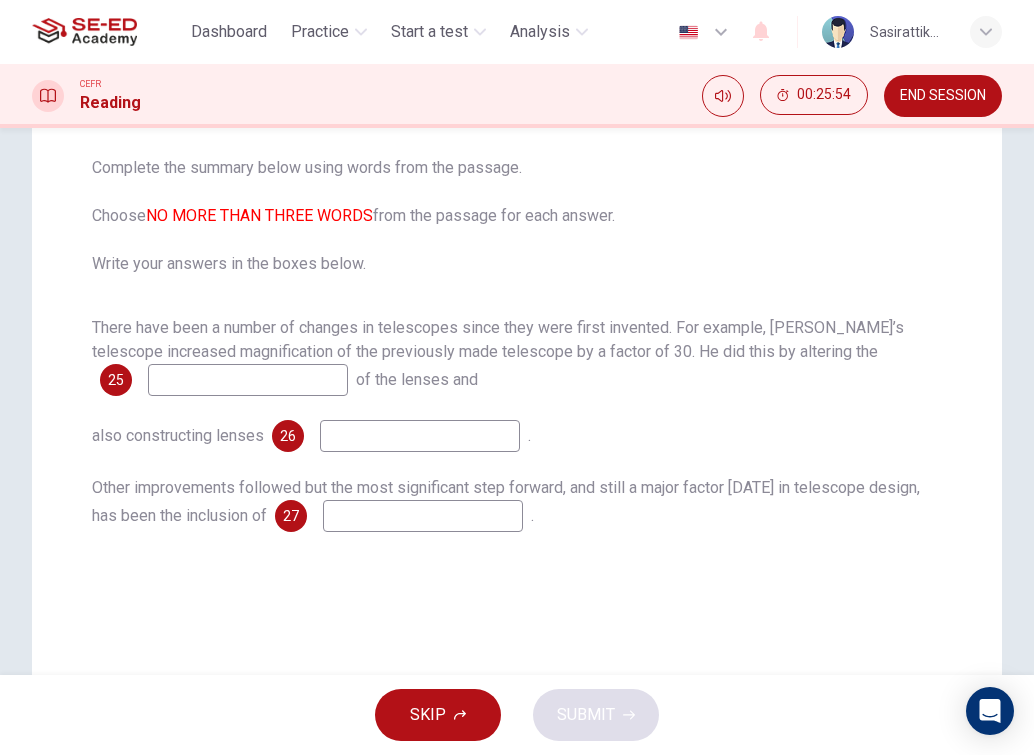 click at bounding box center (248, 380) 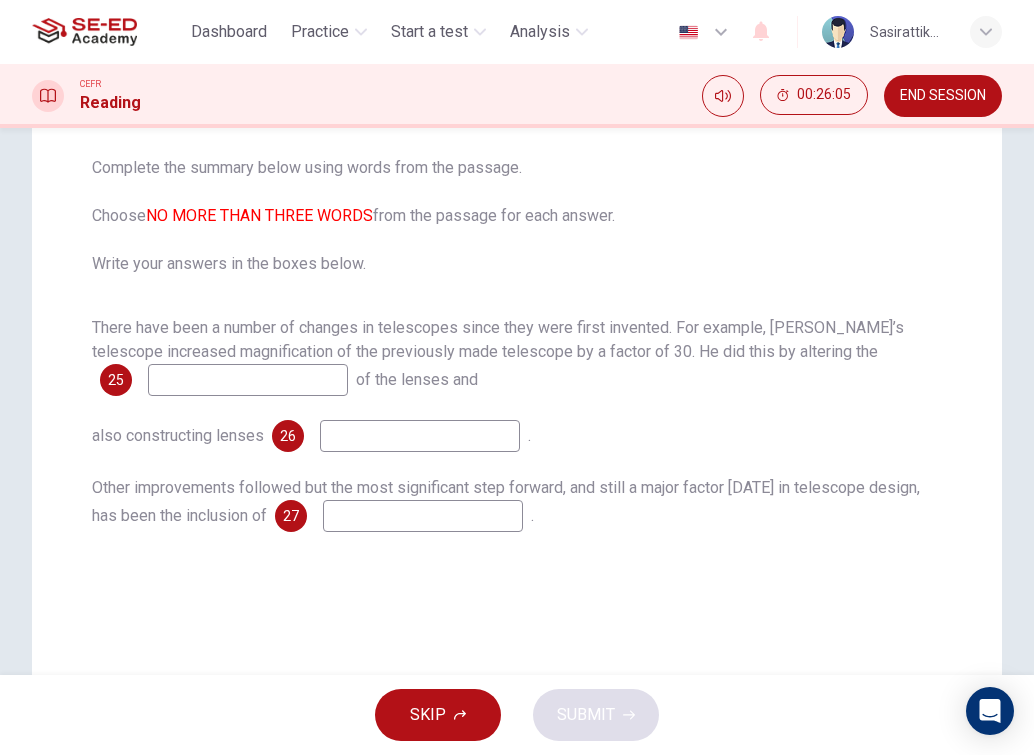 click at bounding box center [423, 516] 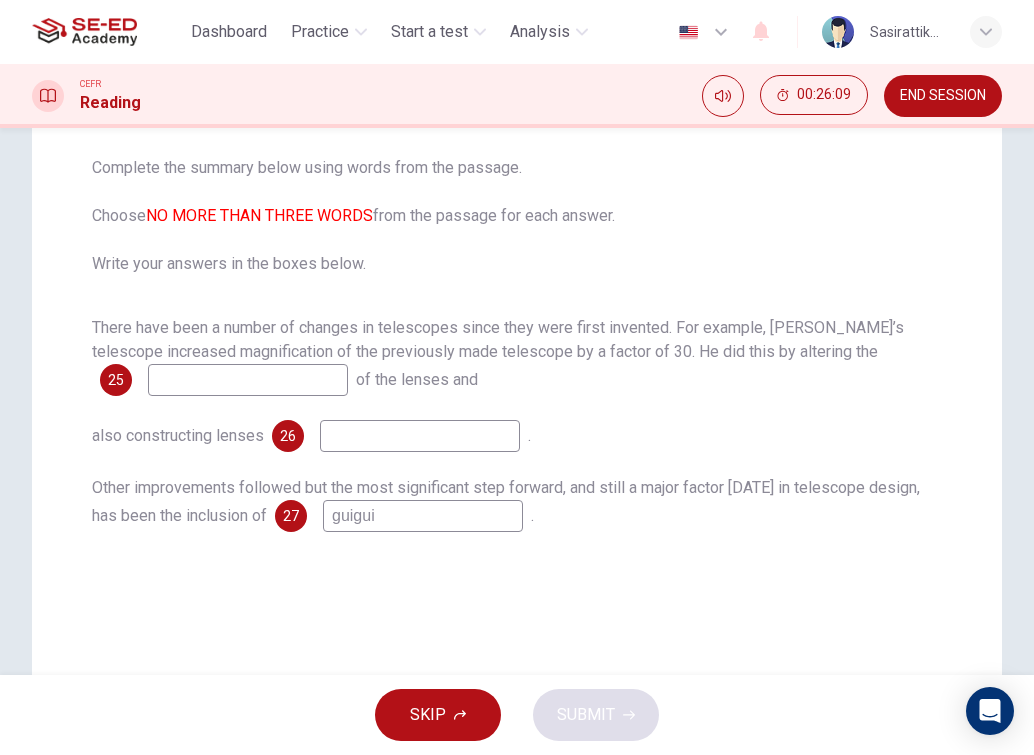 type on "guigui" 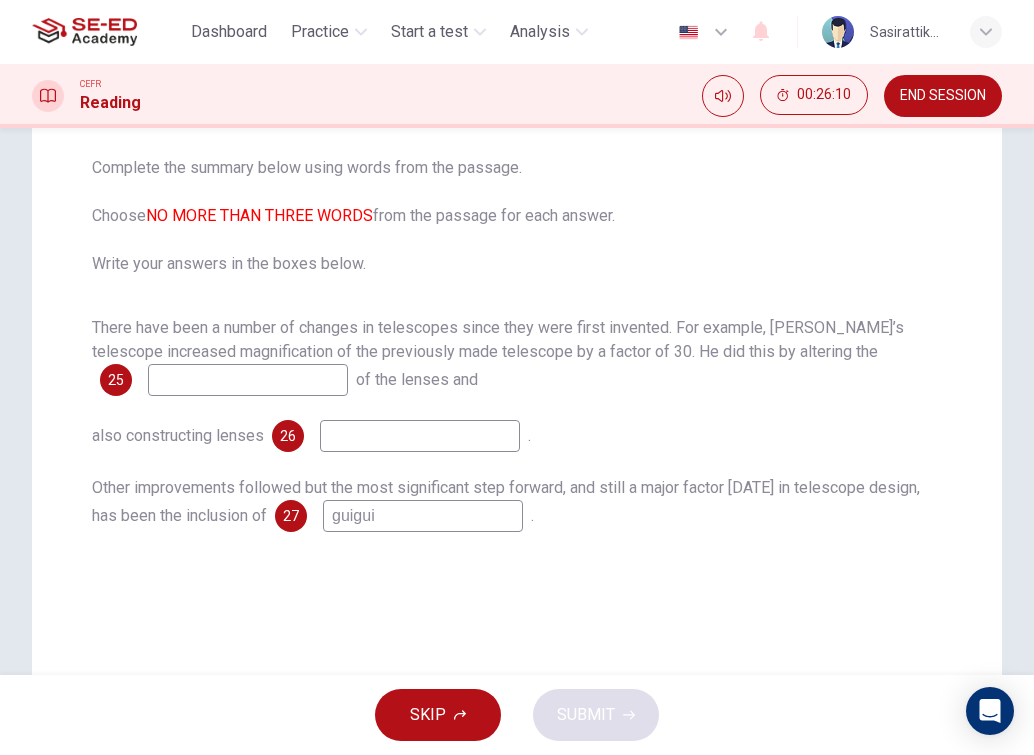 click at bounding box center [248, 380] 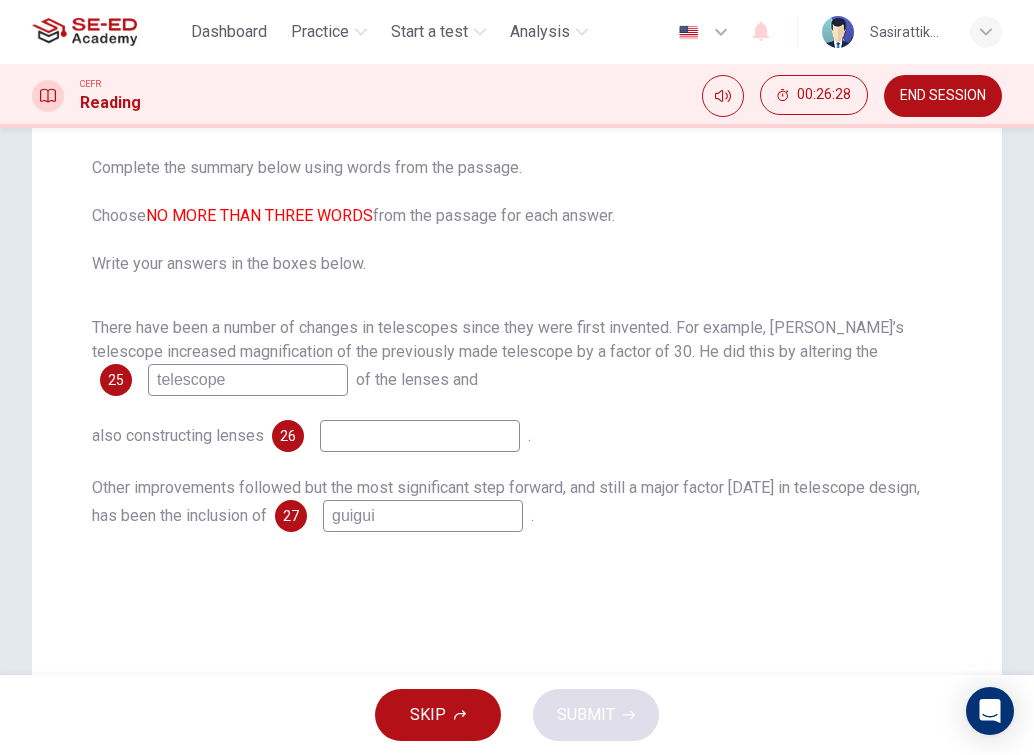 type on "telescope" 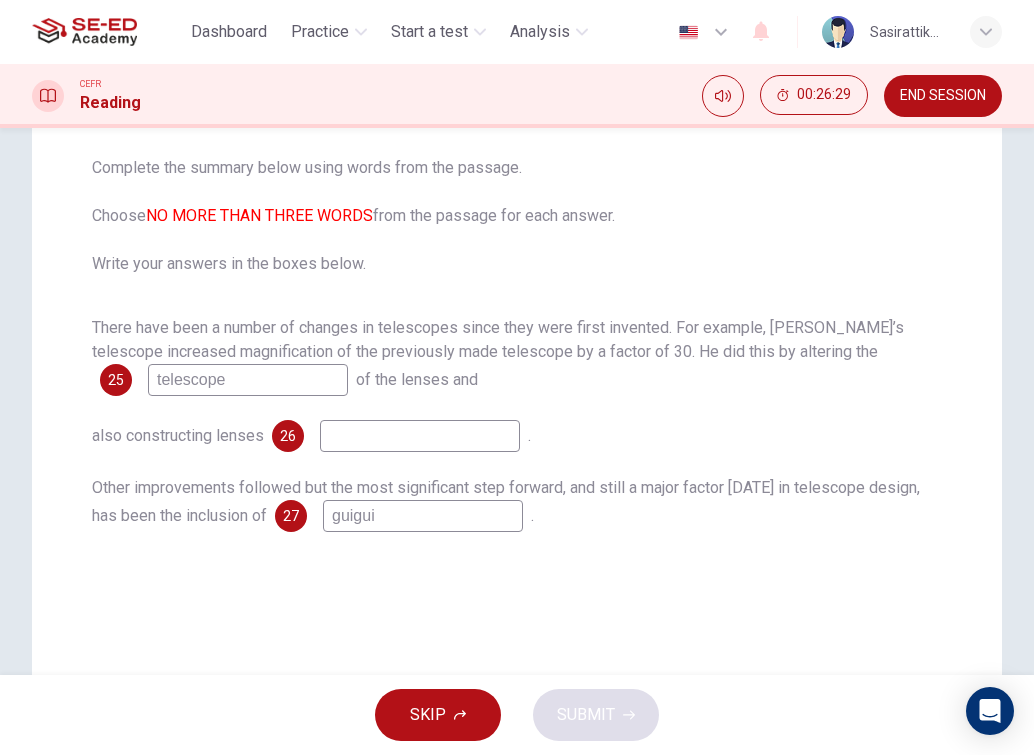 click at bounding box center (420, 436) 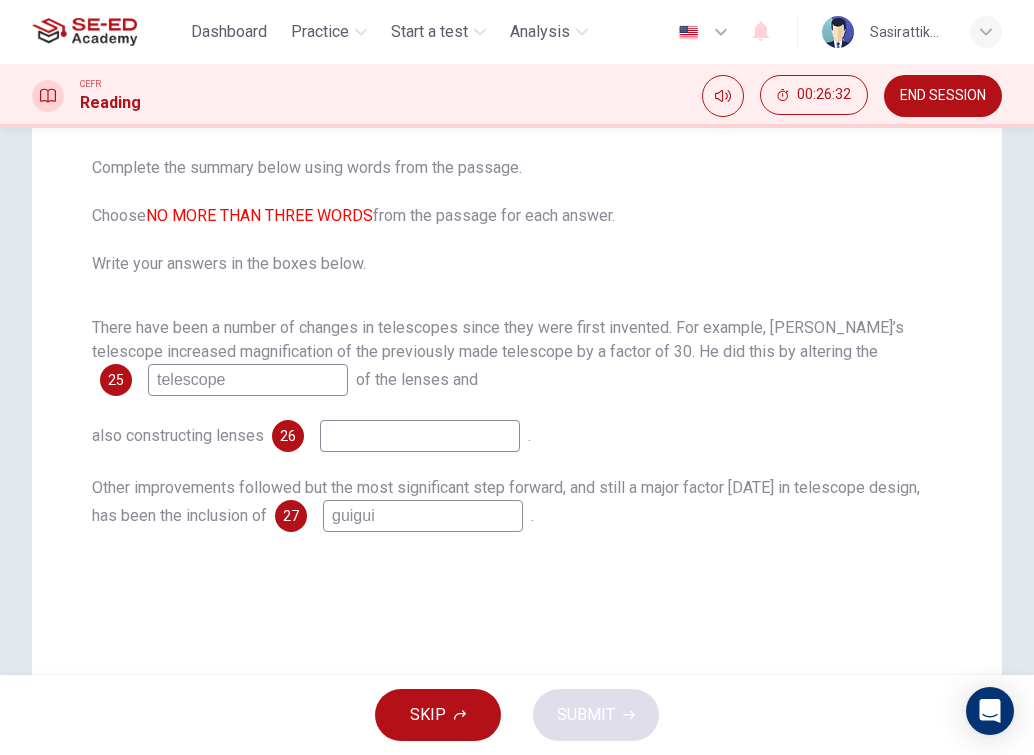 click on "guigui" at bounding box center (423, 516) 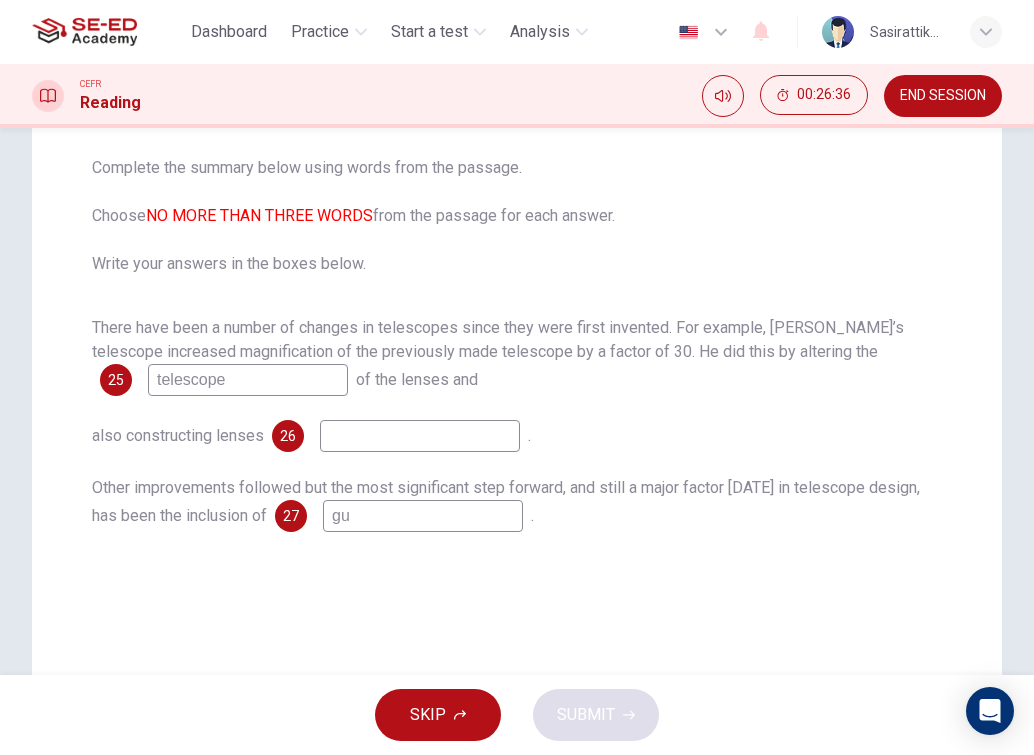 type on "g" 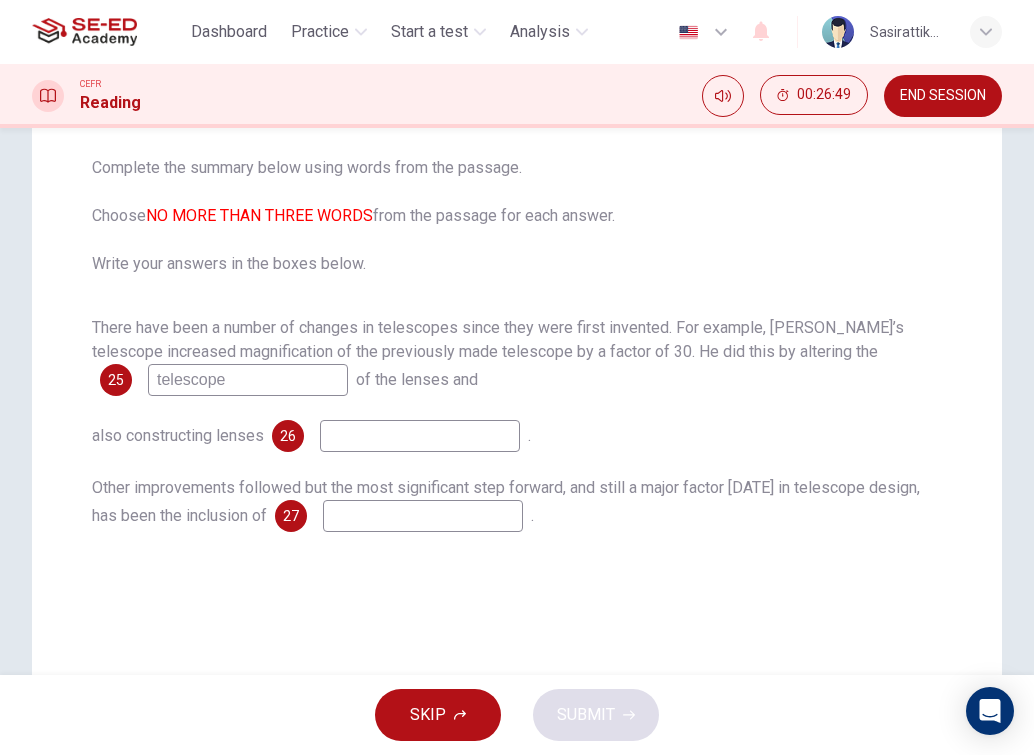 type 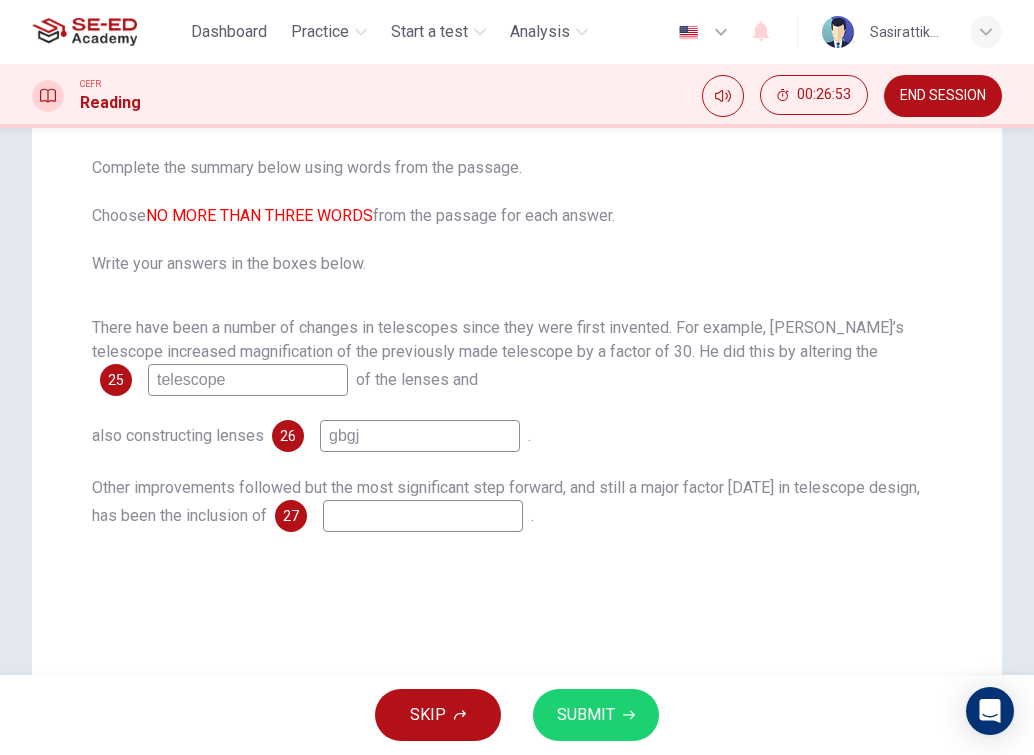 type on "gbgj" 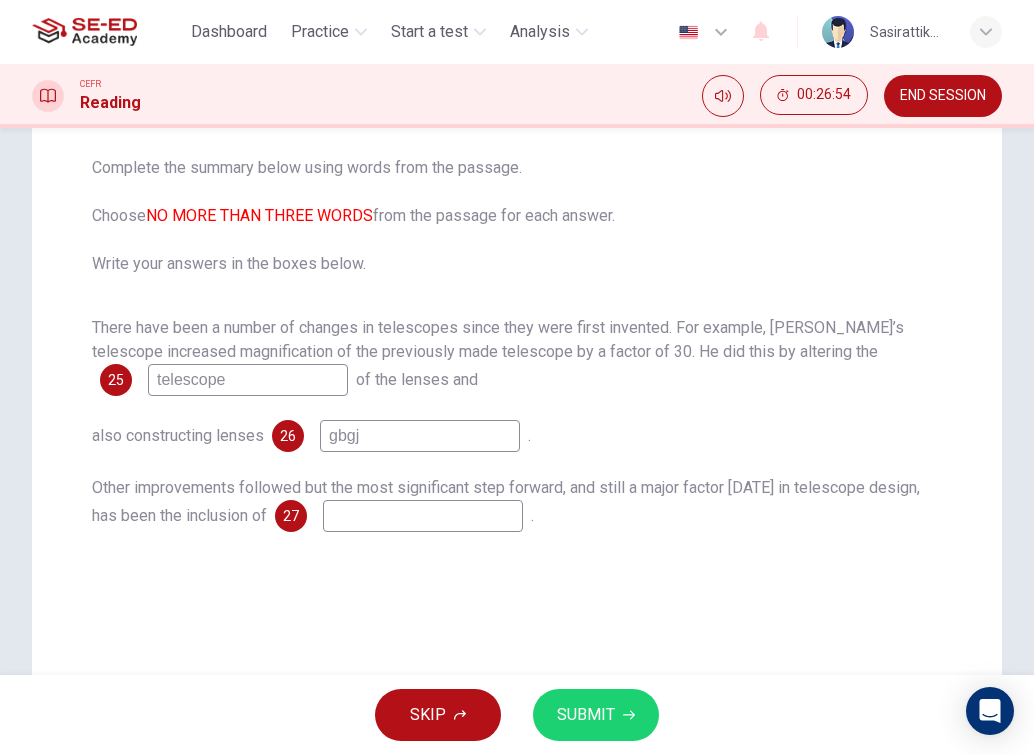 click at bounding box center [423, 516] 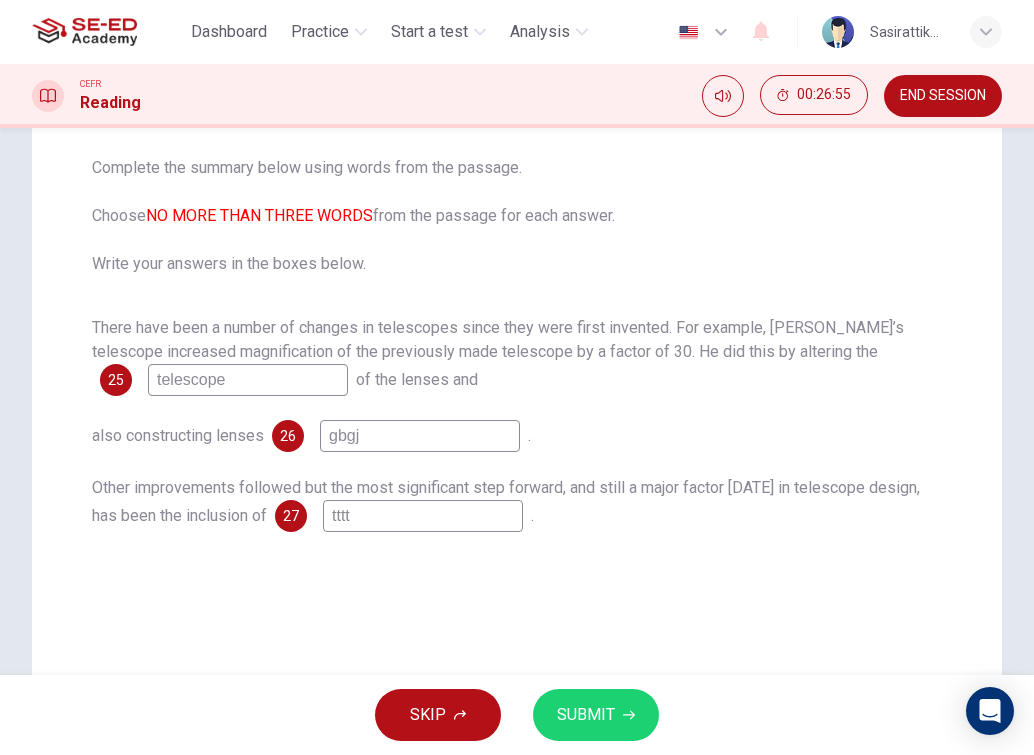 type on "tttt" 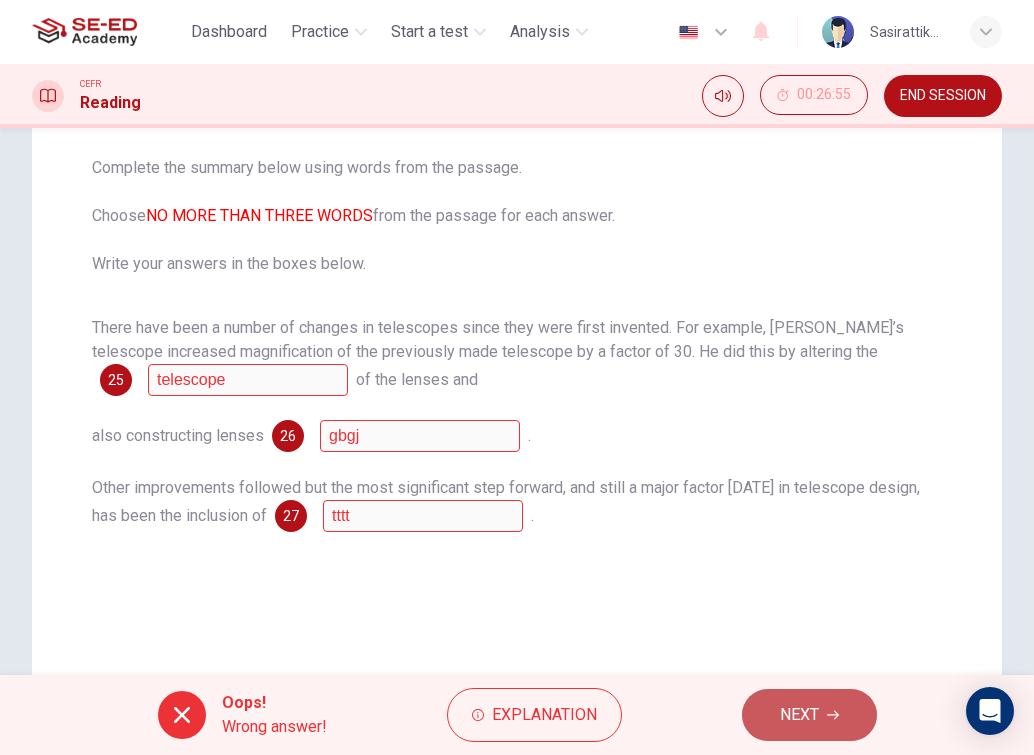 click on "NEXT" at bounding box center (799, 715) 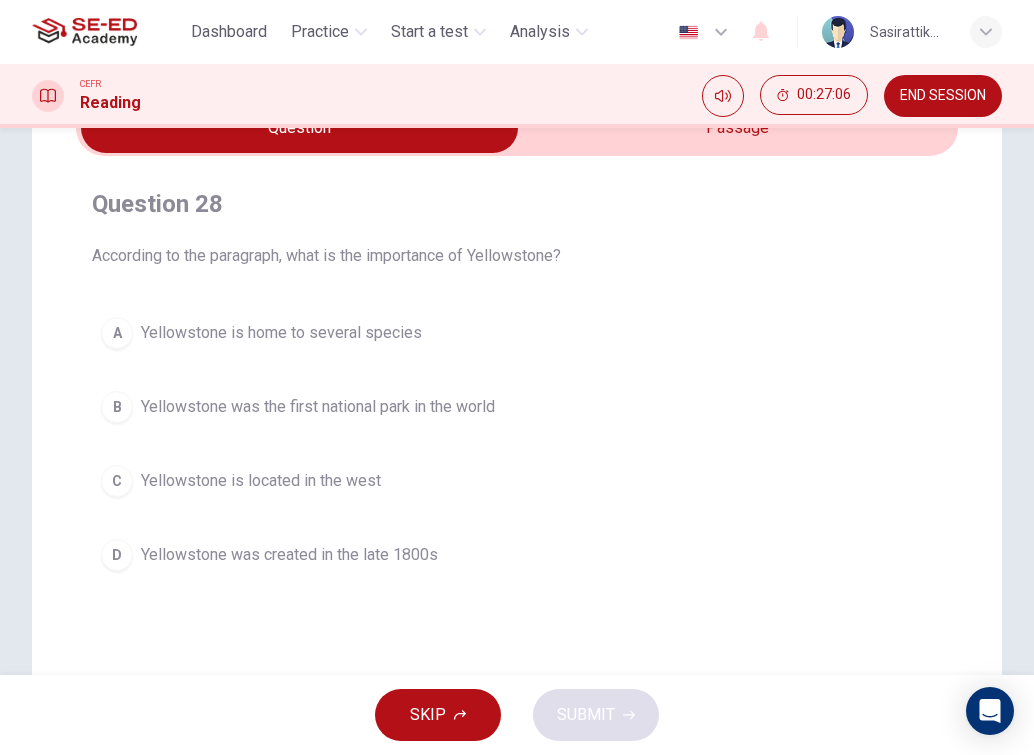 scroll, scrollTop: 100, scrollLeft: 0, axis: vertical 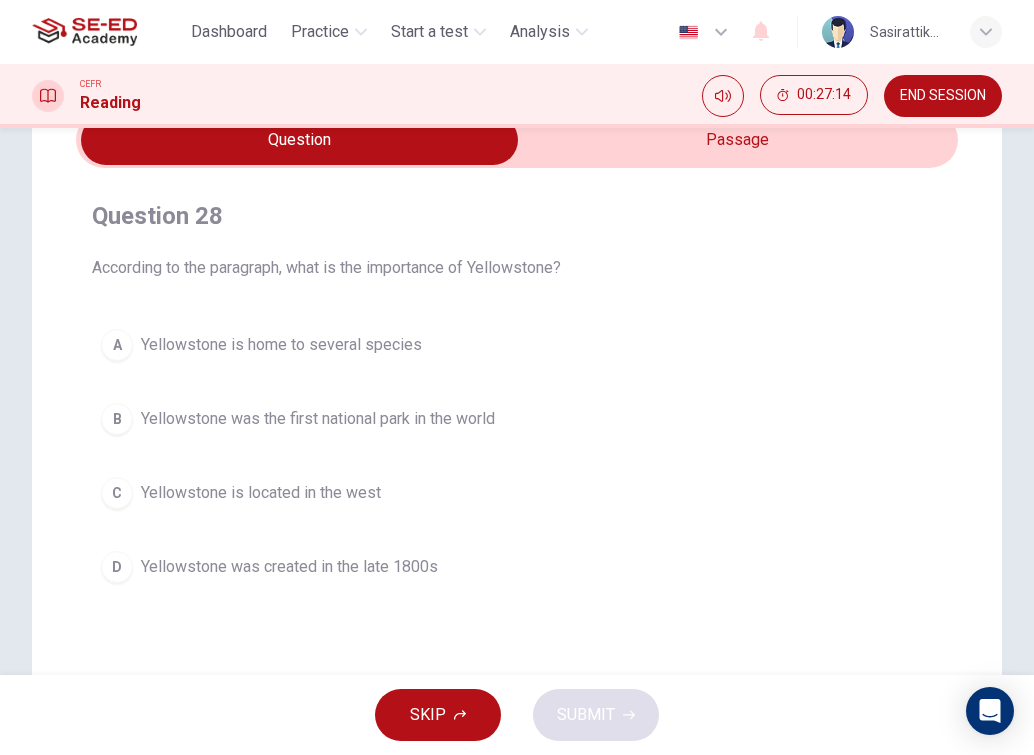 click at bounding box center [299, 140] 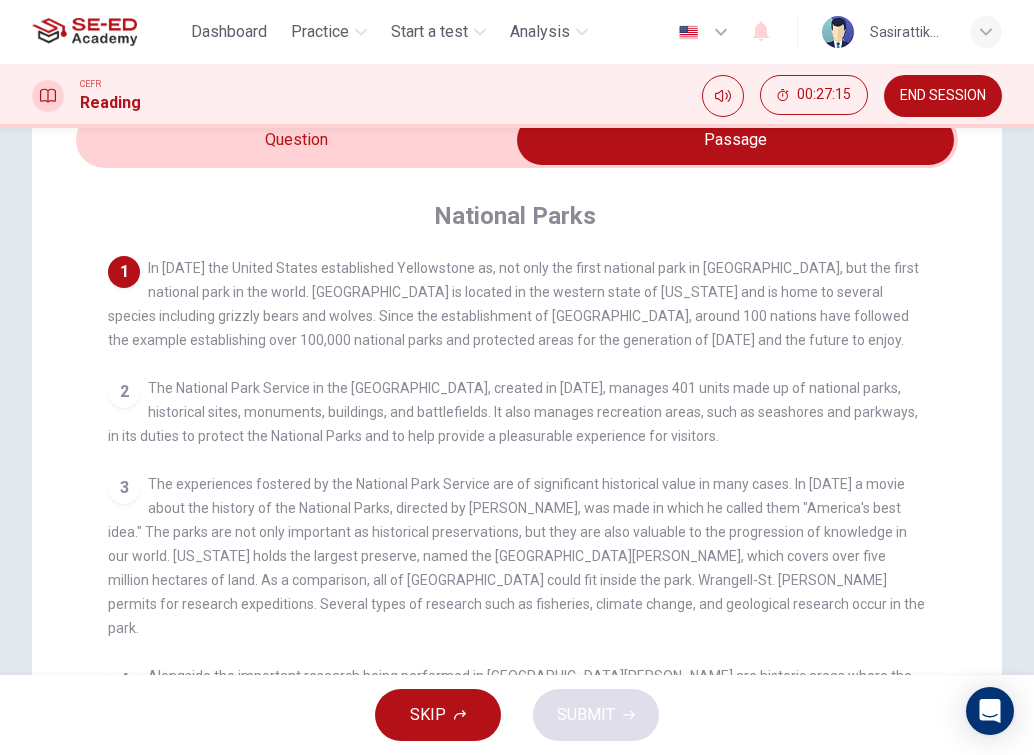 click at bounding box center [735, 140] 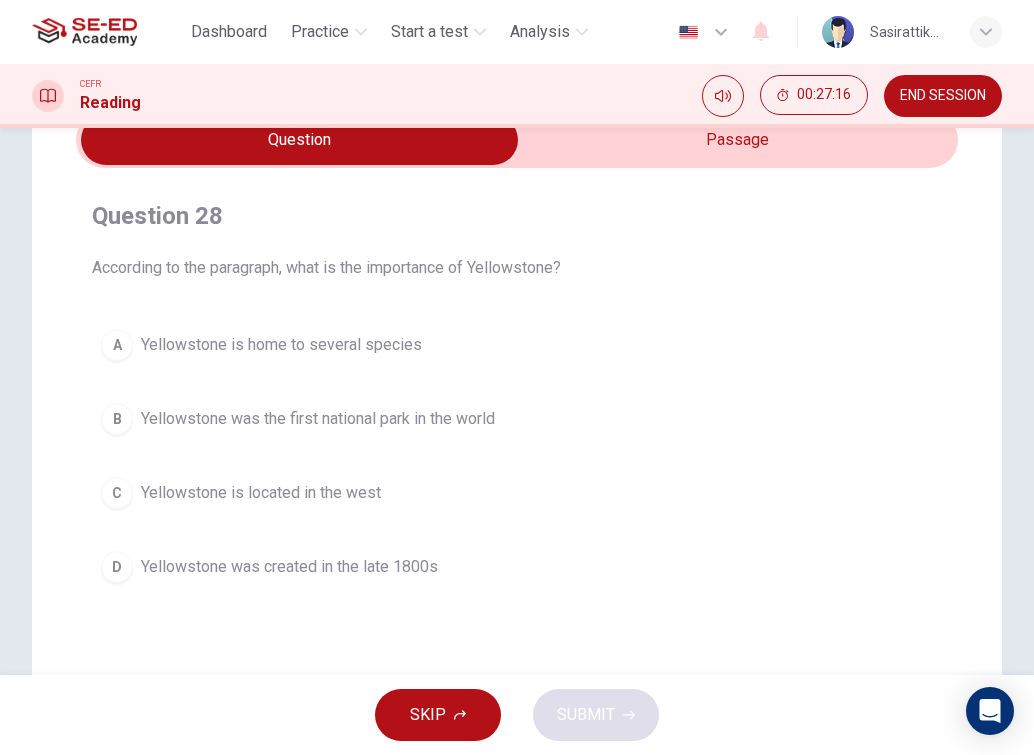 click at bounding box center [299, 140] 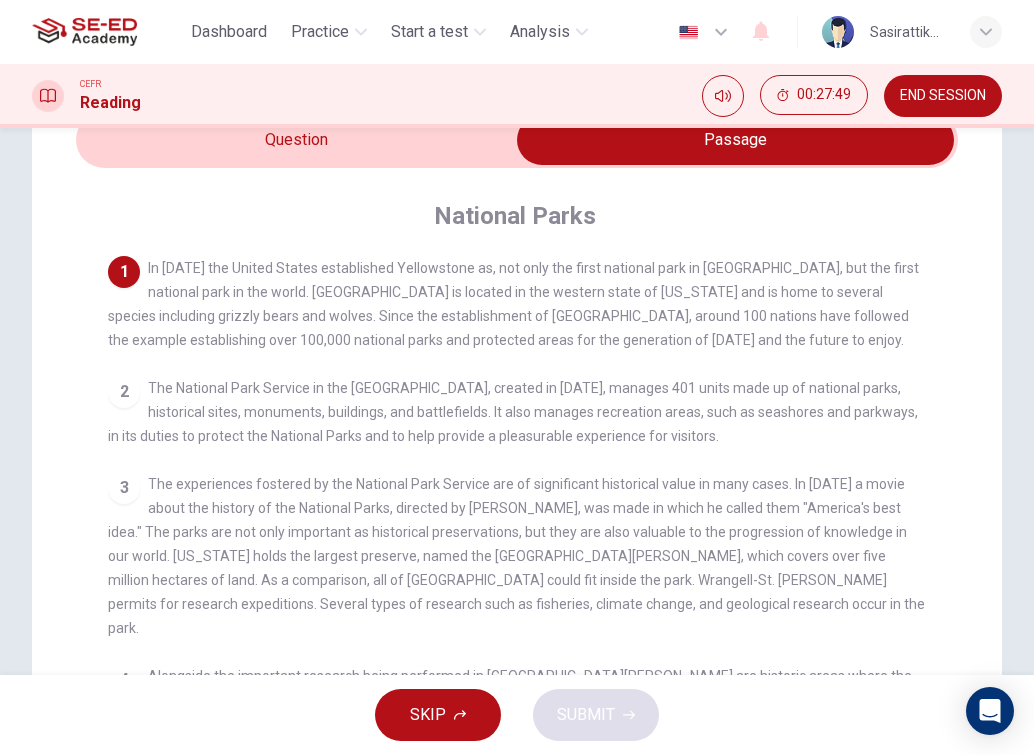 click at bounding box center (735, 140) 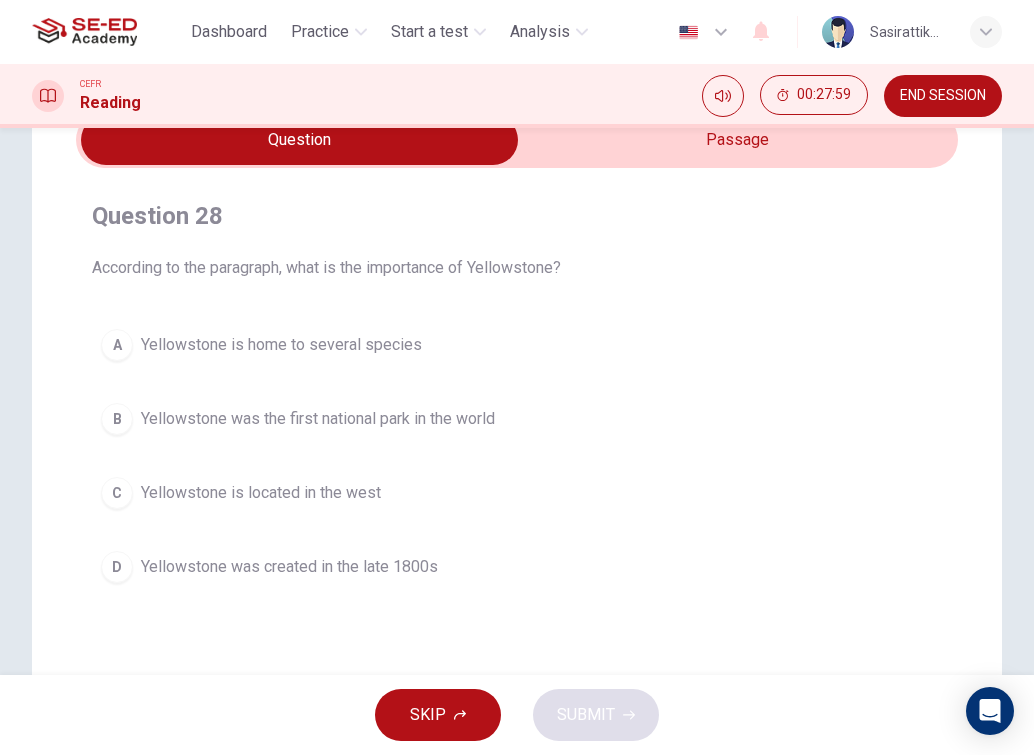 click at bounding box center [299, 140] 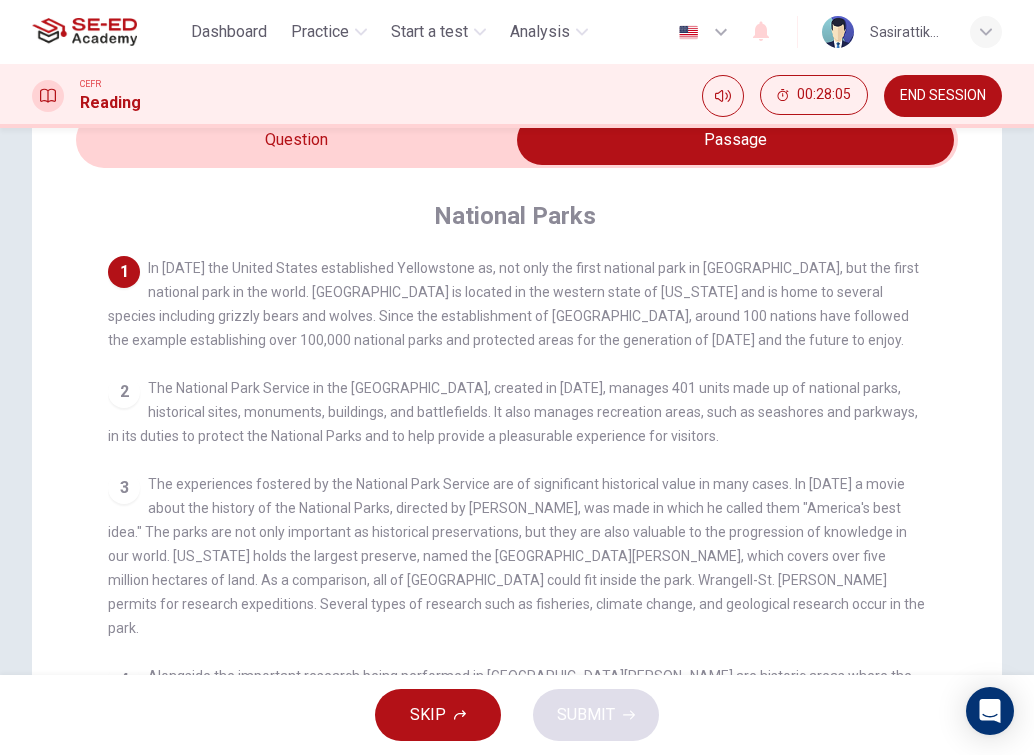 click at bounding box center (735, 140) 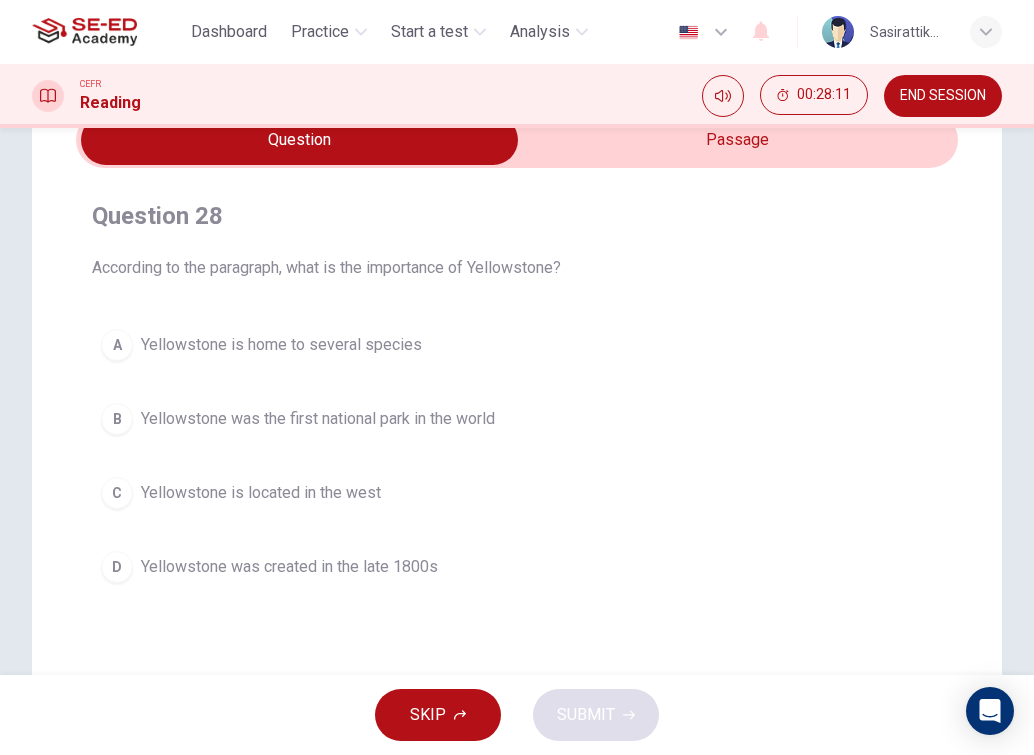 click at bounding box center (299, 140) 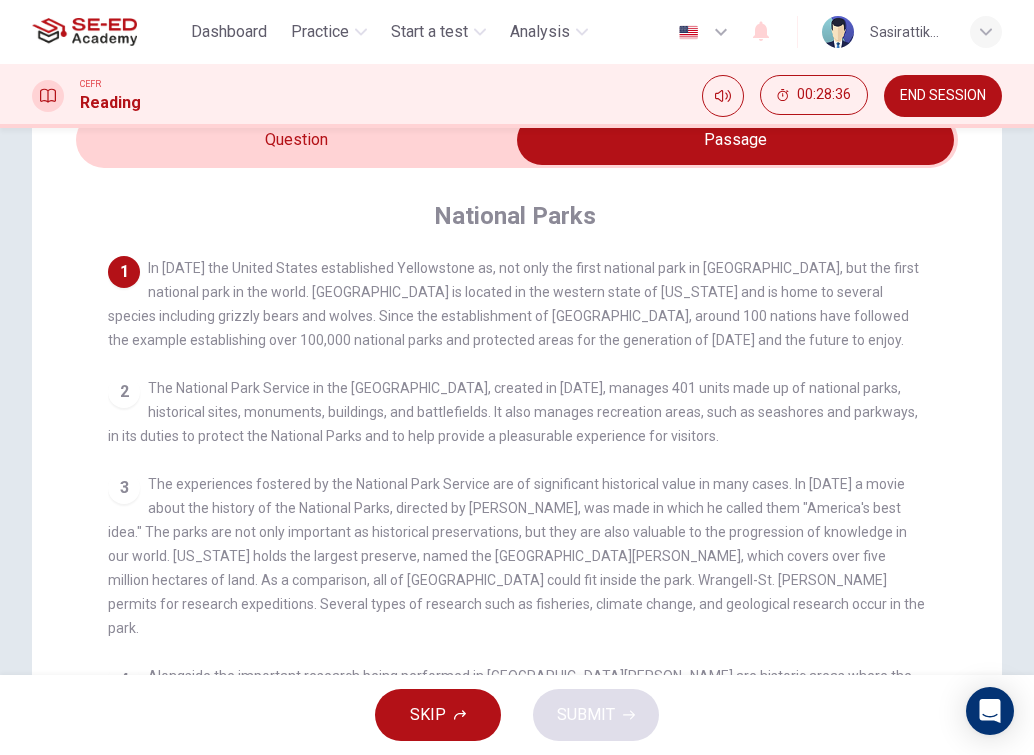 click at bounding box center [735, 140] 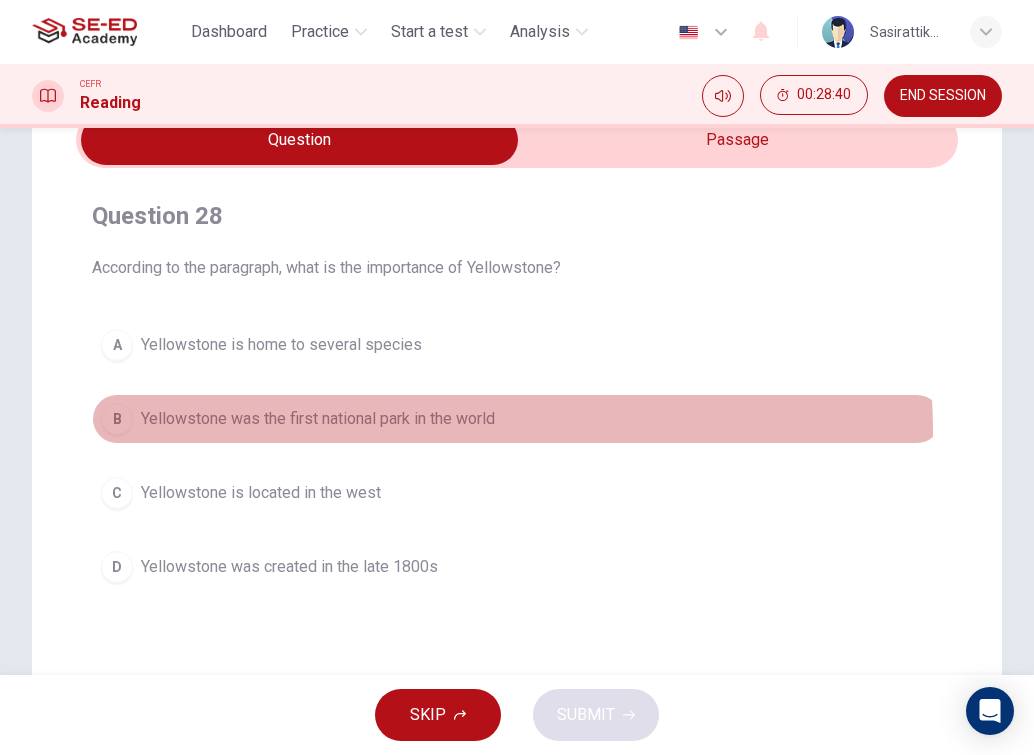 click on "B Yellowstone was the first national park in the world" at bounding box center [517, 419] 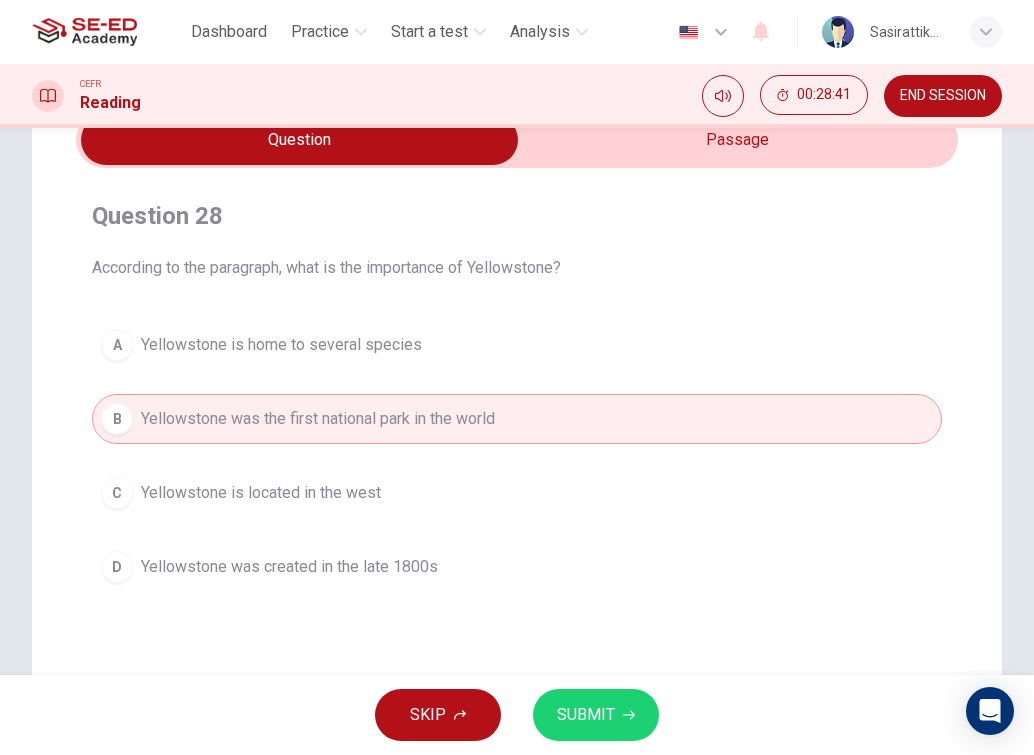 click at bounding box center (299, 140) 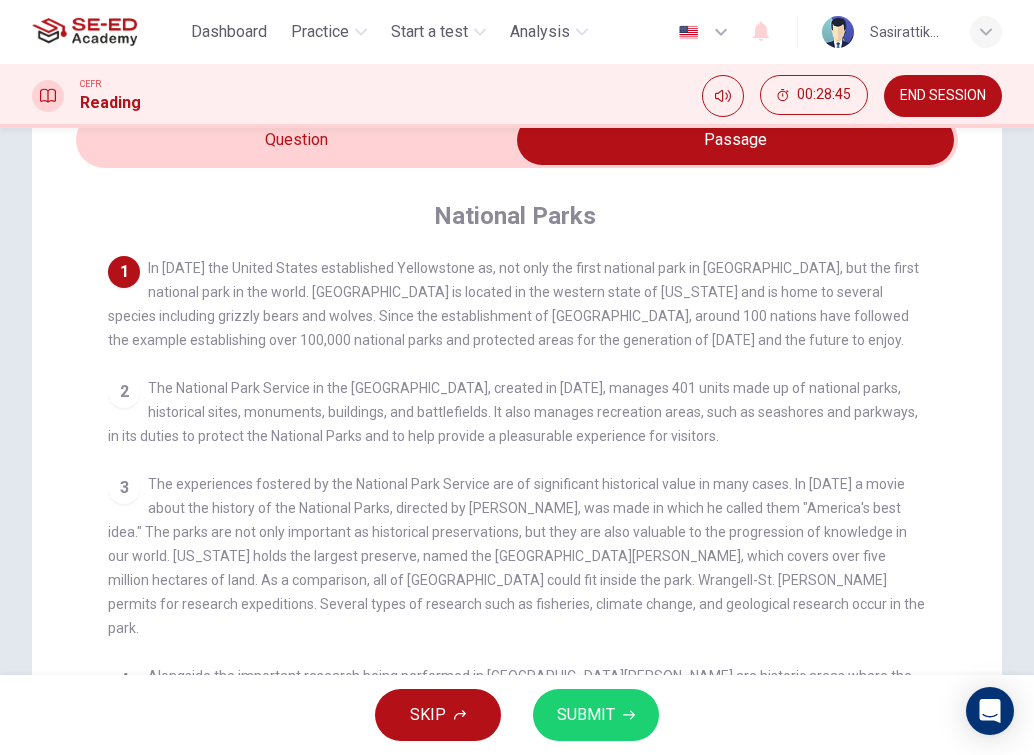click at bounding box center [735, 140] 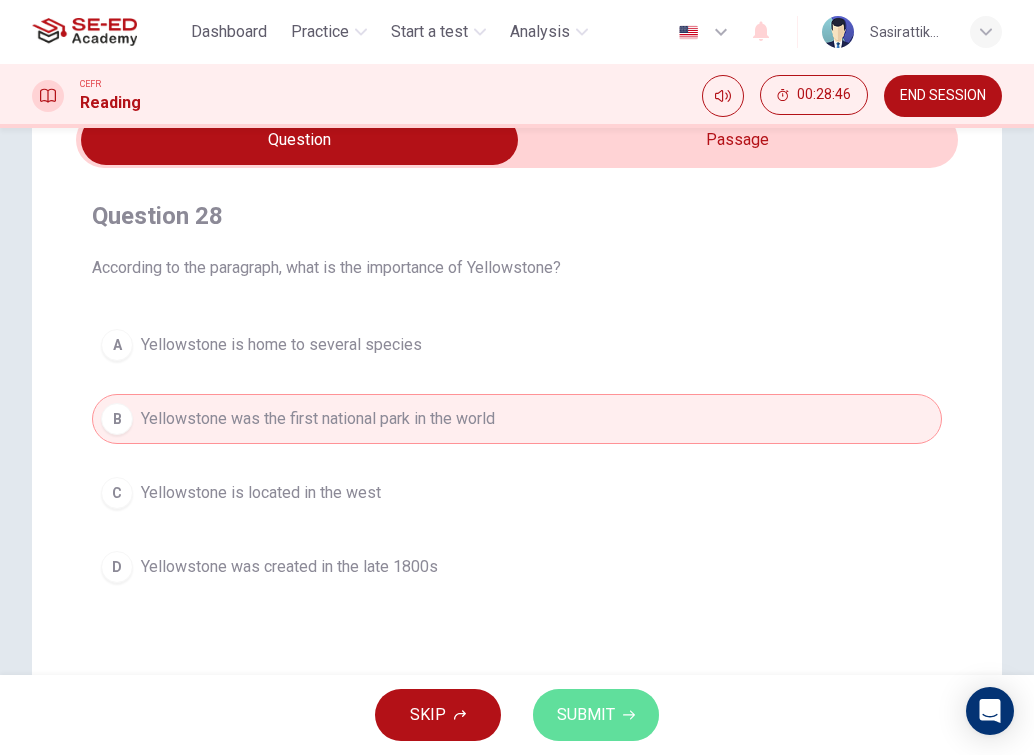 click on "SUBMIT" at bounding box center [586, 715] 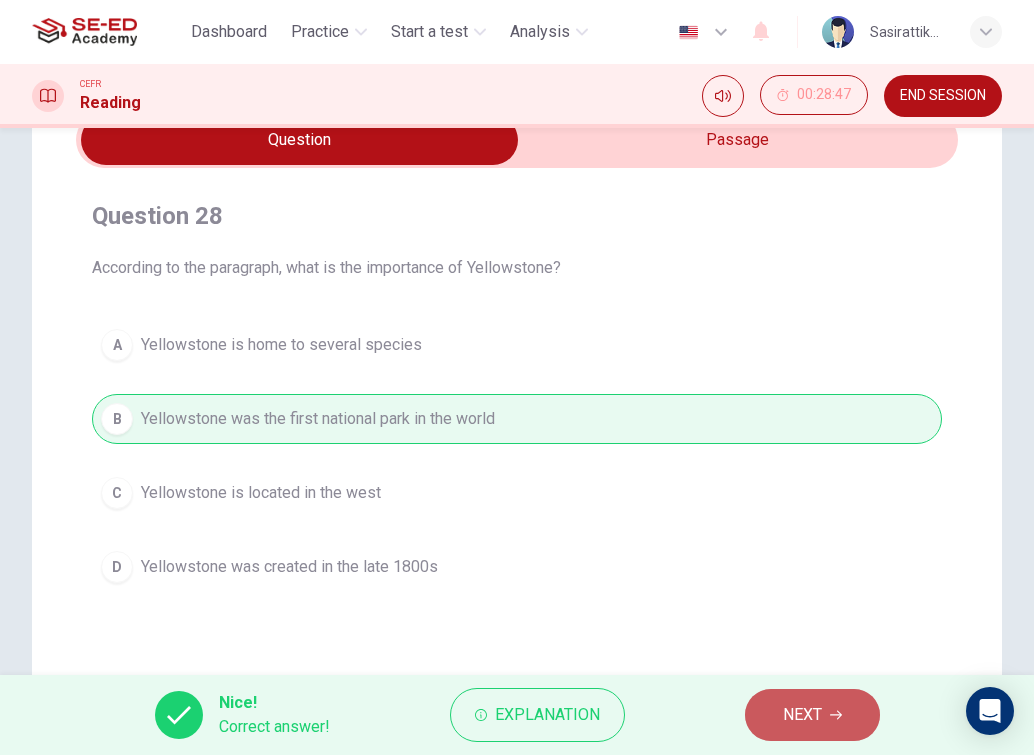 click on "NEXT" at bounding box center (812, 715) 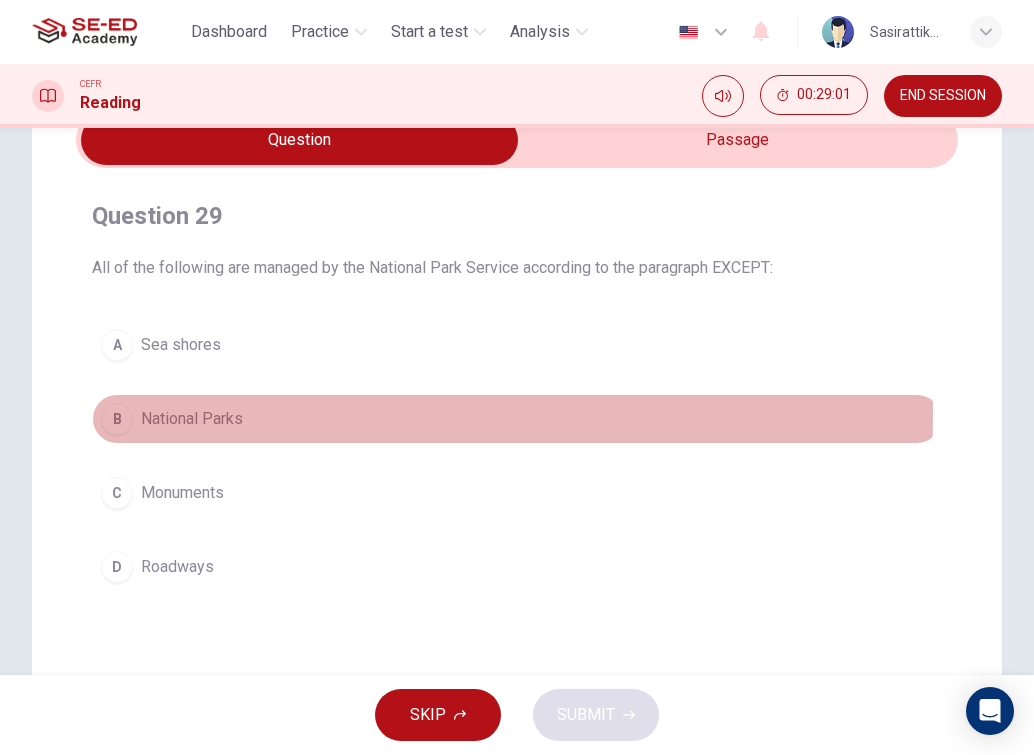 click on "National Parks" at bounding box center [192, 419] 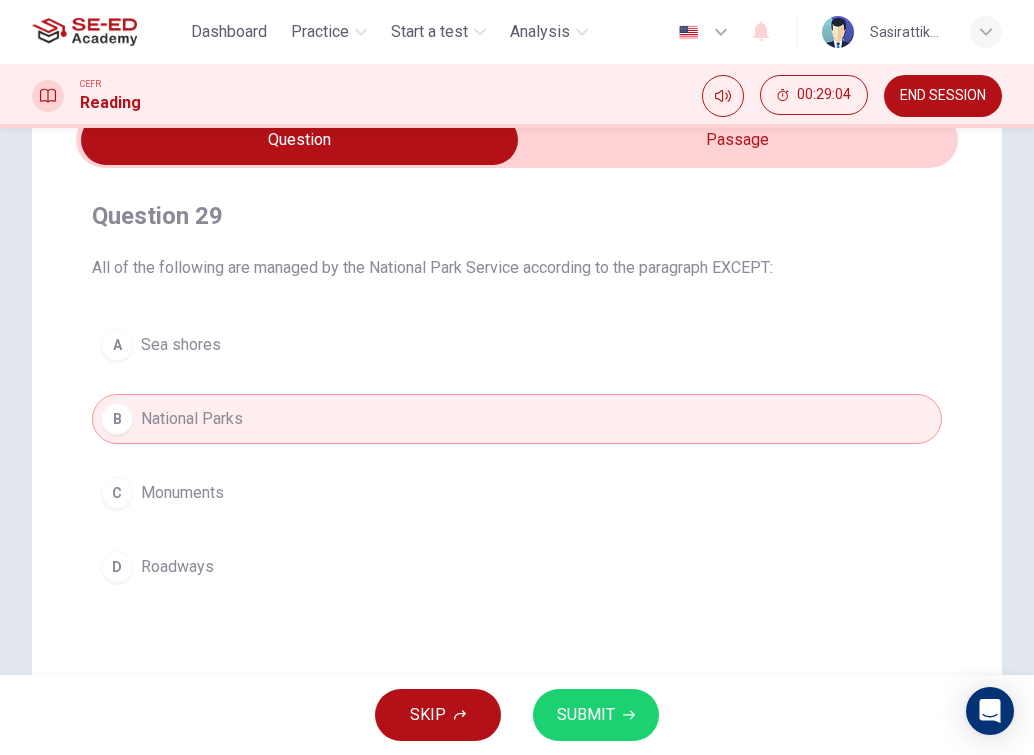 click at bounding box center [299, 140] 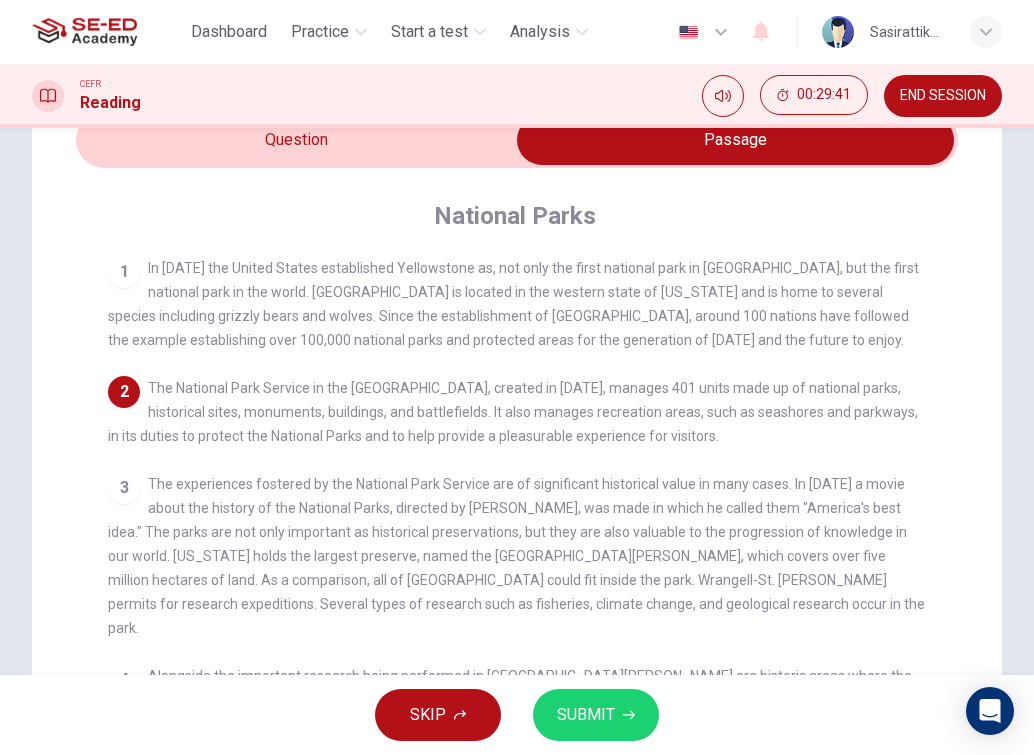 click at bounding box center (735, 140) 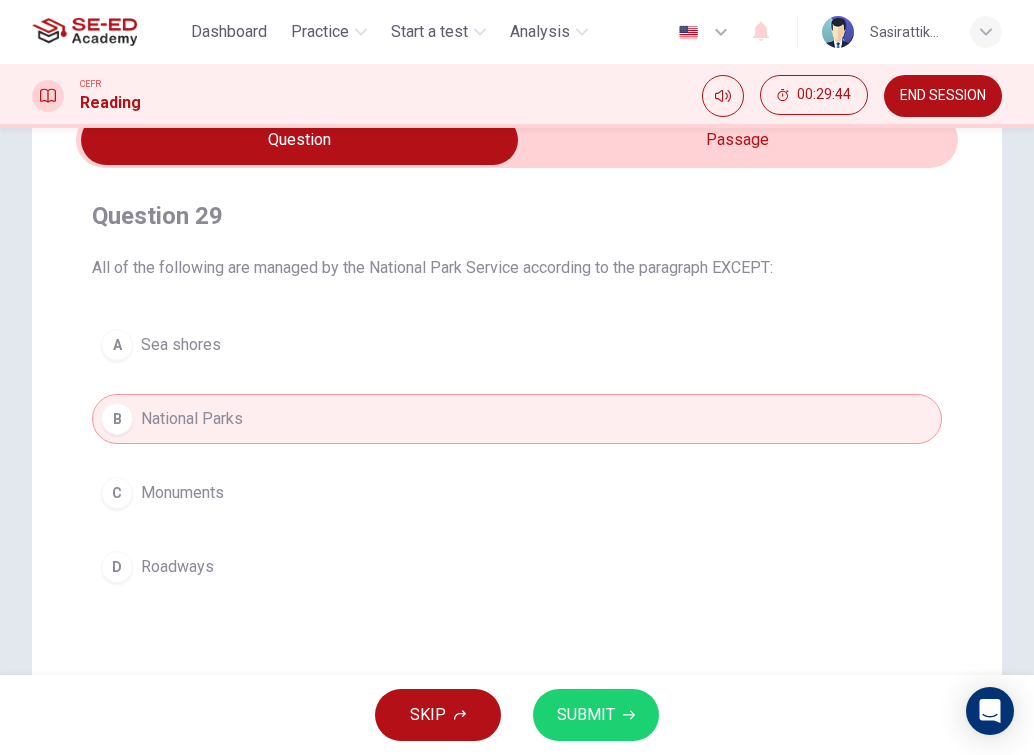 click on "D Roadways" at bounding box center (517, 567) 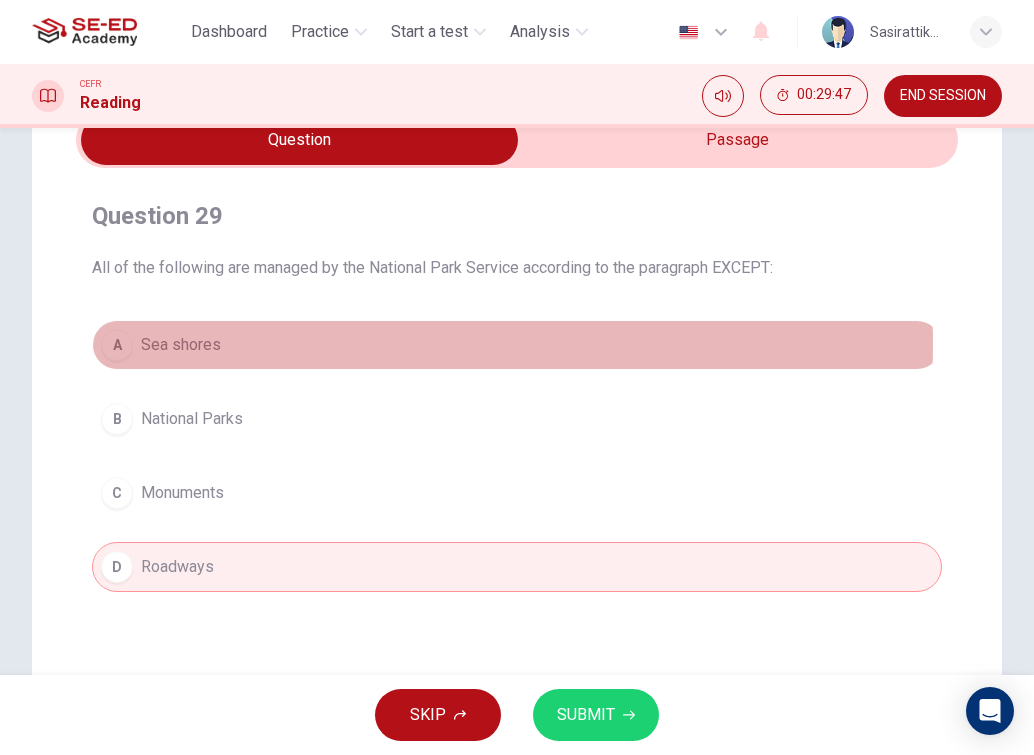 click on "A Sea shores" at bounding box center (517, 345) 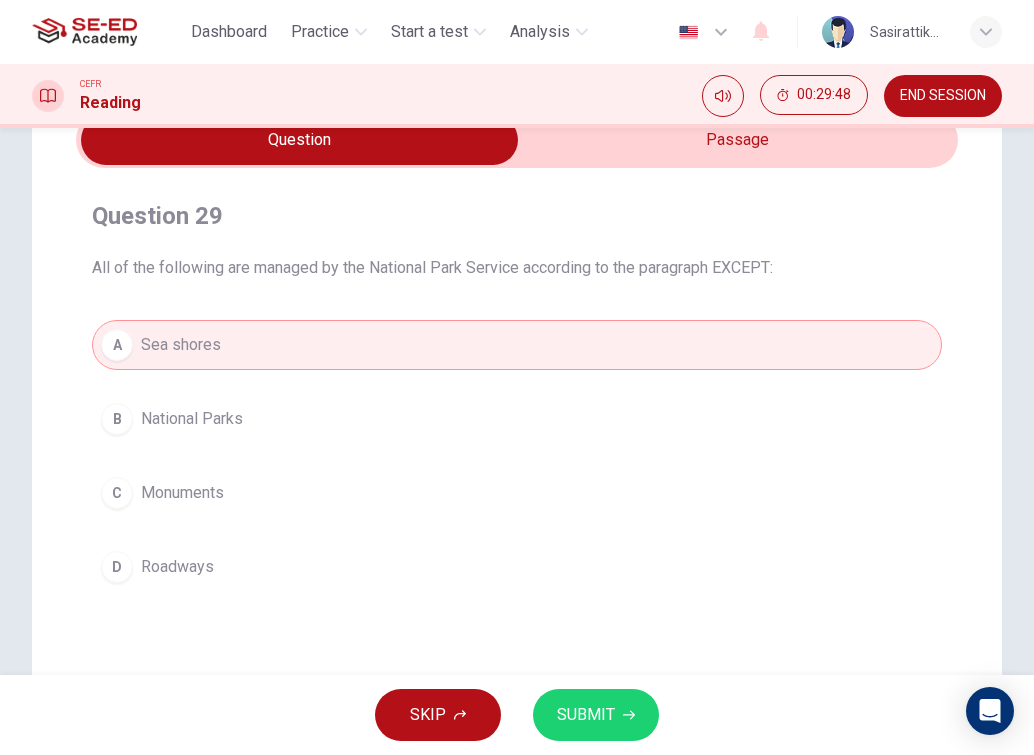 click at bounding box center (299, 140) 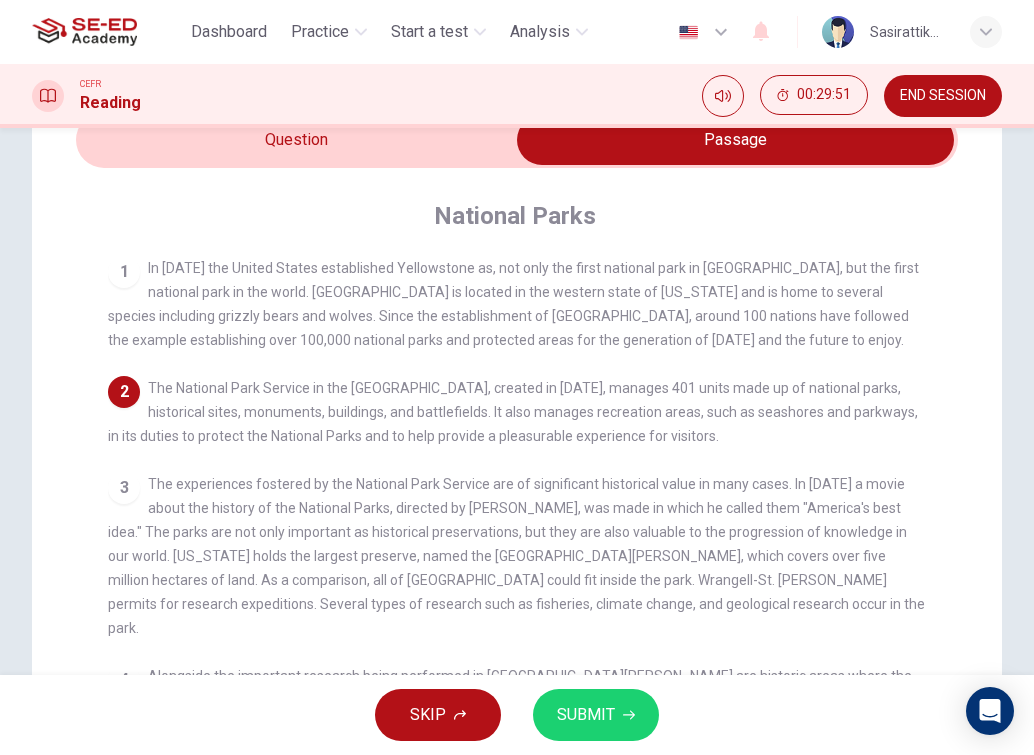 drag, startPoint x: 698, startPoint y: 420, endPoint x: 789, endPoint y: 418, distance: 91.02197 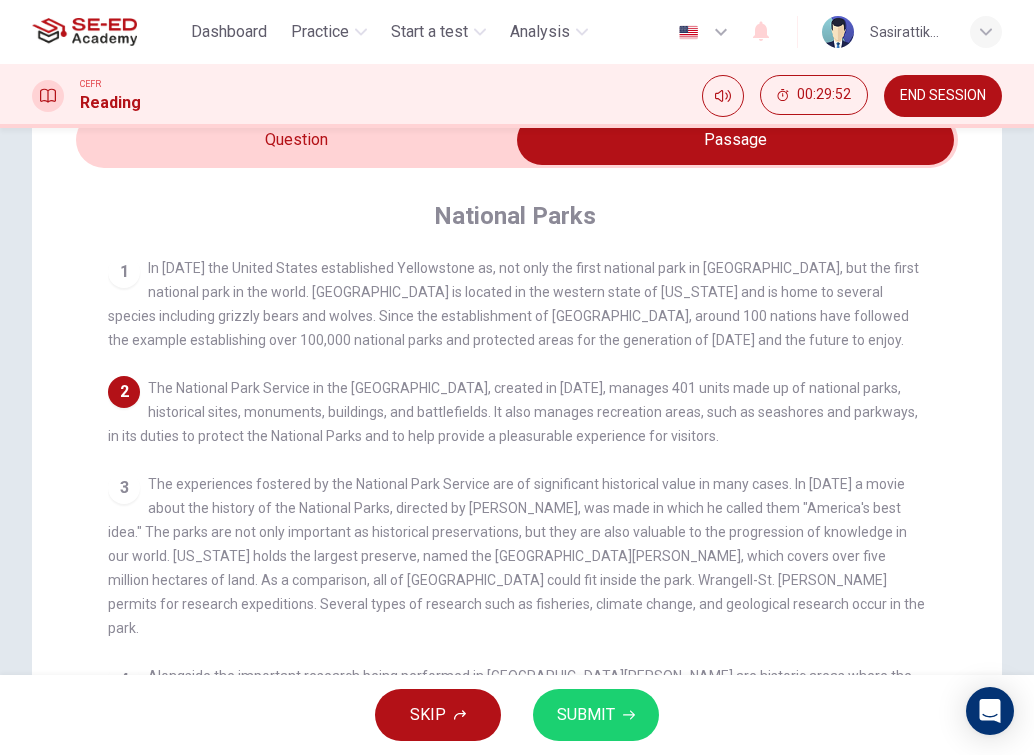 drag, startPoint x: 711, startPoint y: 418, endPoint x: 753, endPoint y: 404, distance: 44.27189 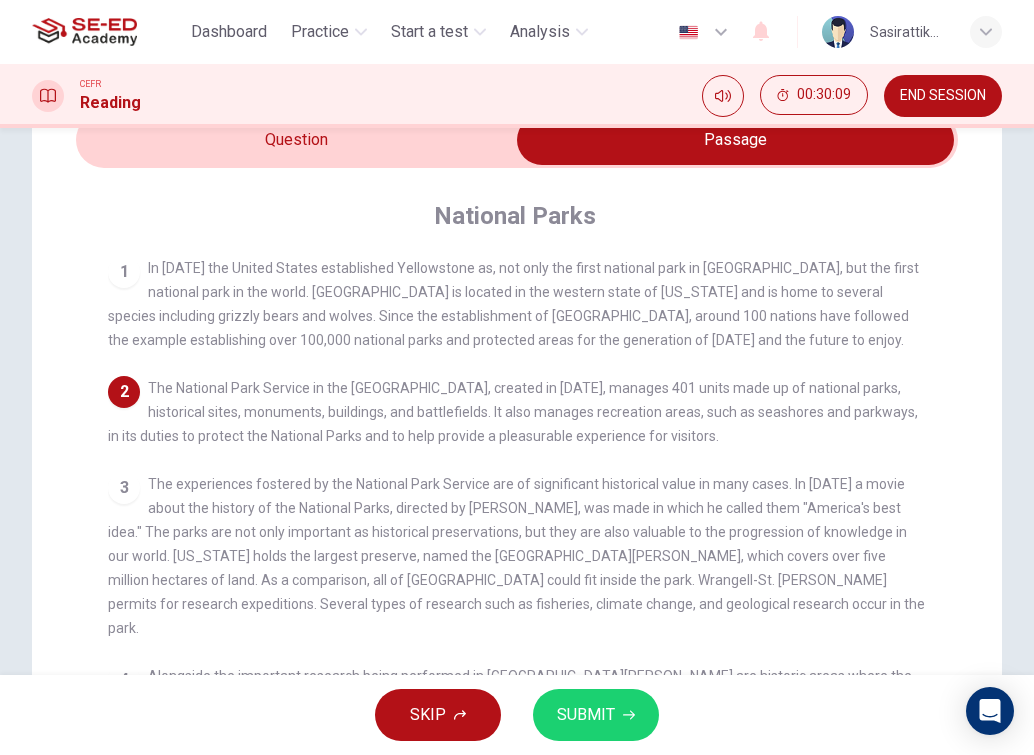 click at bounding box center (735, 140) 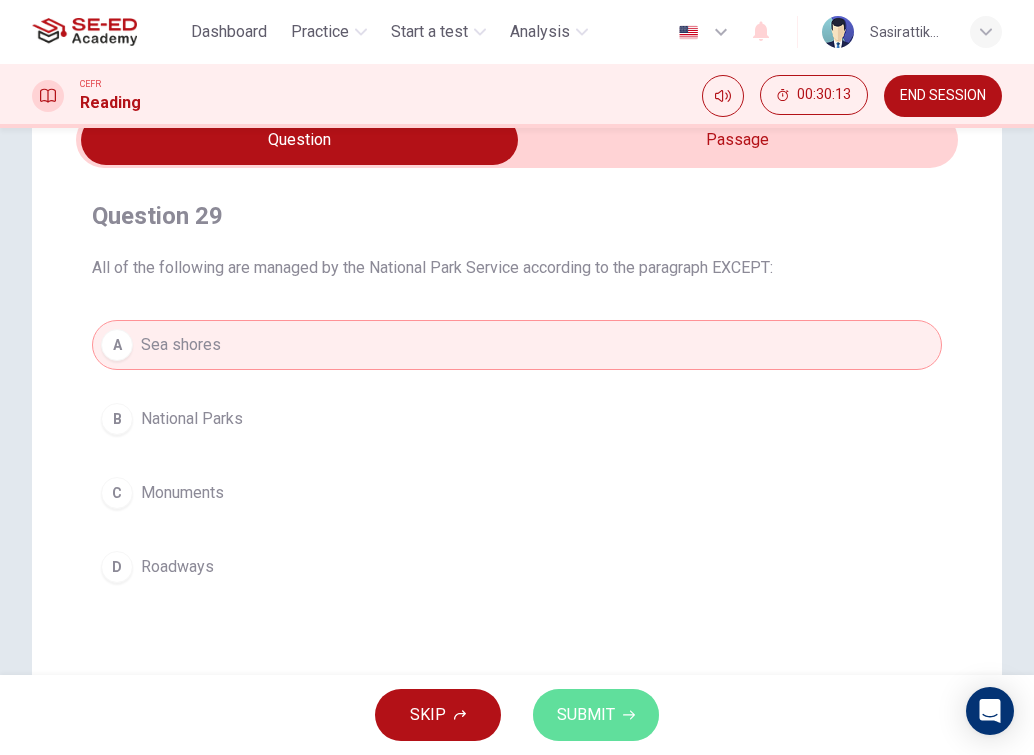 click on "SUBMIT" at bounding box center [586, 715] 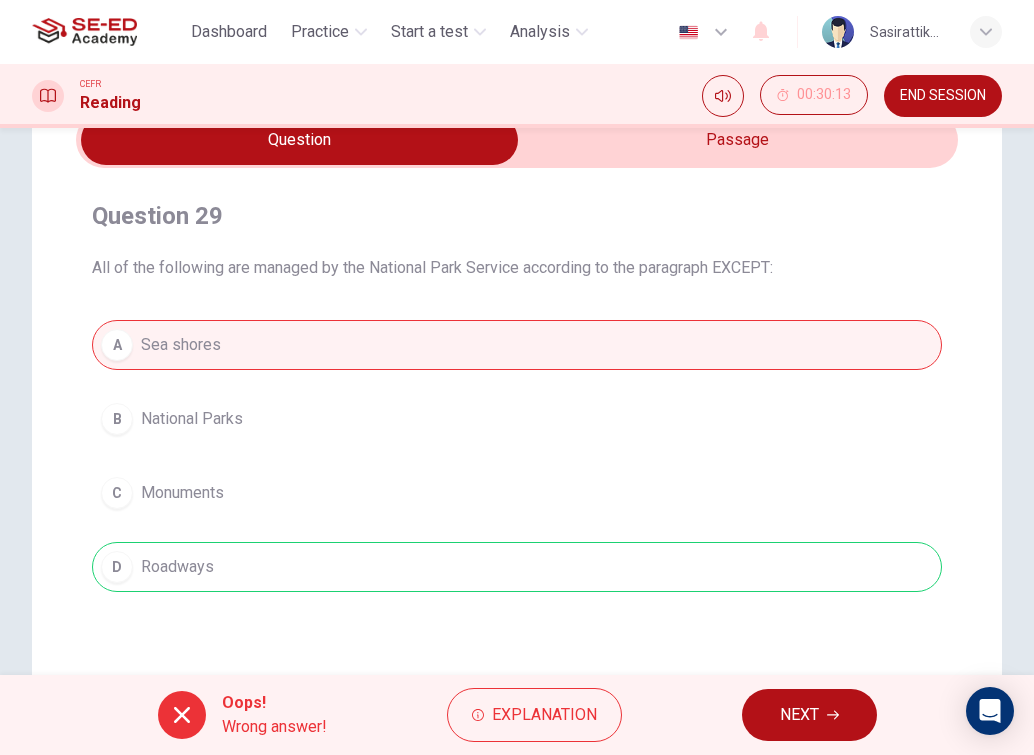 click on "Oops! Wrong answer! Explanation NEXT" at bounding box center [517, 715] 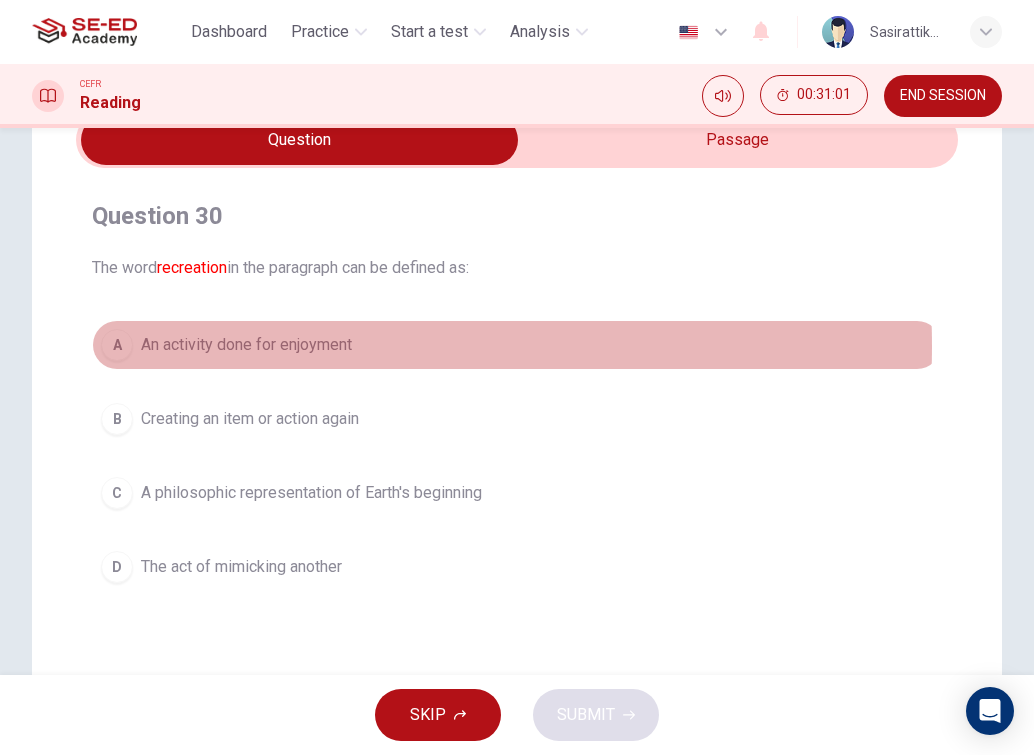 click on "An activity done for enjoyment" at bounding box center [246, 345] 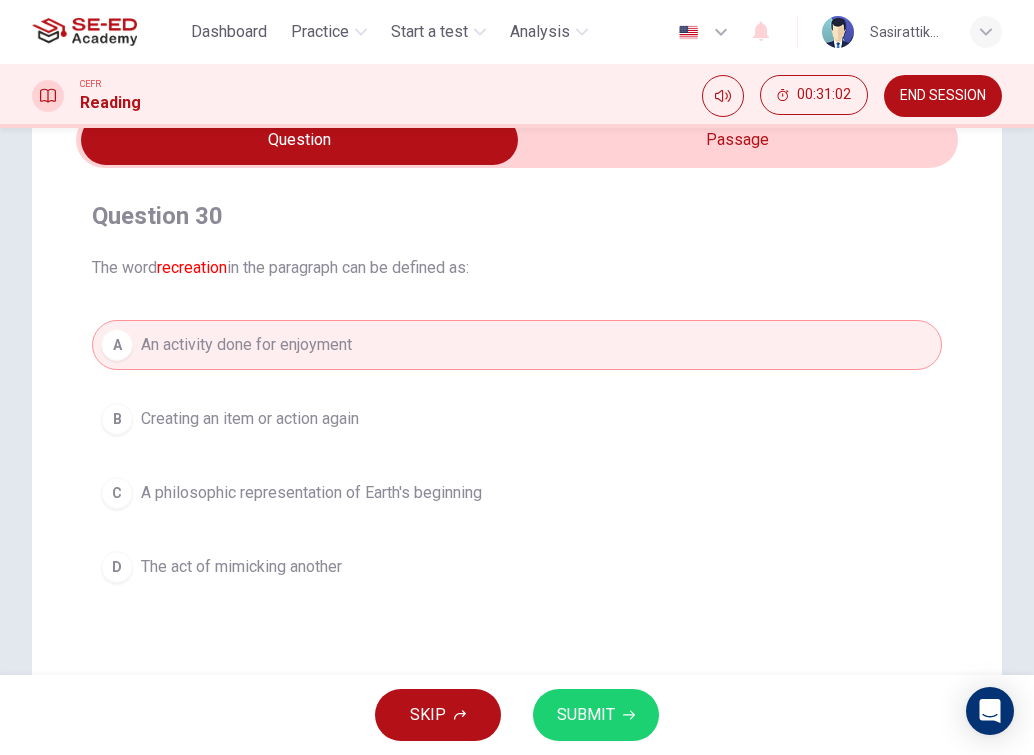 click on "SUBMIT" at bounding box center [586, 715] 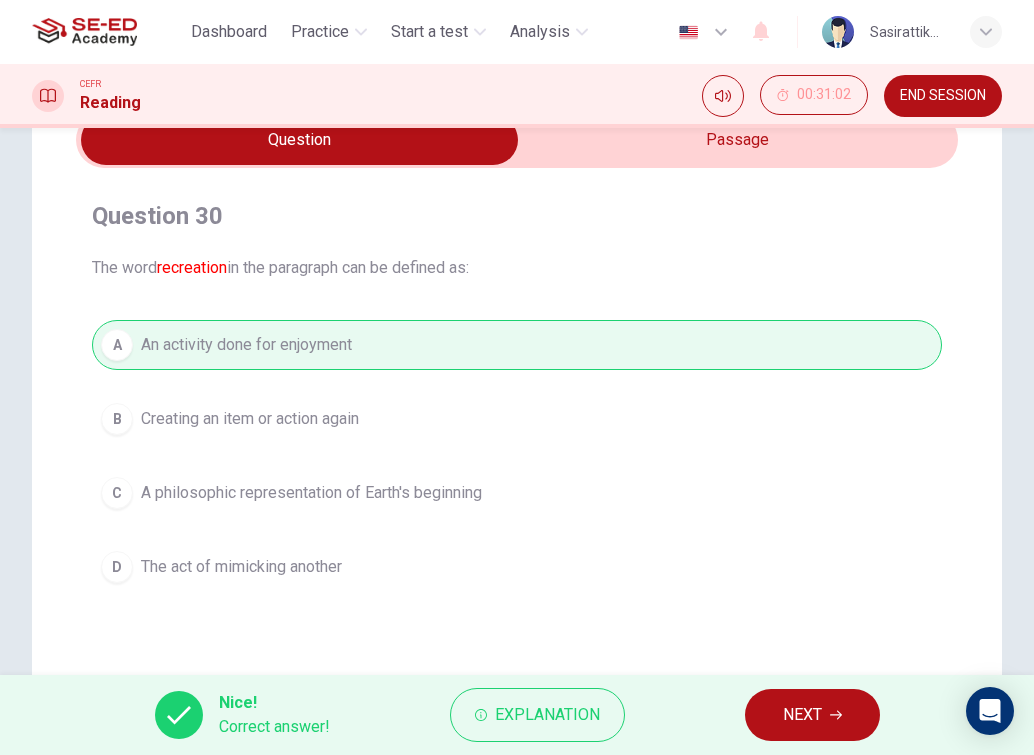 click on "NEXT" at bounding box center (812, 715) 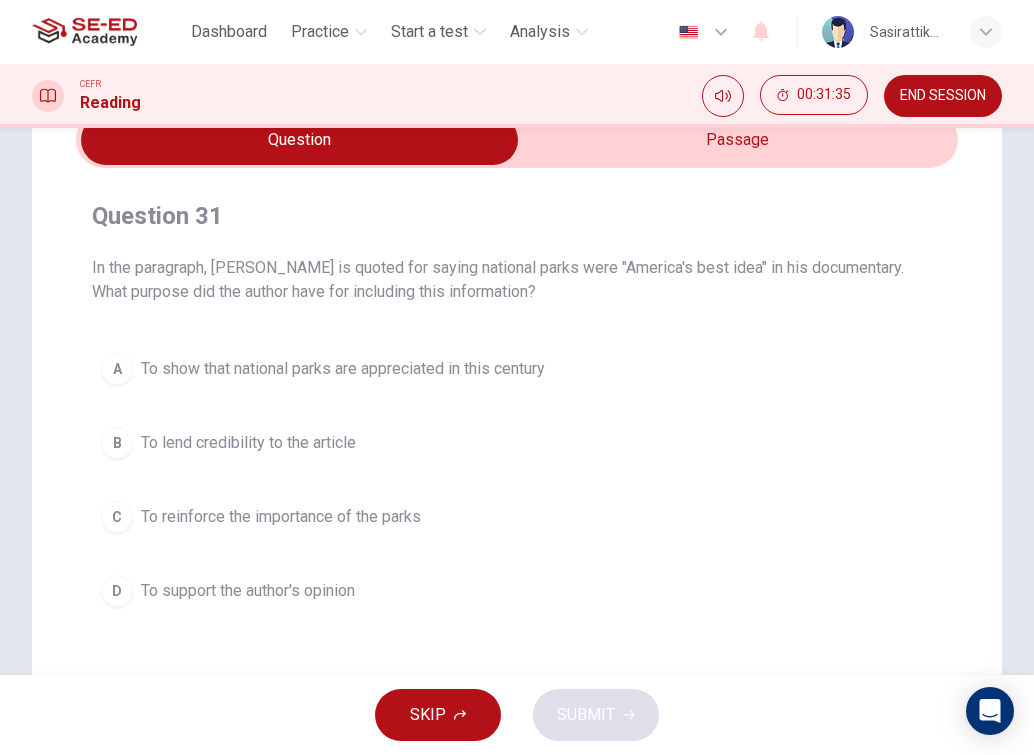 click at bounding box center [299, 140] 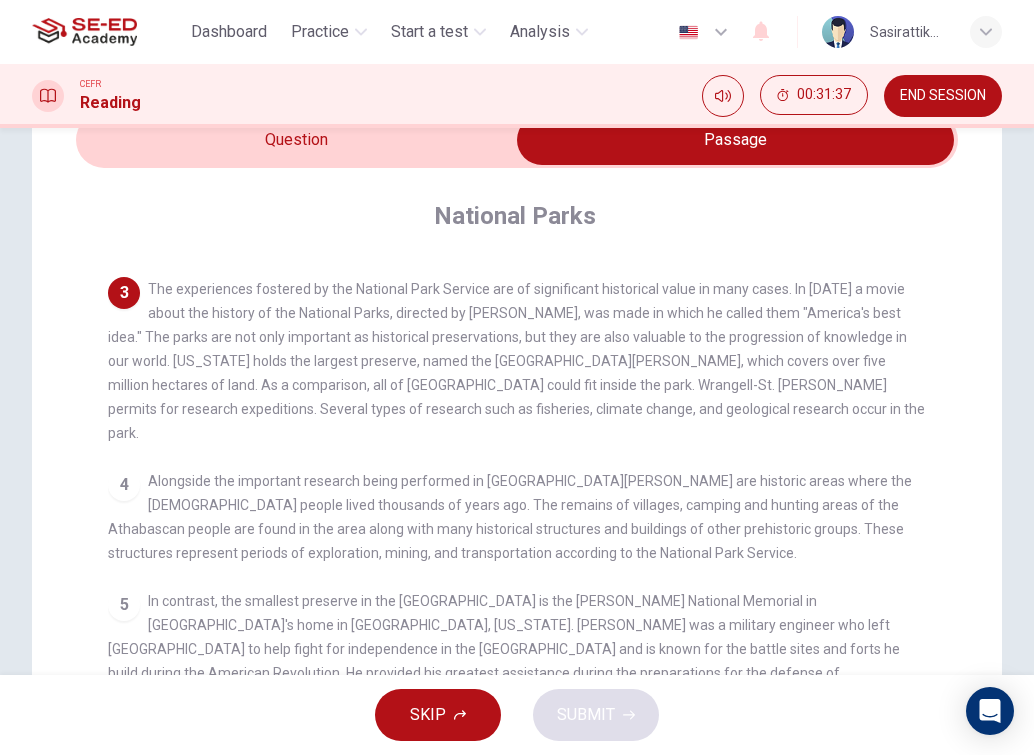 scroll, scrollTop: 200, scrollLeft: 0, axis: vertical 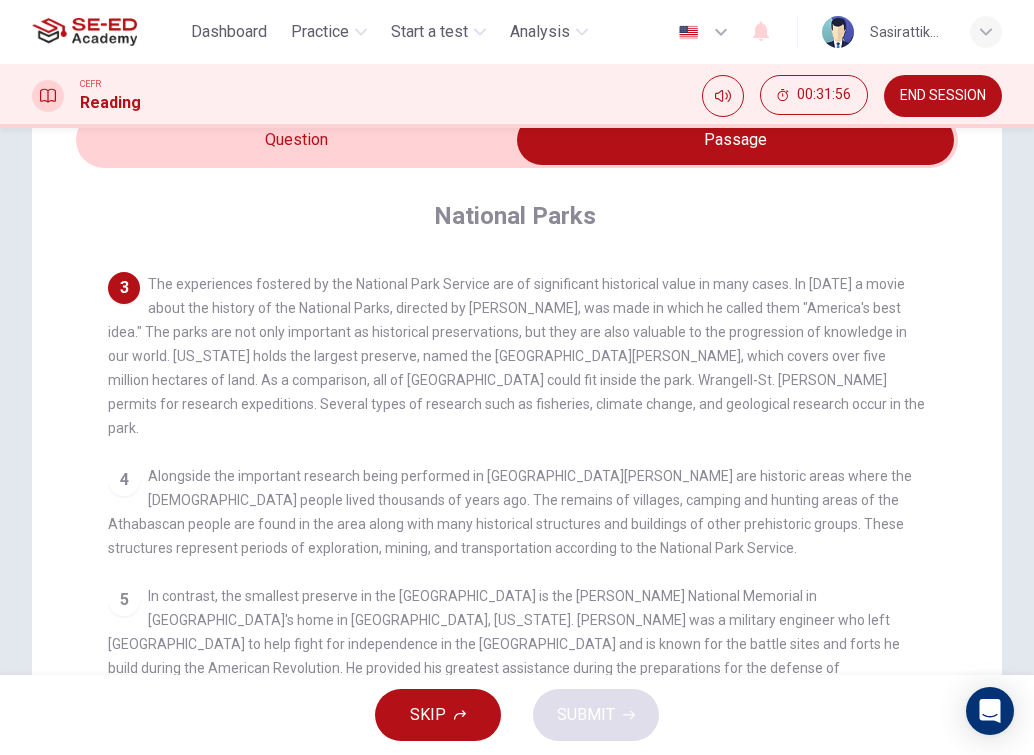 click at bounding box center [735, 140] 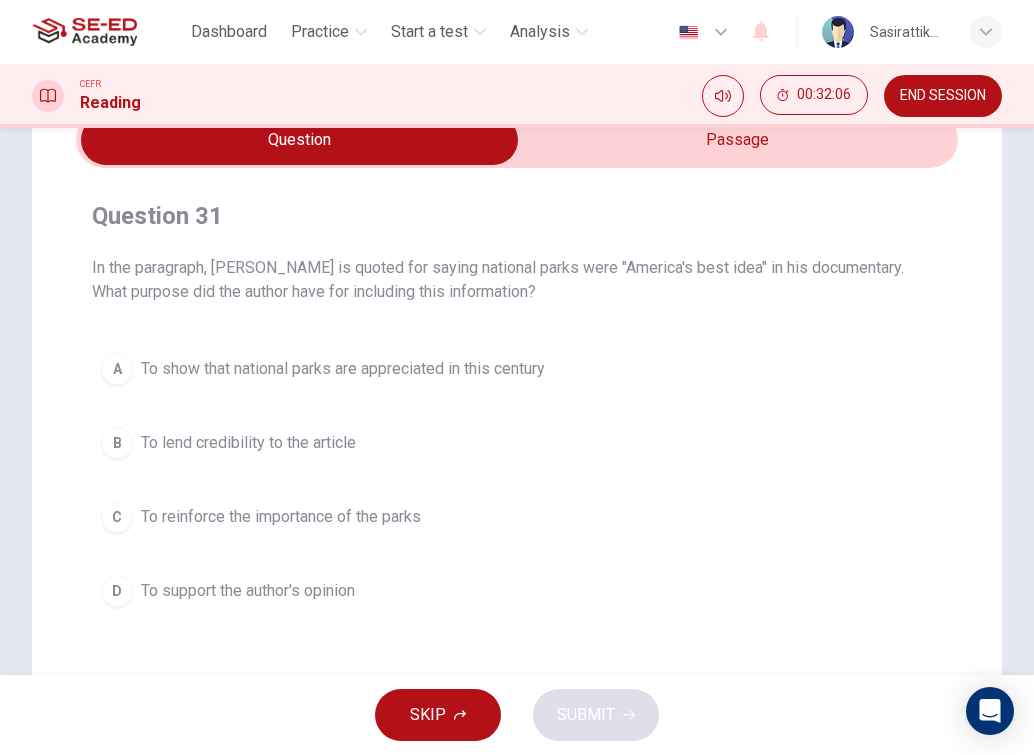 click at bounding box center (299, 140) 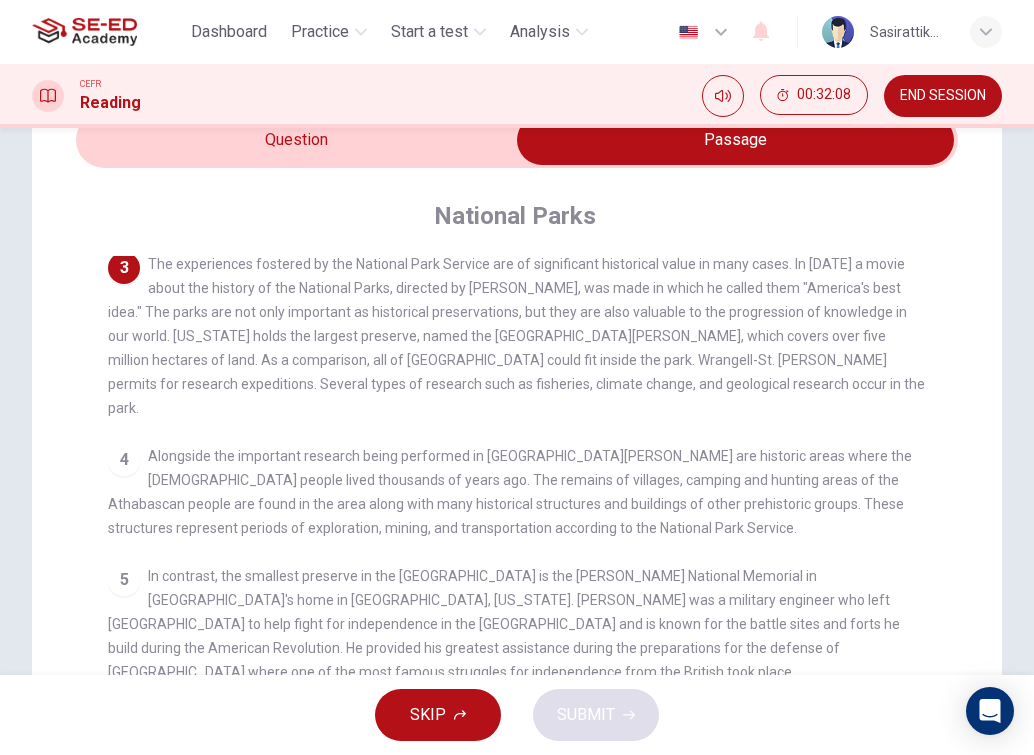 scroll, scrollTop: 227, scrollLeft: 0, axis: vertical 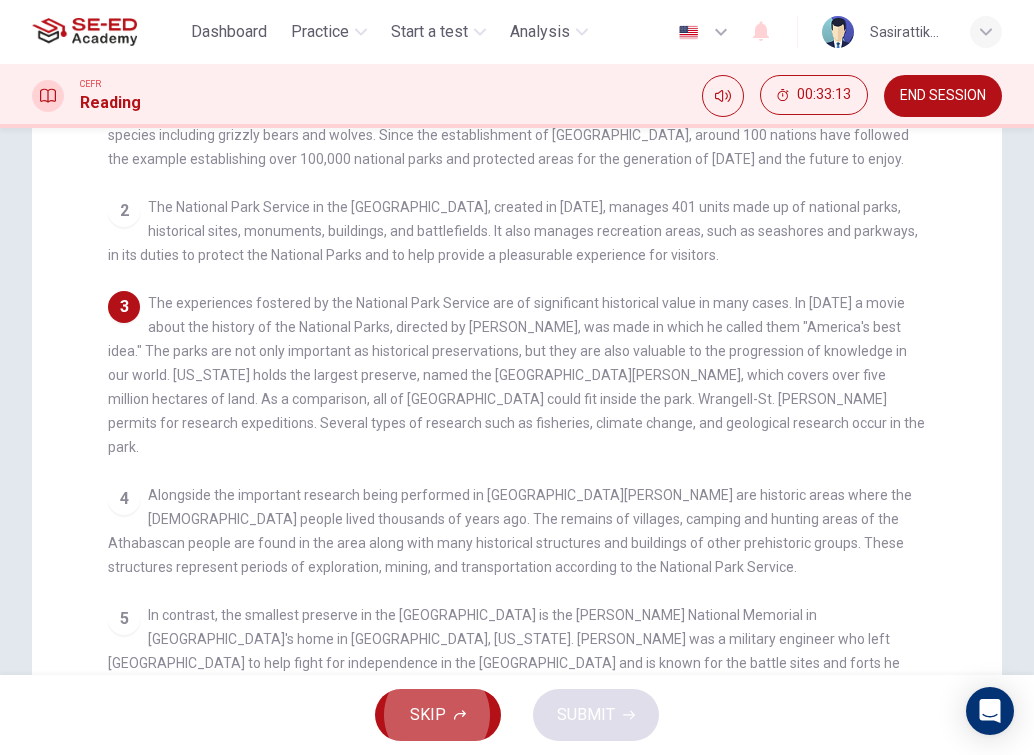 type 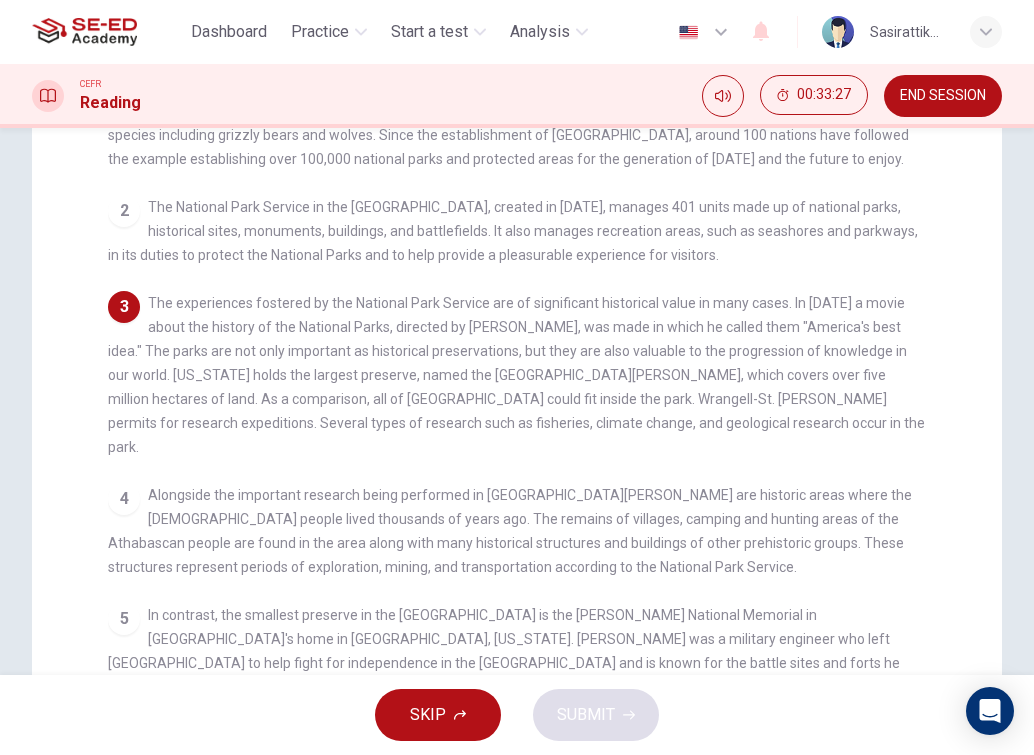 click on "CEFR Reading 00:33:27 END SESSION" at bounding box center (517, 96) 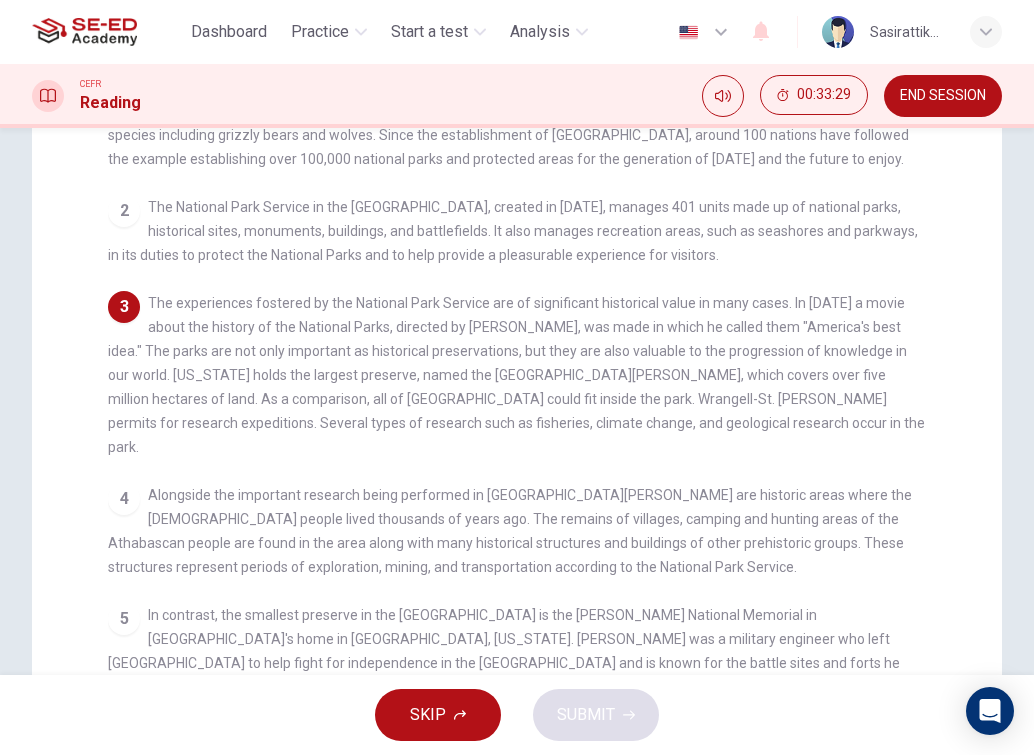 click on "CEFR Reading" at bounding box center (86, 96) 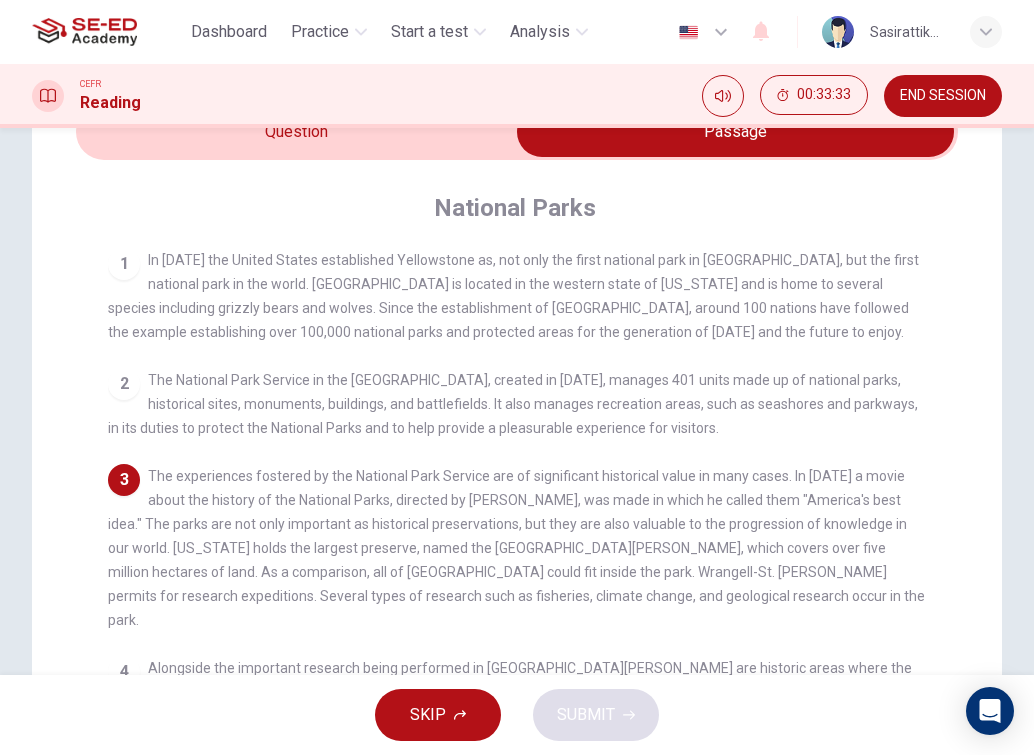 scroll, scrollTop: 0, scrollLeft: 0, axis: both 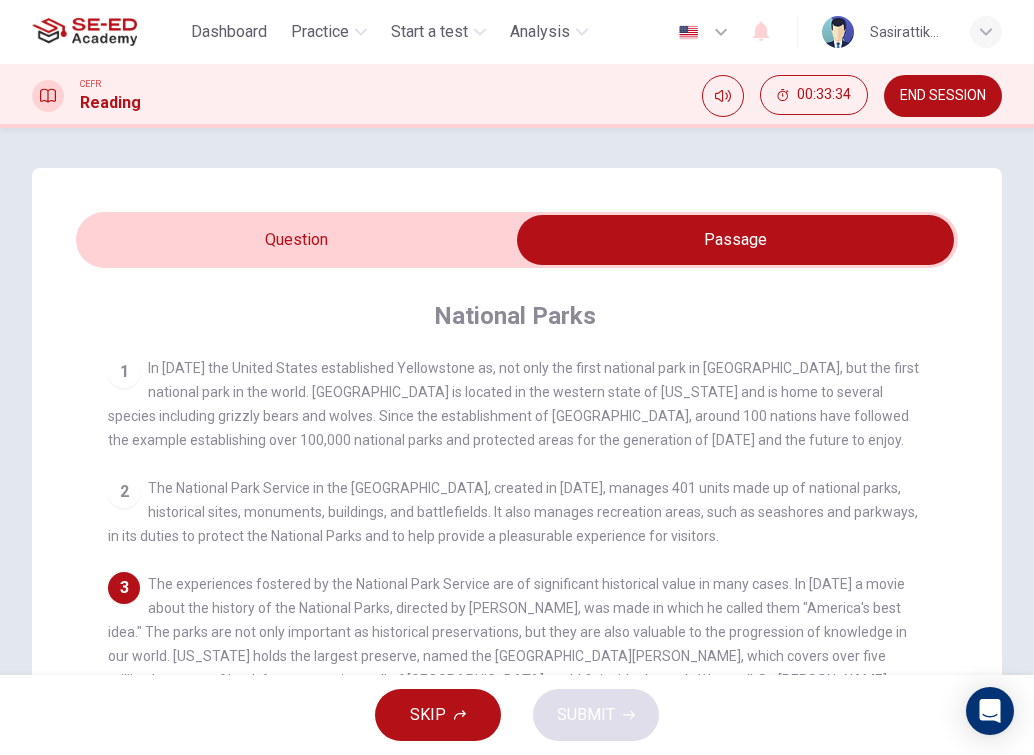 click at bounding box center (735, 240) 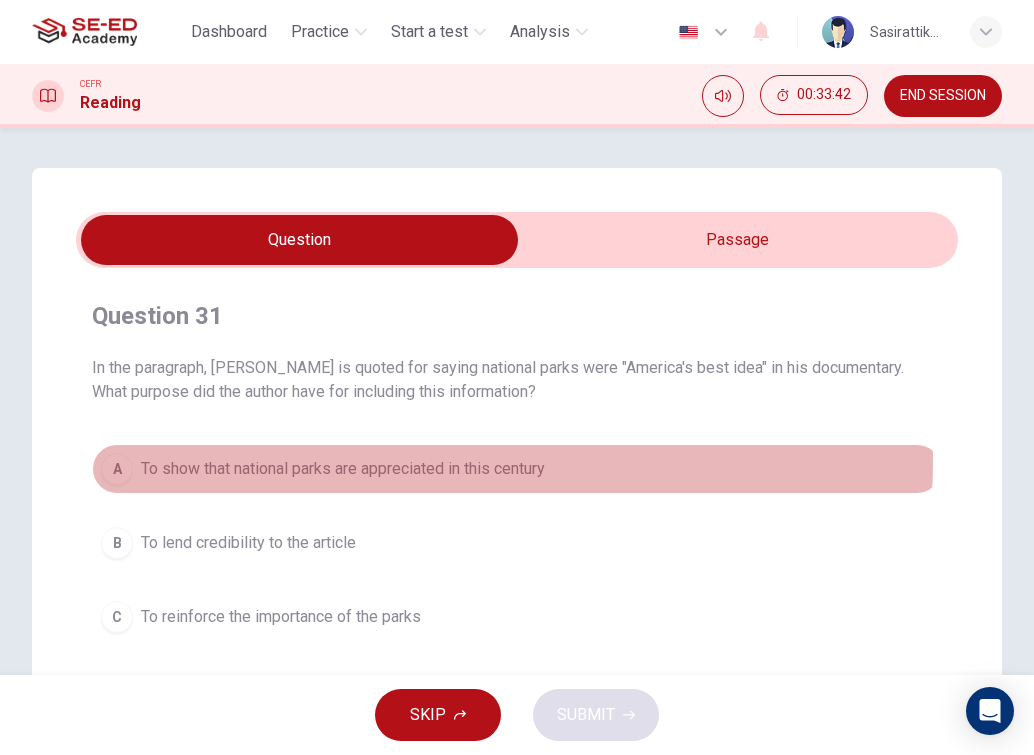 click on "To show that national parks are appreciated in this century" at bounding box center (343, 469) 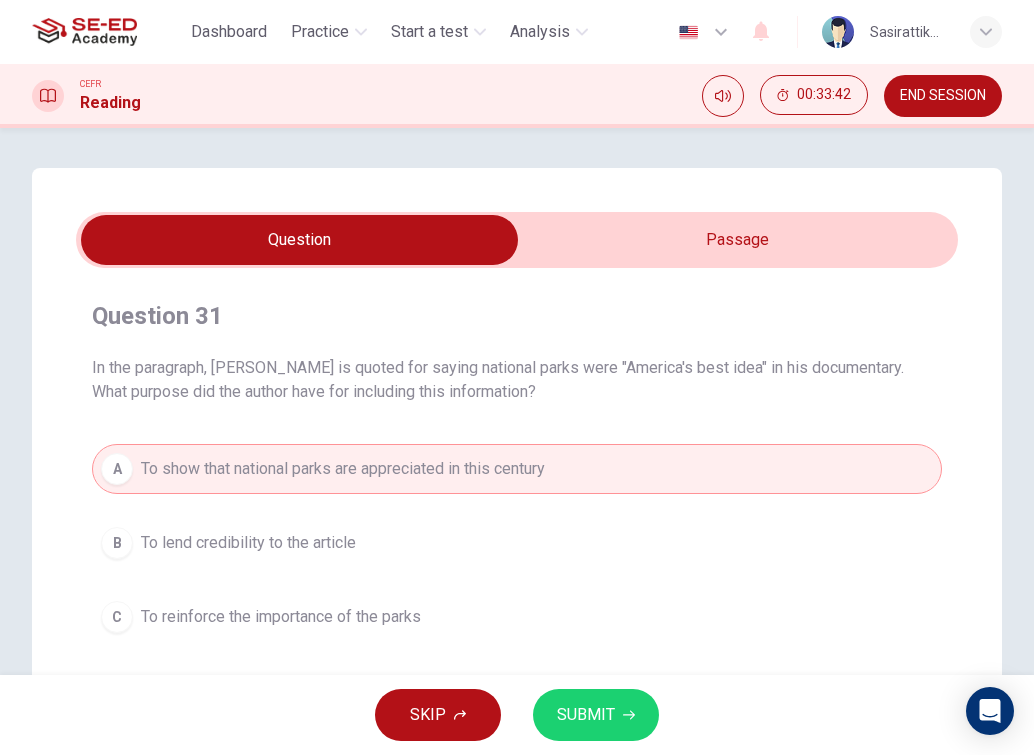 click on "SUBMIT" at bounding box center (586, 715) 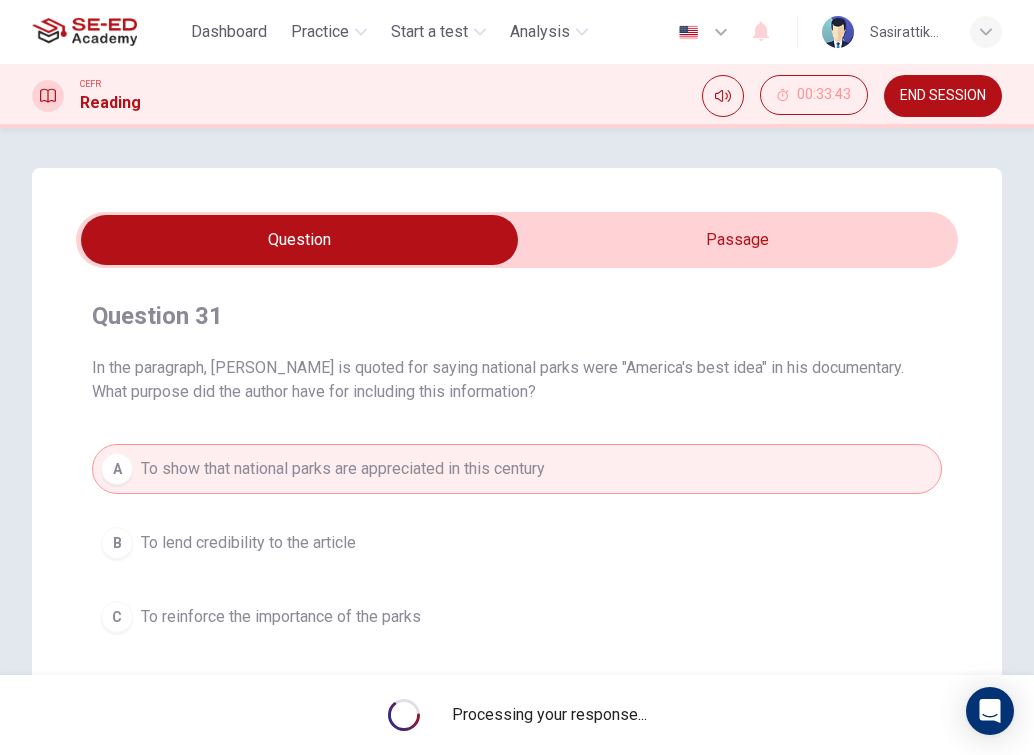 scroll, scrollTop: 100, scrollLeft: 0, axis: vertical 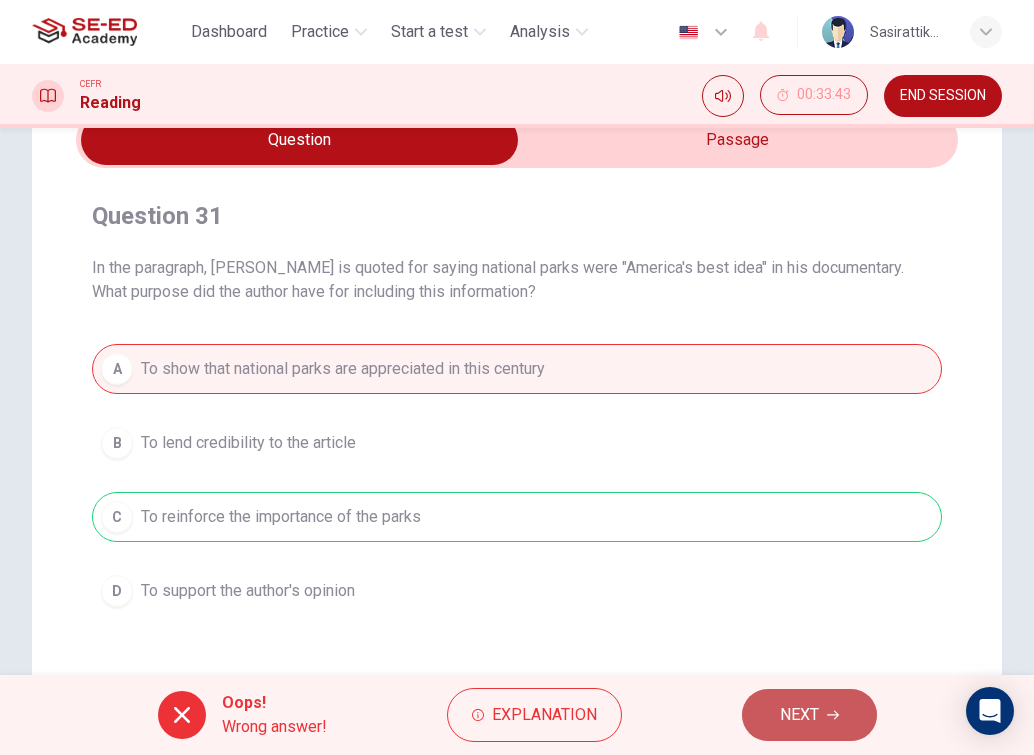 click on "NEXT" at bounding box center (809, 715) 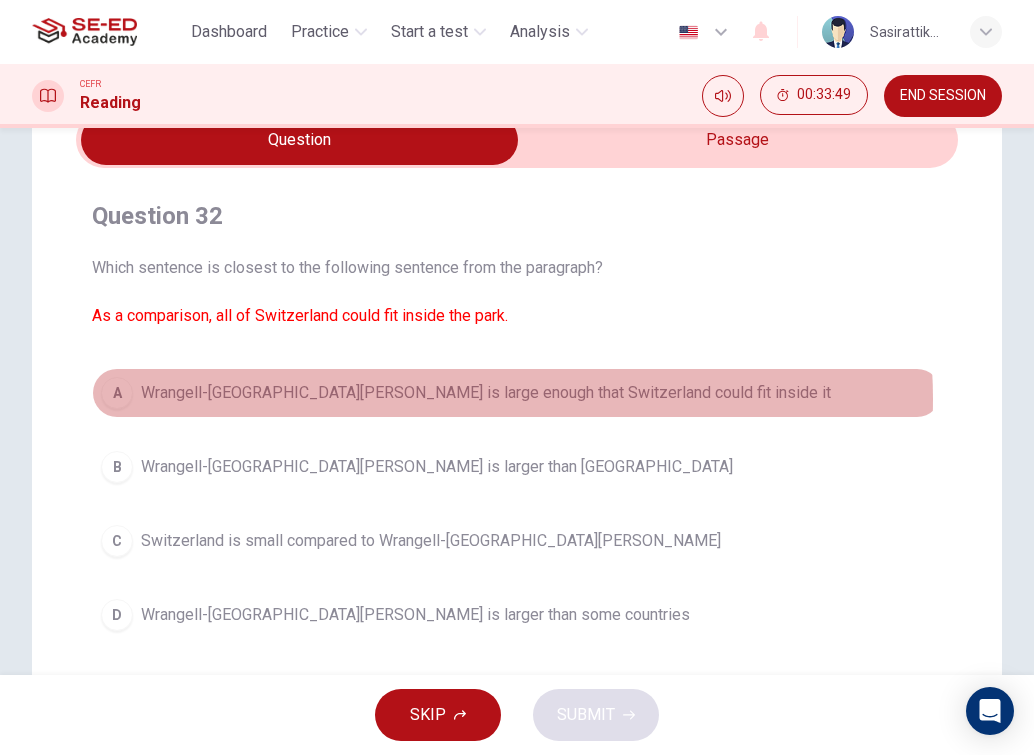 click on "Wrangell-[GEOGRAPHIC_DATA][PERSON_NAME] is large enough that Switzerland could fit inside it" at bounding box center [486, 393] 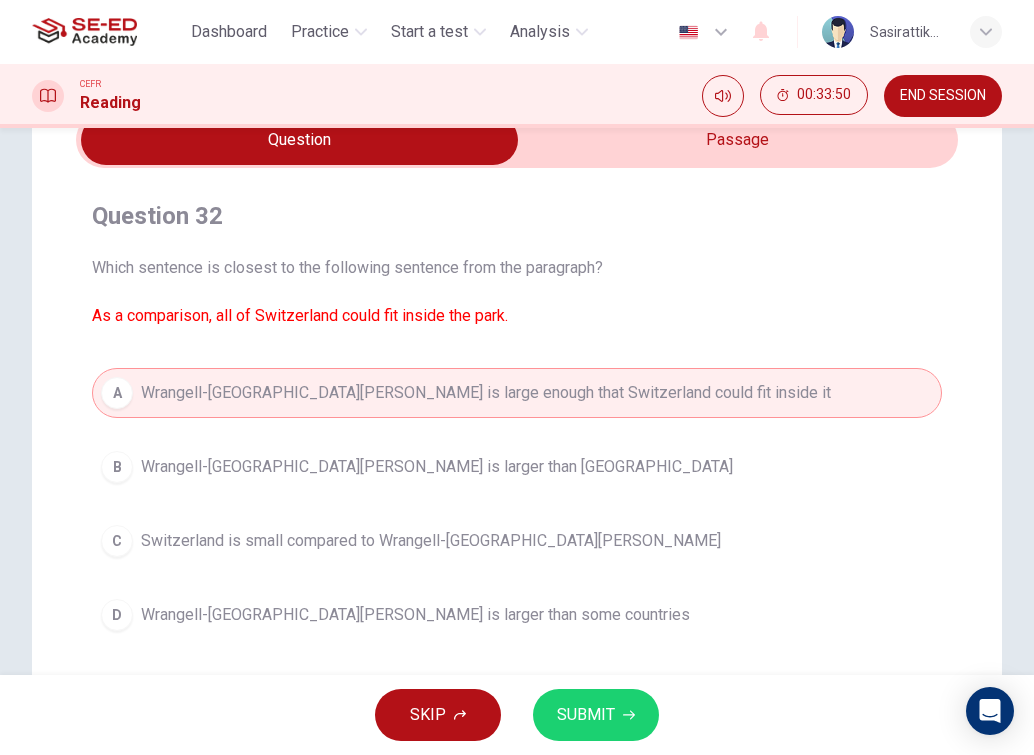 click on "SUBMIT" at bounding box center [586, 715] 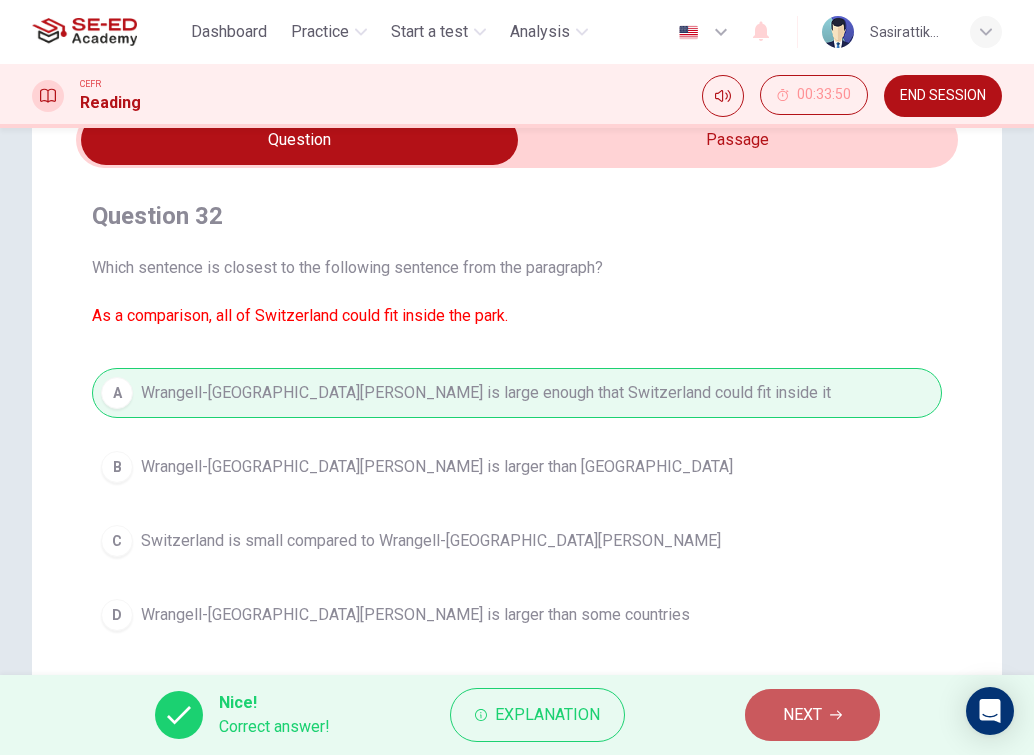 click on "NEXT" at bounding box center [812, 715] 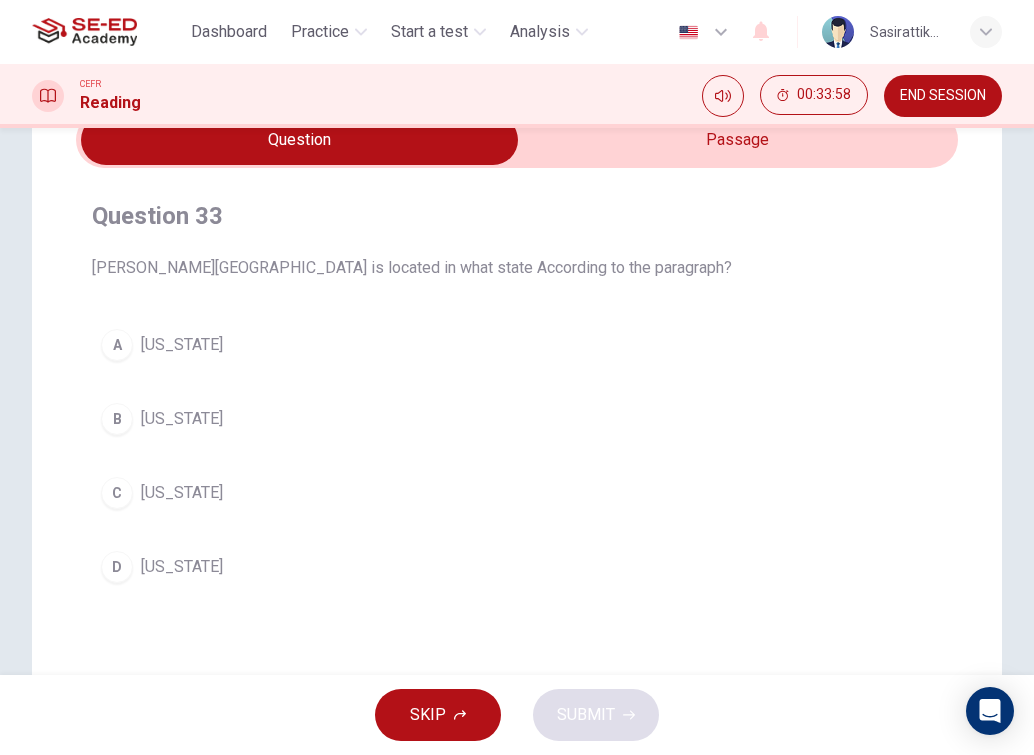 click on "CEFR Reading 00:33:58 END SESSION" at bounding box center (517, 96) 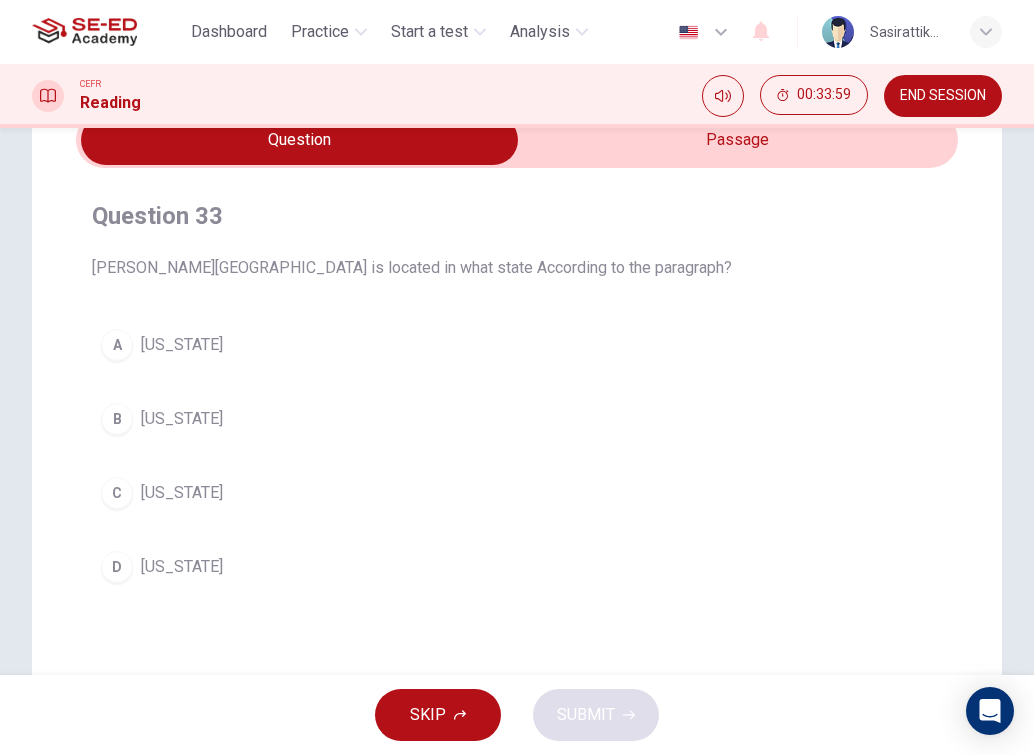 click at bounding box center [299, 140] 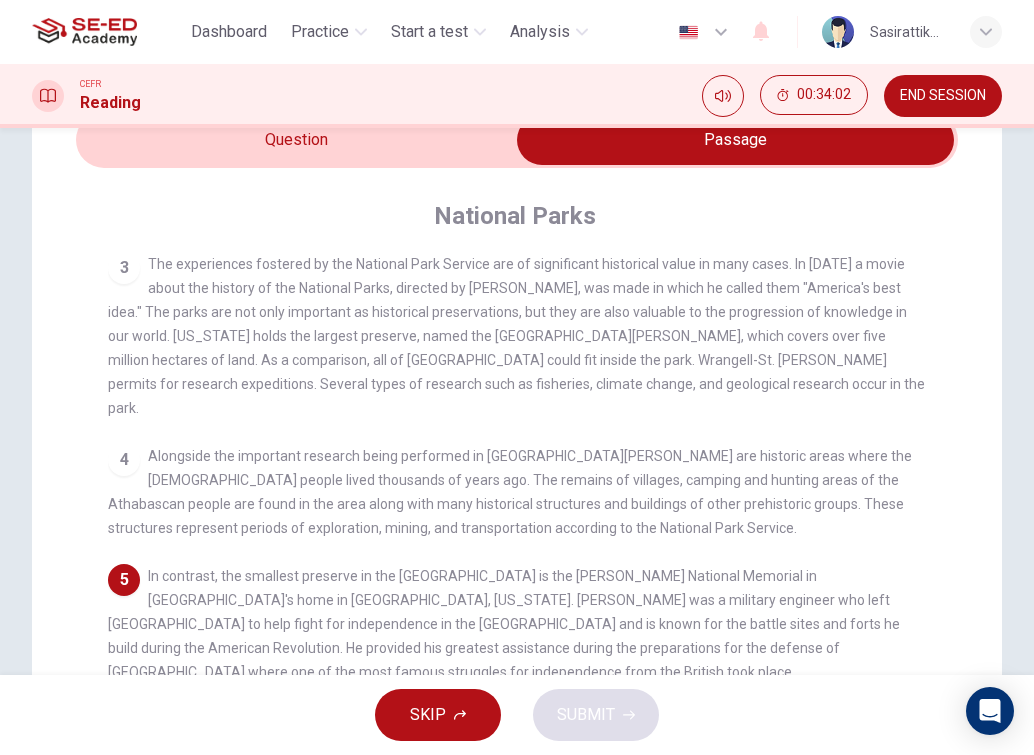 scroll, scrollTop: 227, scrollLeft: 0, axis: vertical 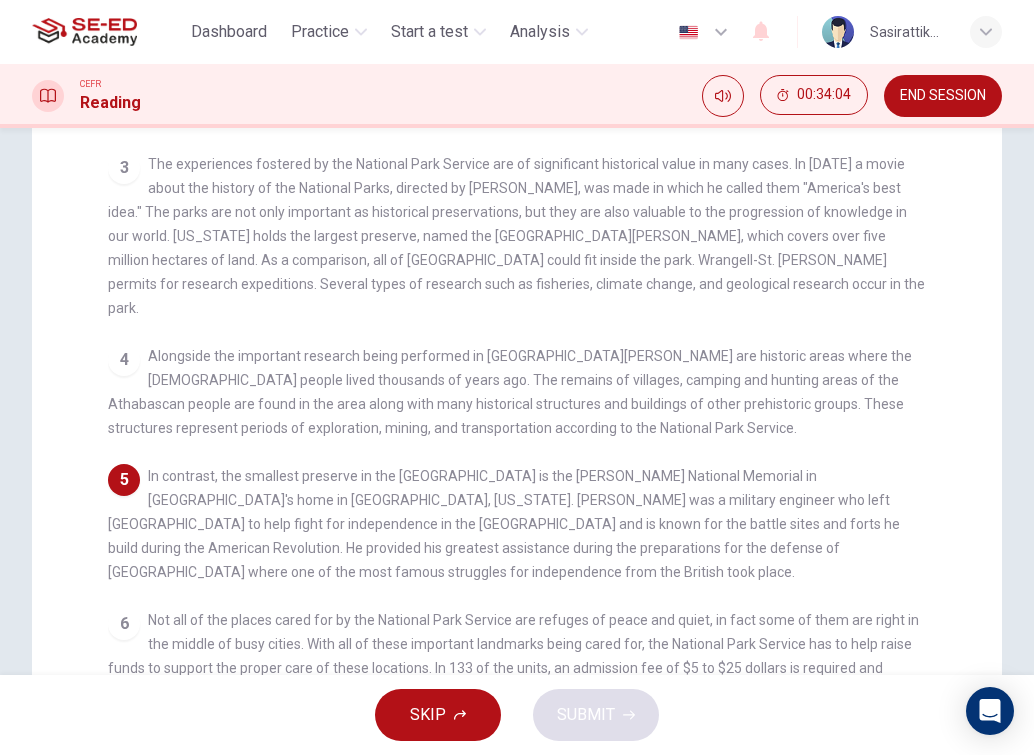 click on "In contrast, the smallest preserve in the [GEOGRAPHIC_DATA] is the [PERSON_NAME] National Memorial in [GEOGRAPHIC_DATA]'s home in [GEOGRAPHIC_DATA], [US_STATE]. [PERSON_NAME] was a military engineer who left [GEOGRAPHIC_DATA] to help fight for independence in the [GEOGRAPHIC_DATA] and is known for the battle sites and forts he build during the American Revolution. He provided his greatest assistance during the preparations for the defense of [GEOGRAPHIC_DATA] where one of the most famous struggles for independence from the British took place." at bounding box center (504, 524) 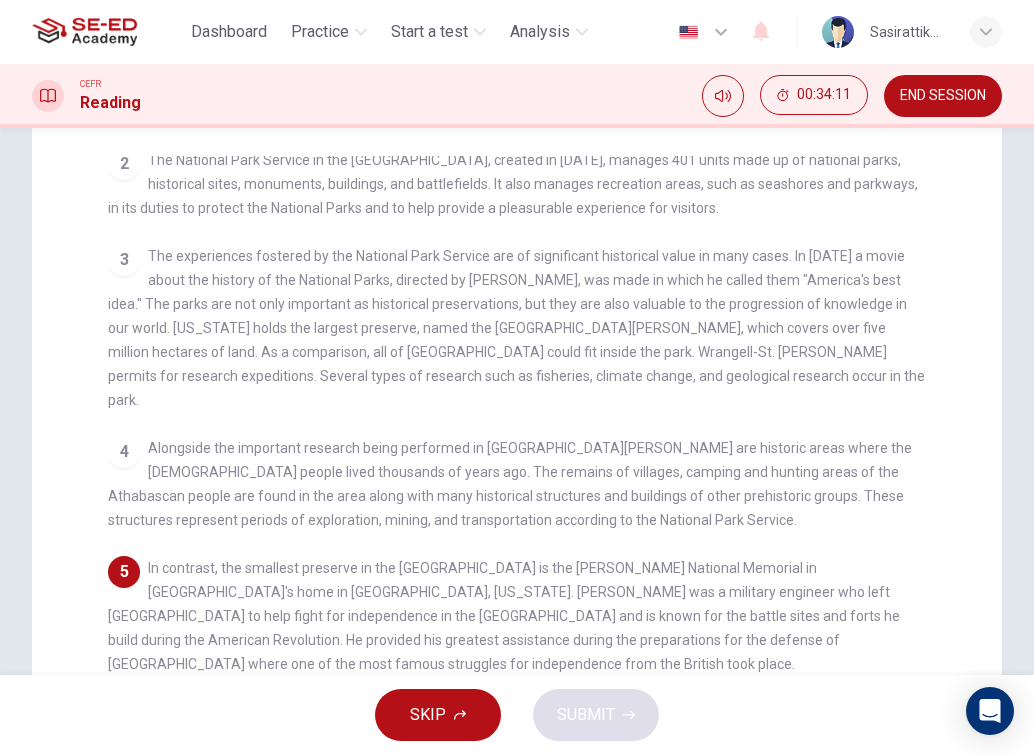 scroll, scrollTop: 0, scrollLeft: 0, axis: both 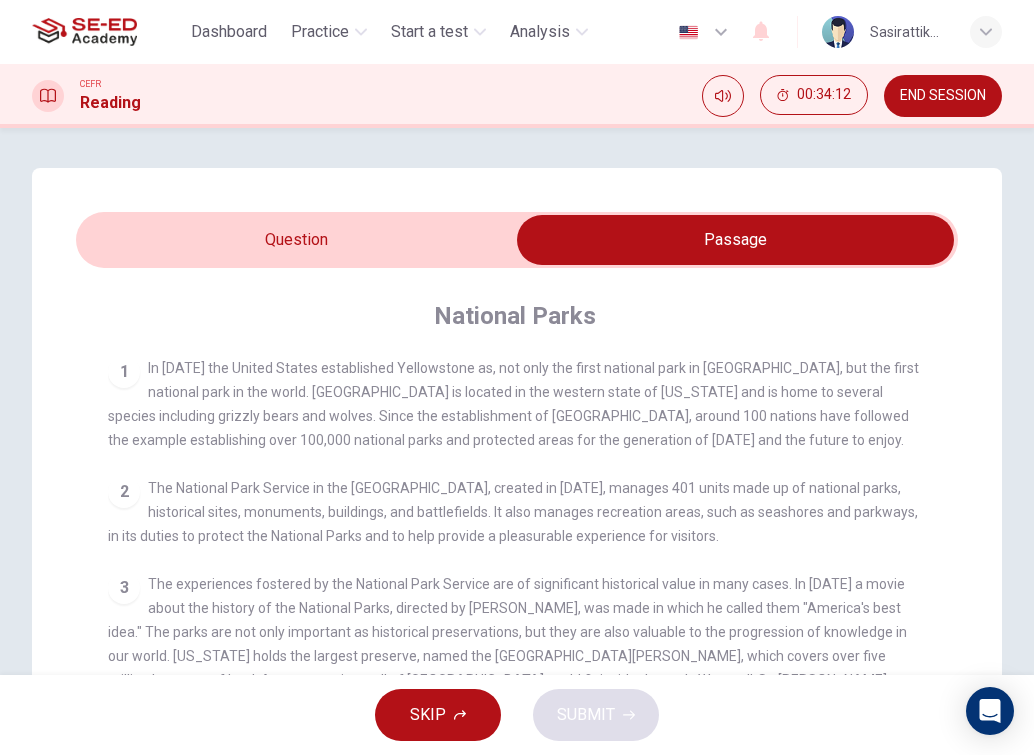 click at bounding box center [735, 240] 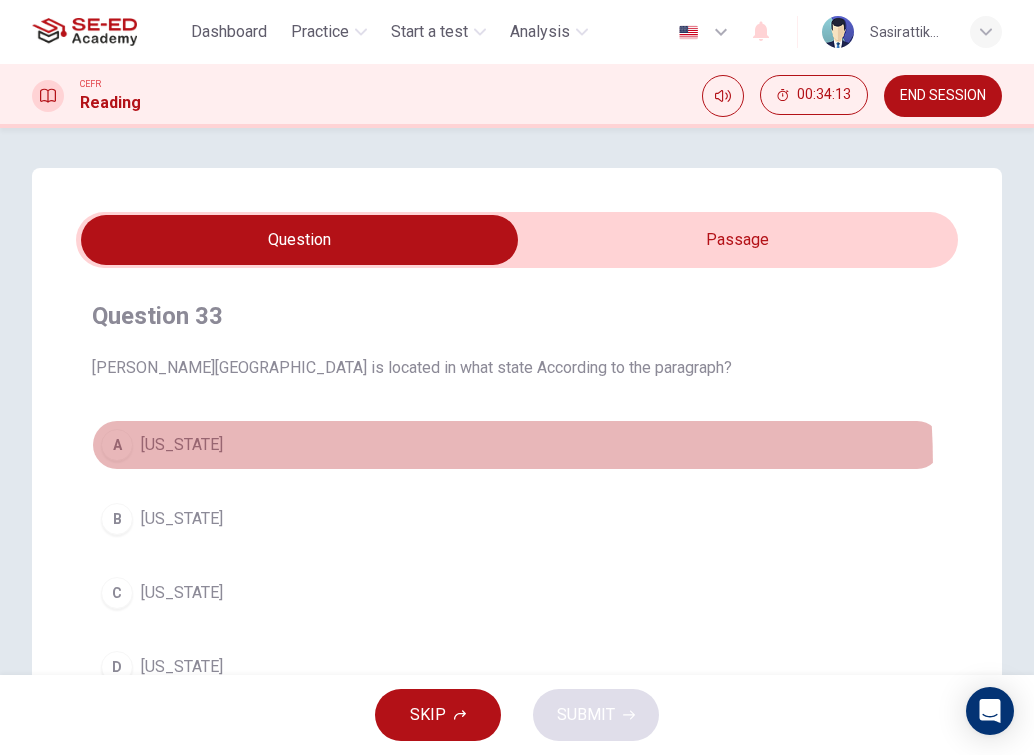 click on "A [US_STATE]" at bounding box center (517, 445) 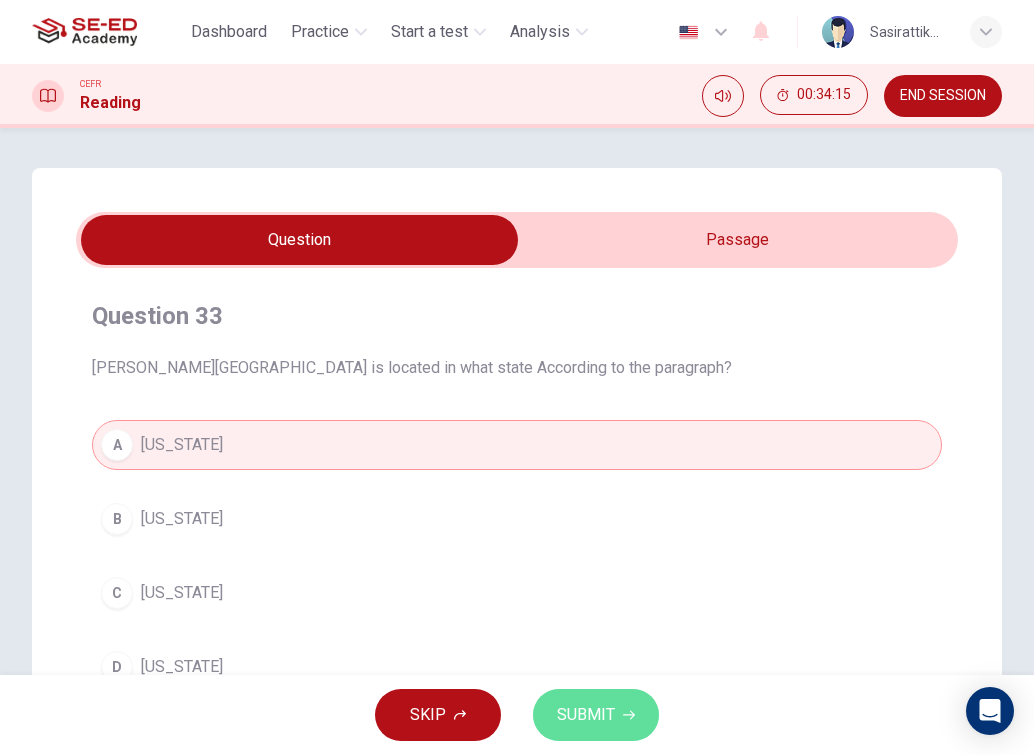 click on "SUBMIT" at bounding box center [586, 715] 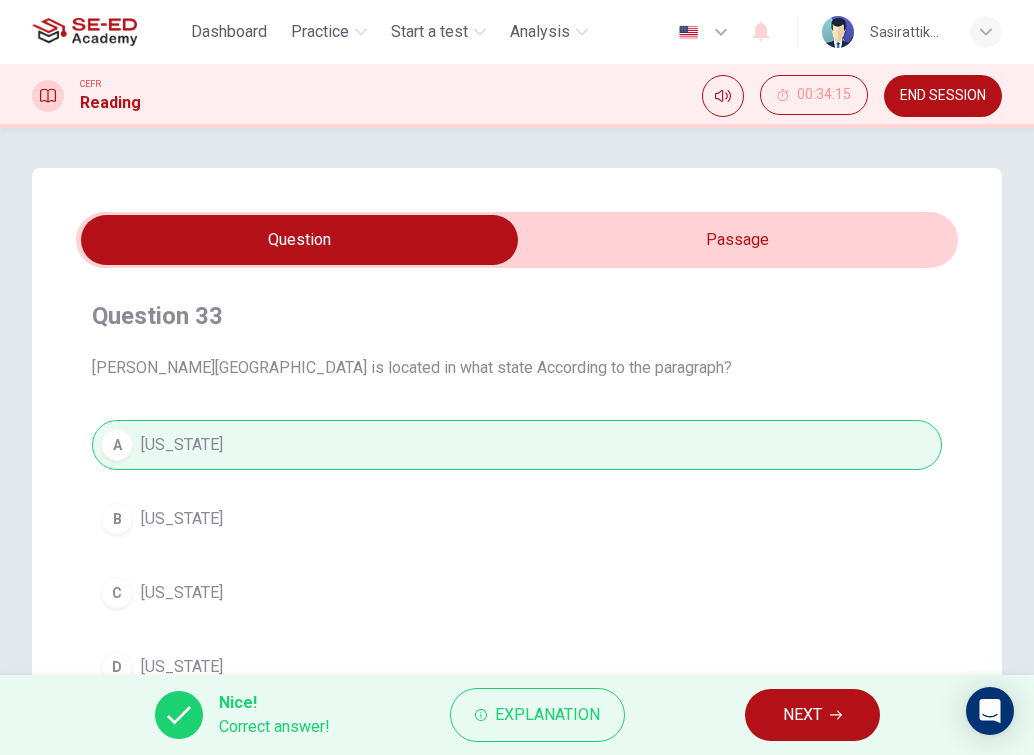 click on "NEXT" at bounding box center [812, 715] 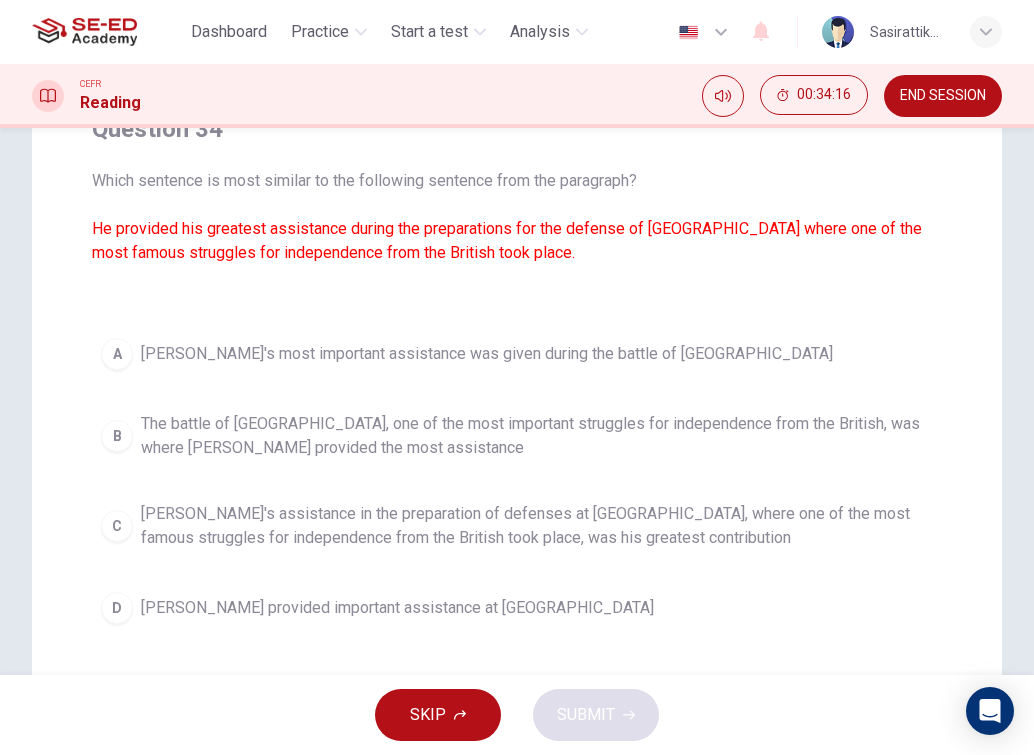 scroll, scrollTop: 200, scrollLeft: 0, axis: vertical 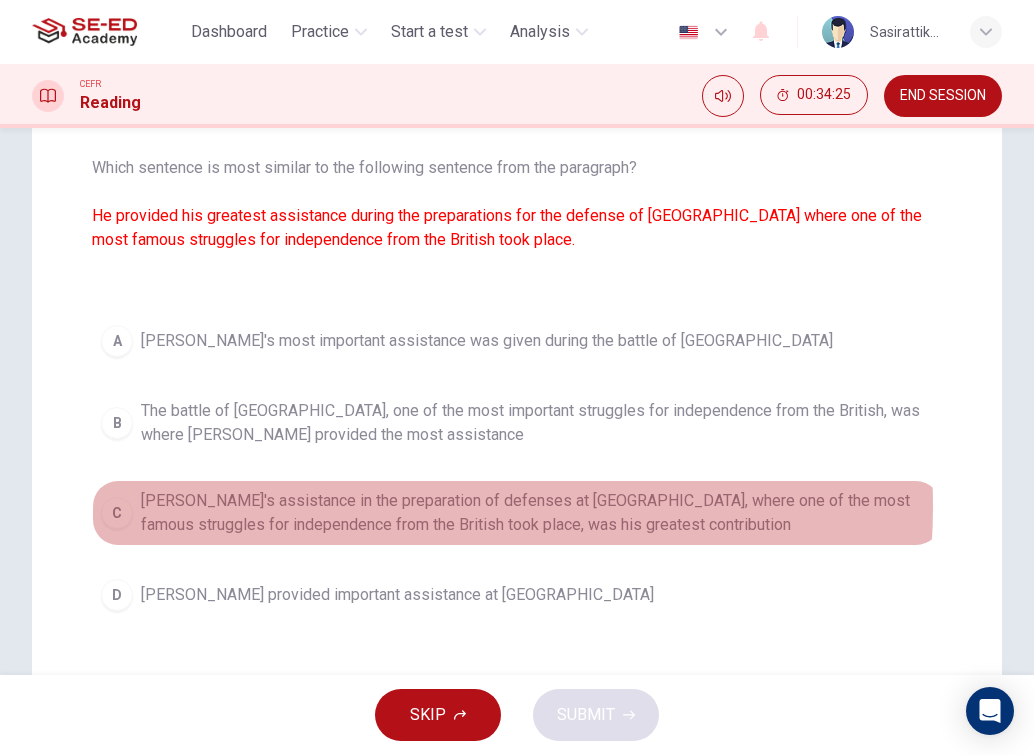 click on "[PERSON_NAME]'s assistance in the preparation of defenses at [GEOGRAPHIC_DATA], where one of the most famous struggles for independence from the British took place, was his greatest contribution" at bounding box center (537, 513) 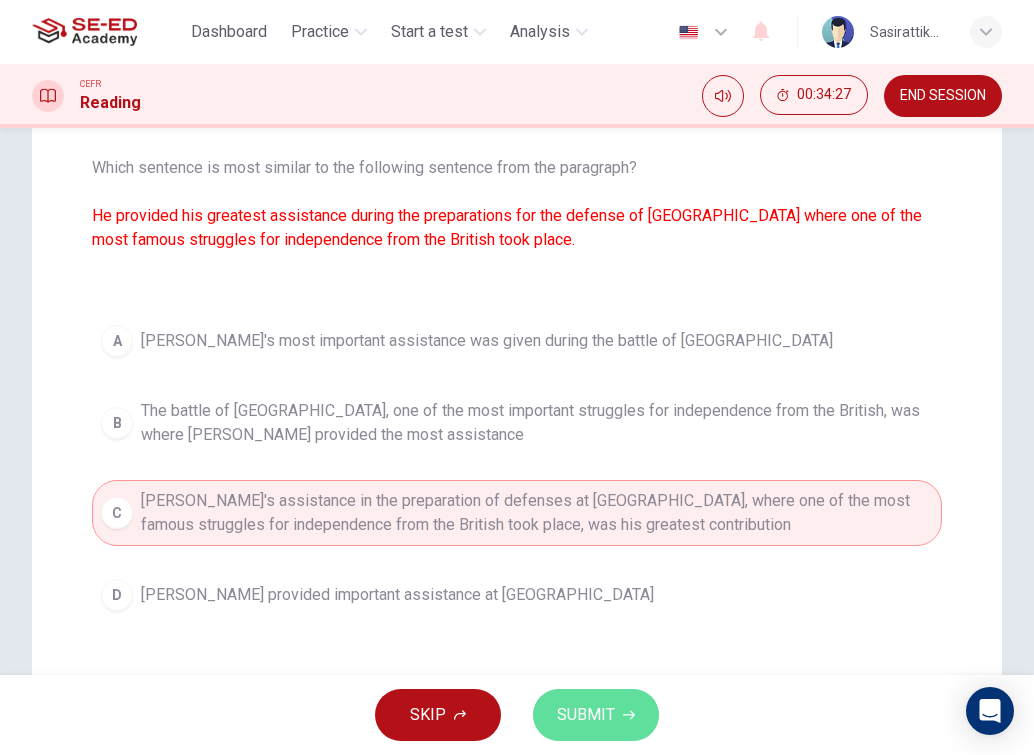 click on "SUBMIT" at bounding box center [586, 715] 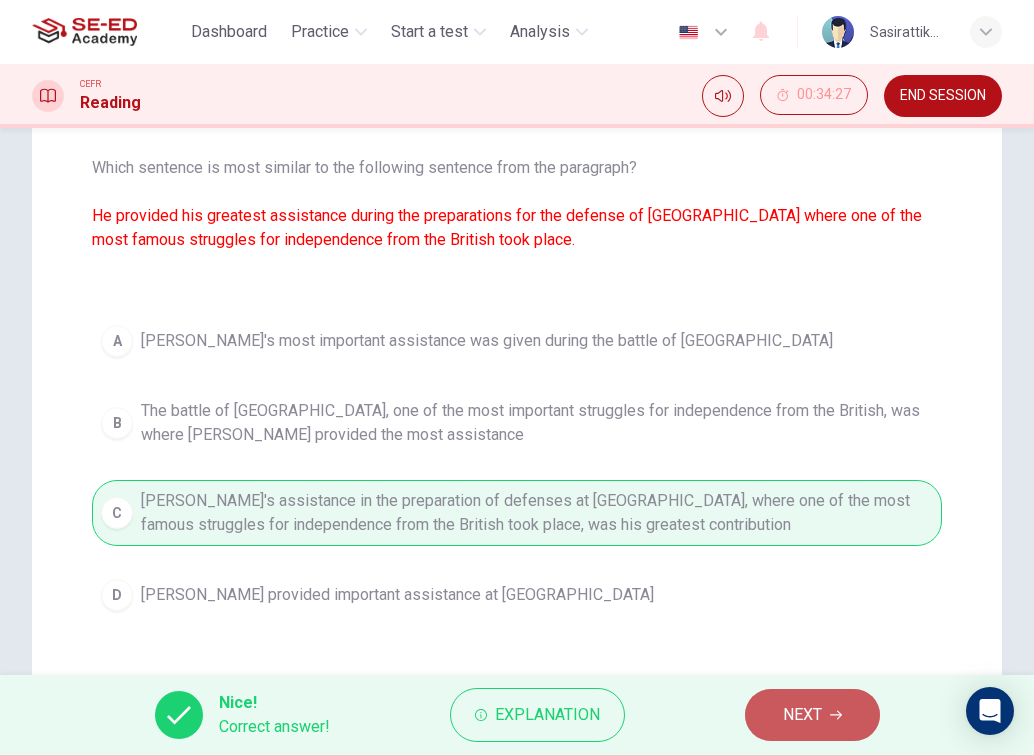 click on "NEXT" at bounding box center (812, 715) 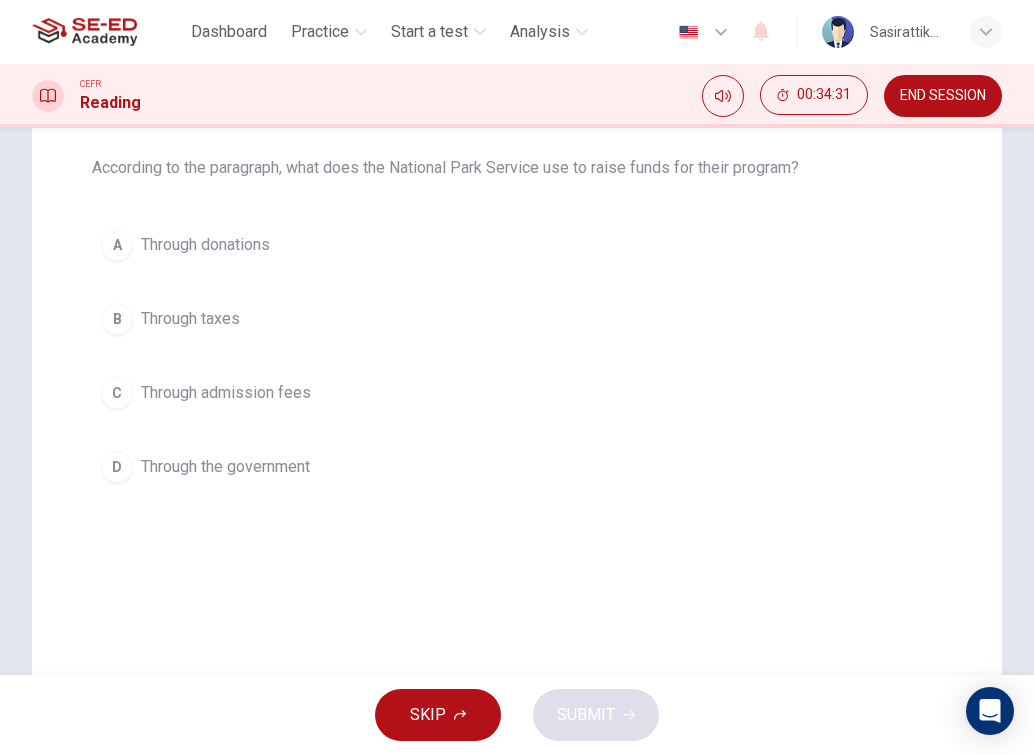 click on "Through the government" at bounding box center [225, 467] 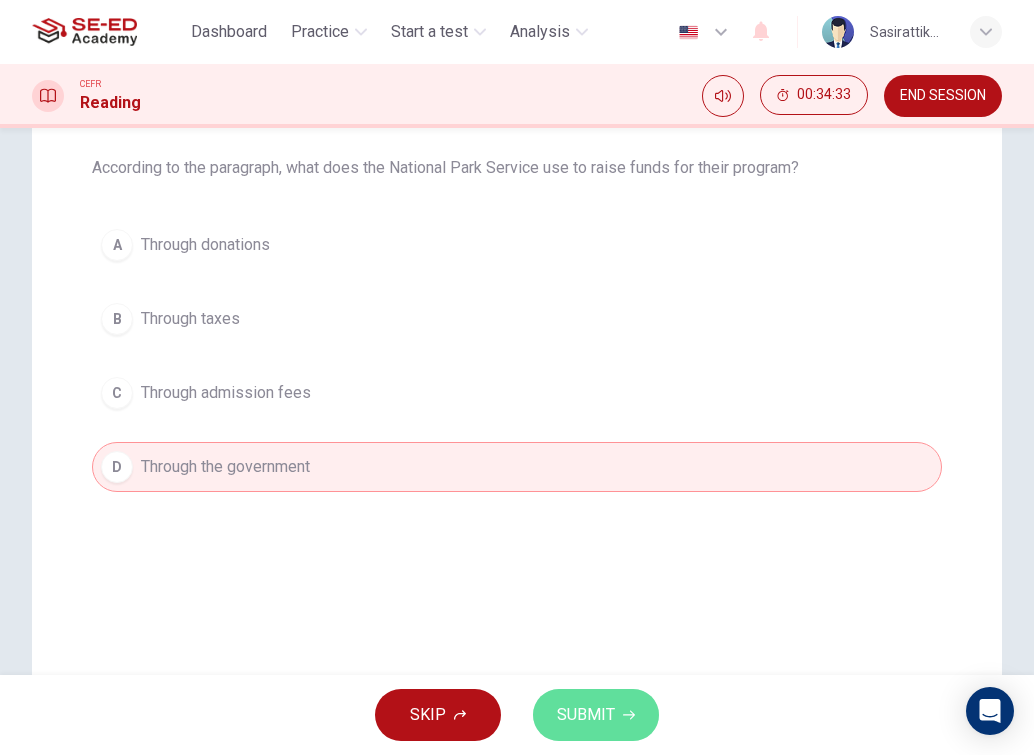 click on "SUBMIT" at bounding box center [586, 715] 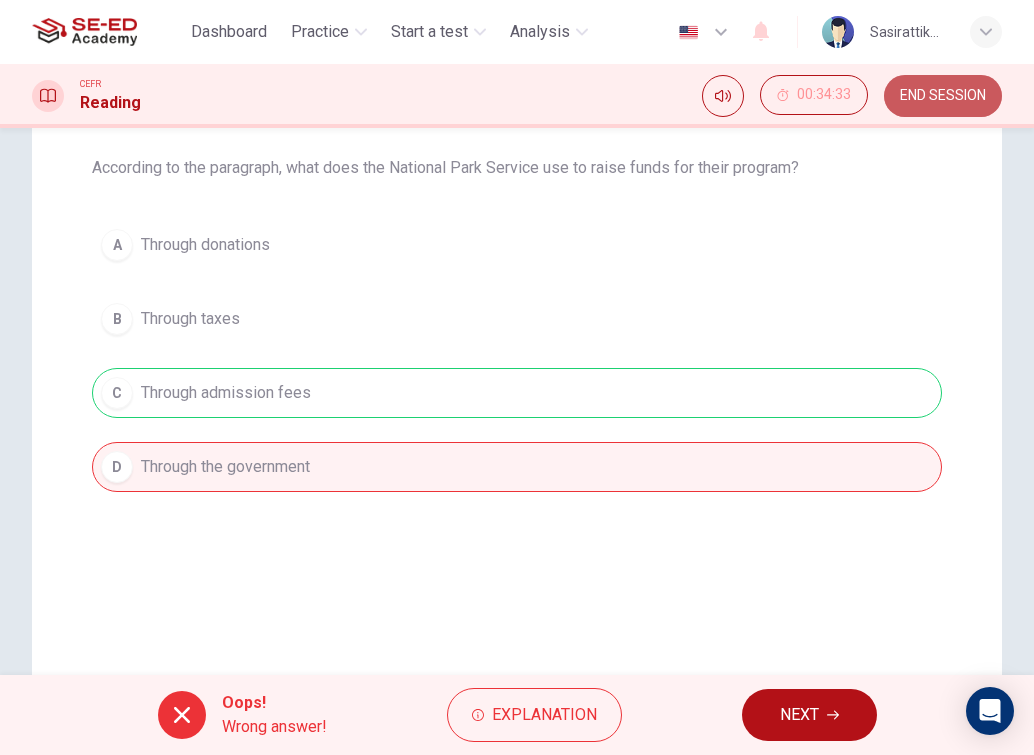 click on "END SESSION" at bounding box center (943, 96) 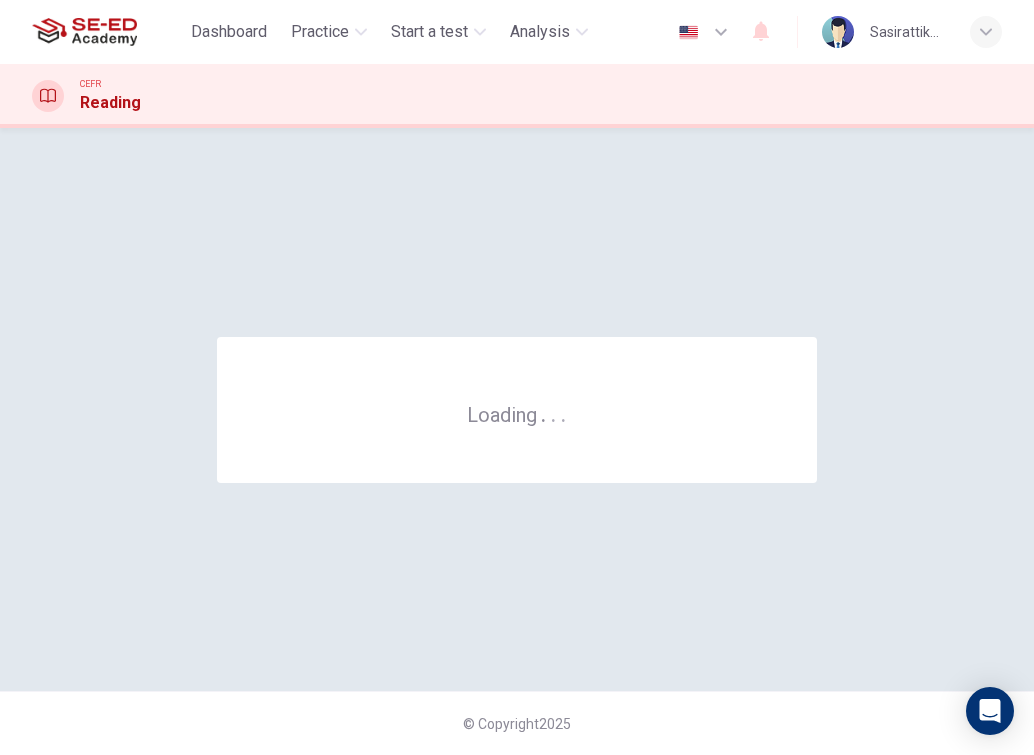 scroll, scrollTop: 0, scrollLeft: 0, axis: both 